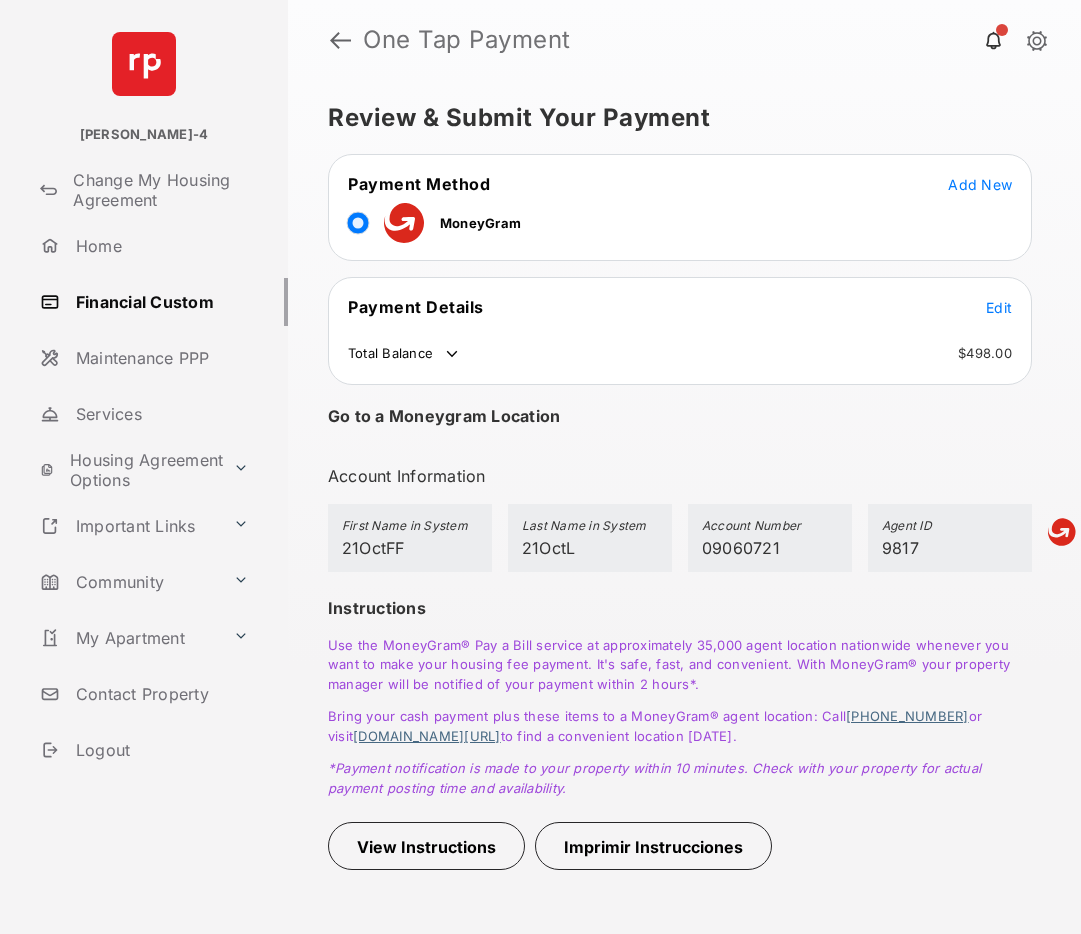 scroll, scrollTop: 0, scrollLeft: 0, axis: both 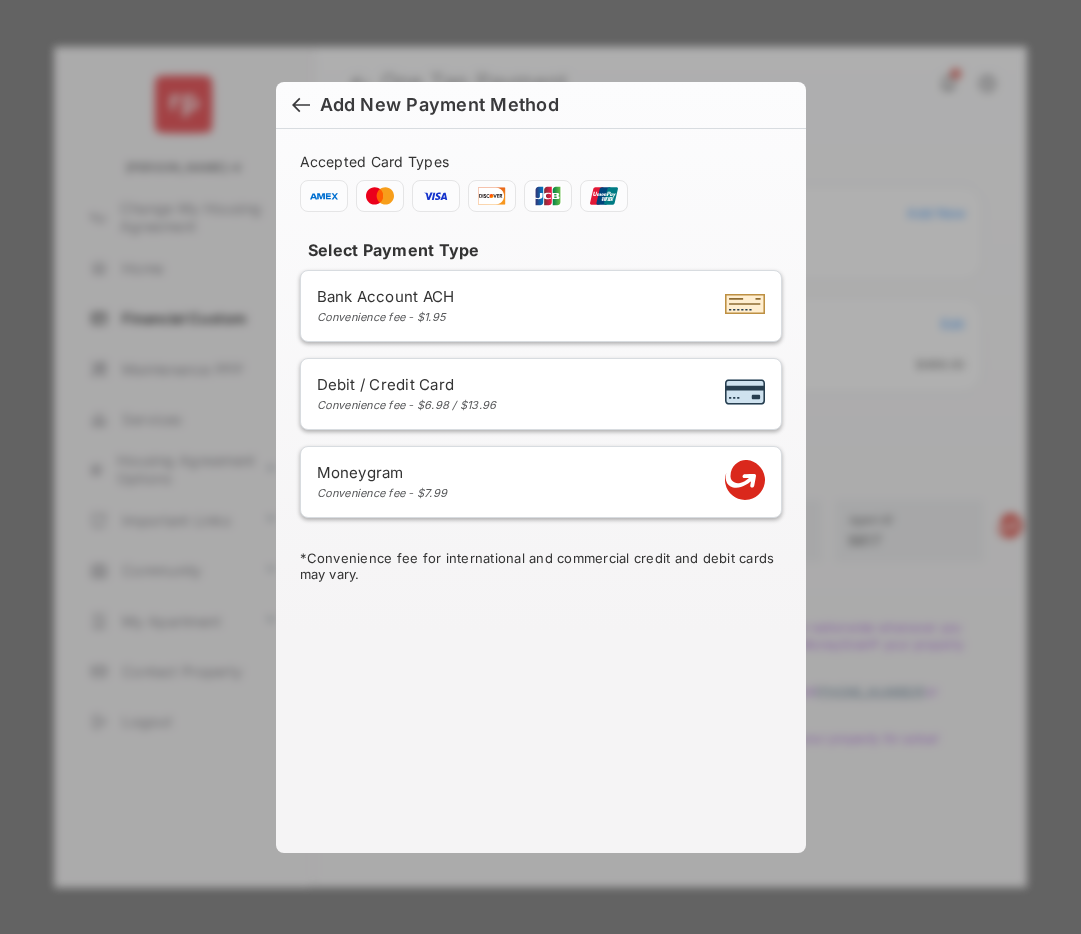 click on "Debit / Credit Card" at bounding box center [407, 384] 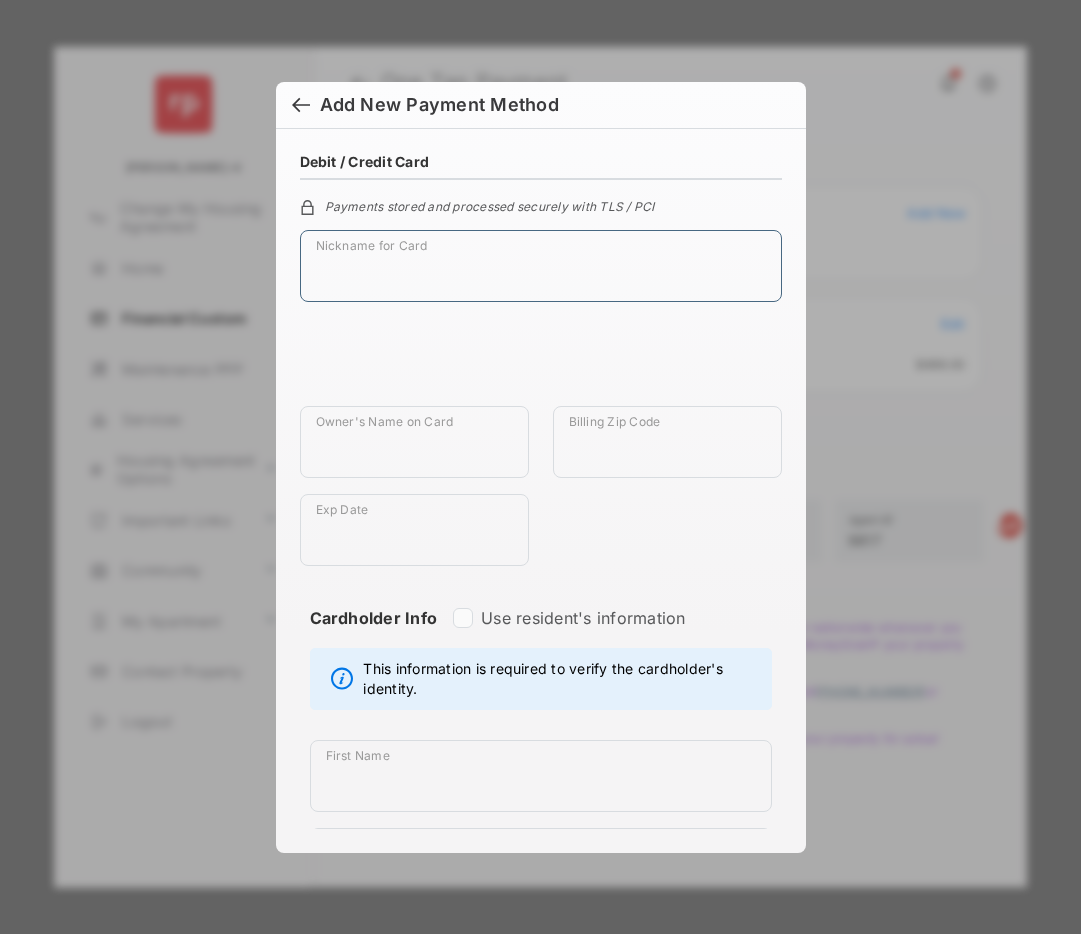 click on "Nickname for Card" at bounding box center (541, 266) 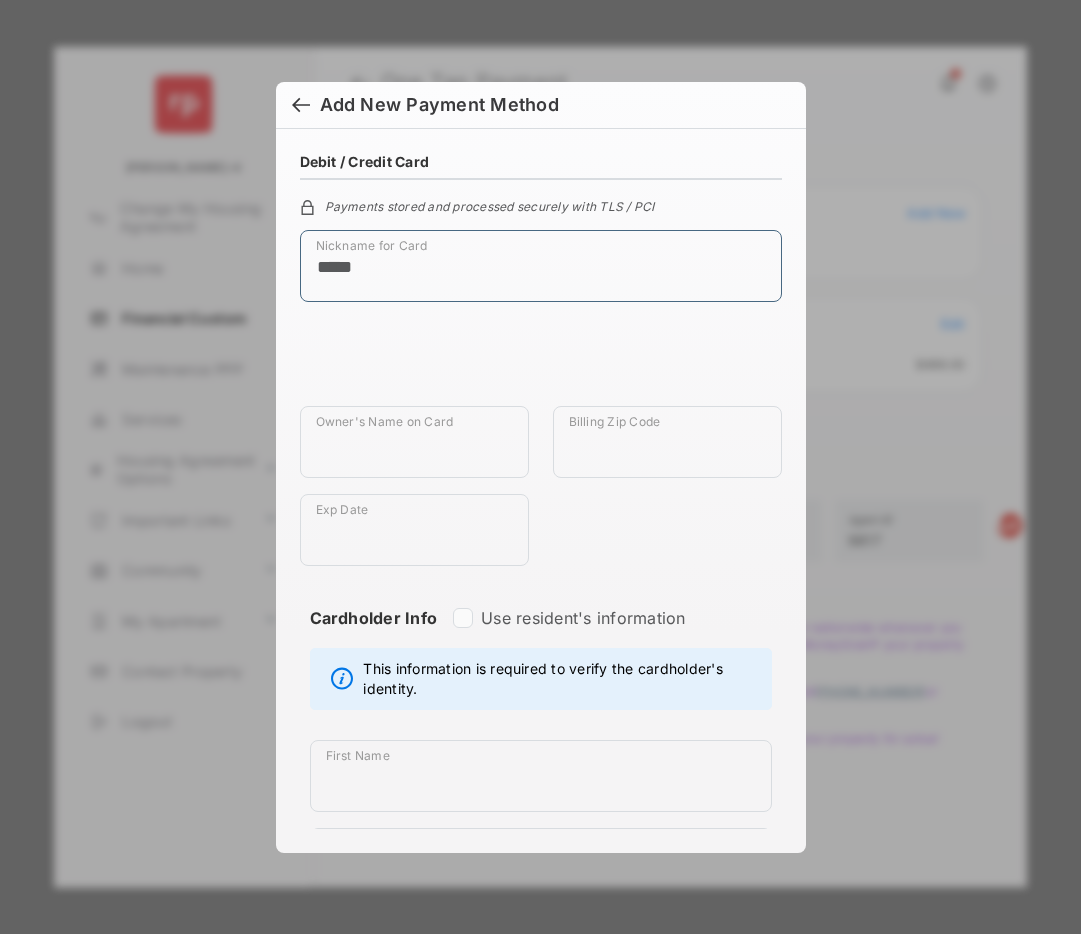 type on "*****" 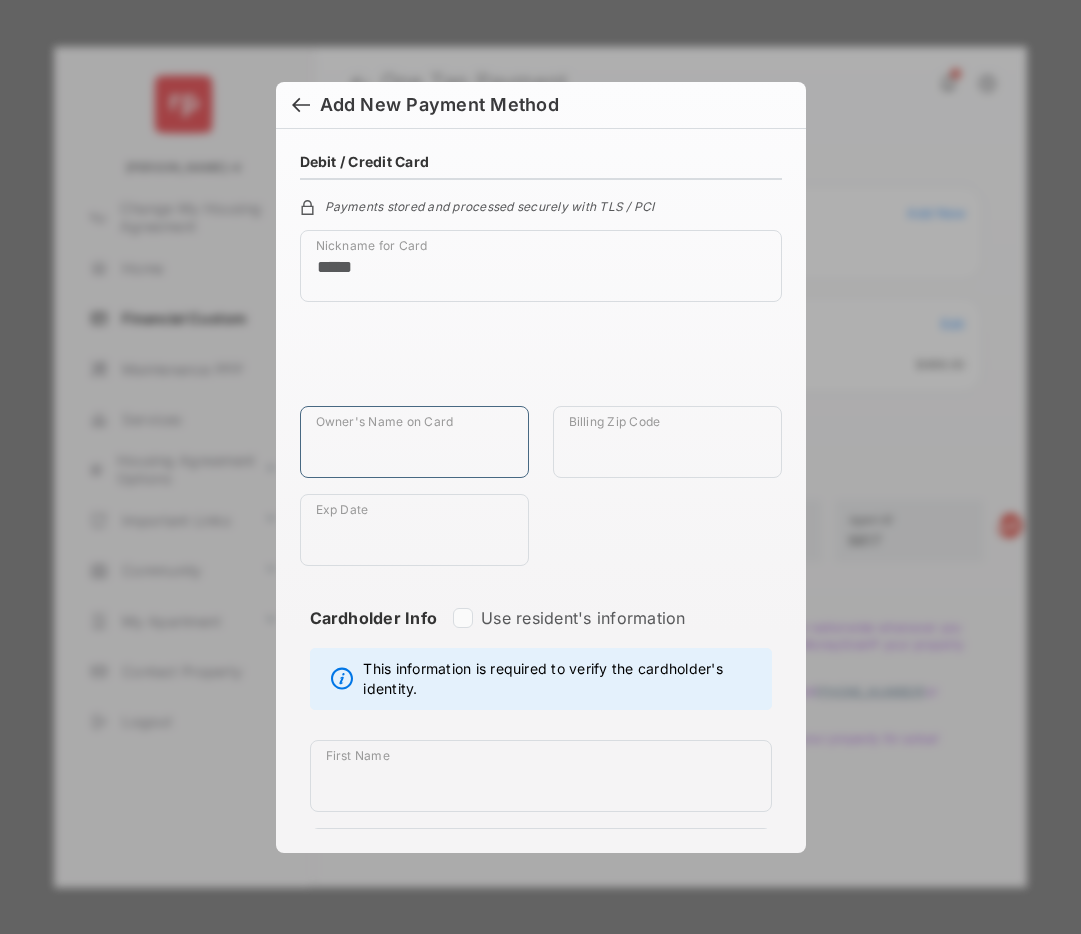 click on "Owner's Name on Card" at bounding box center (414, 442) 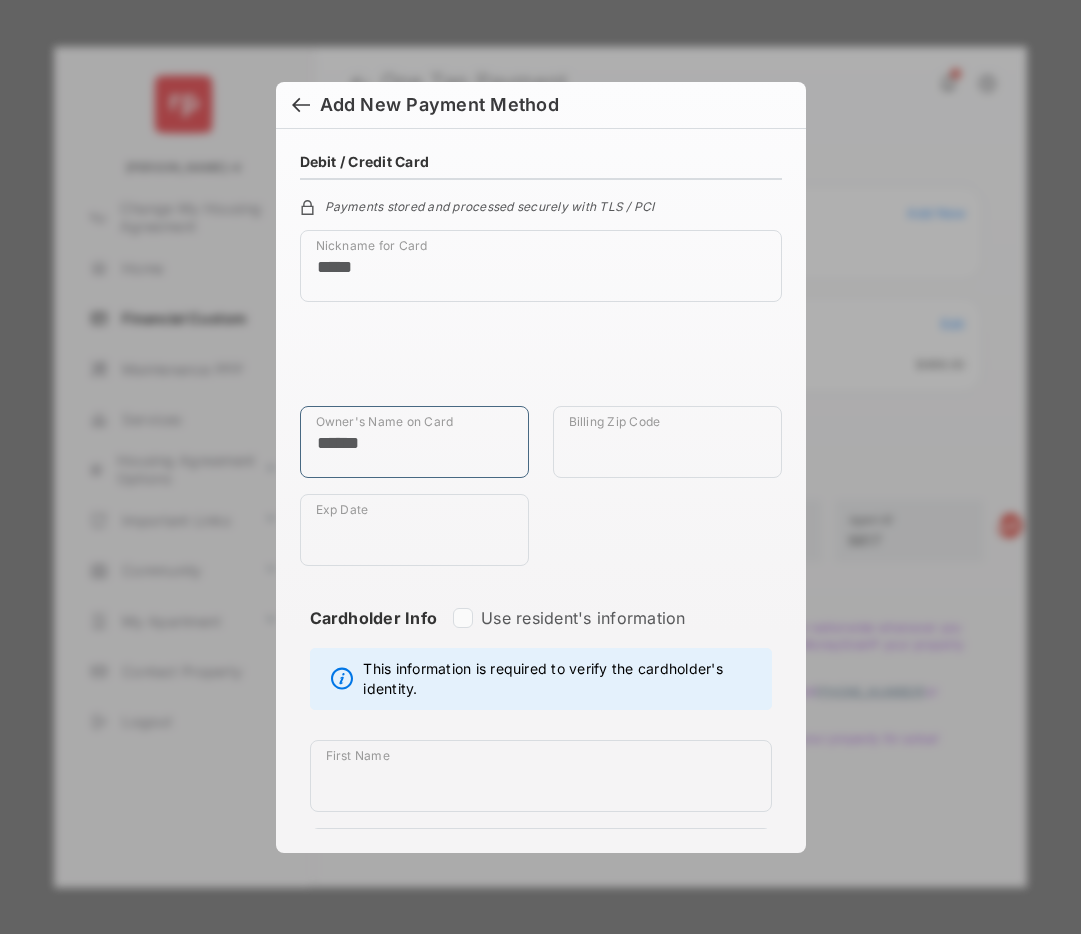 type on "******" 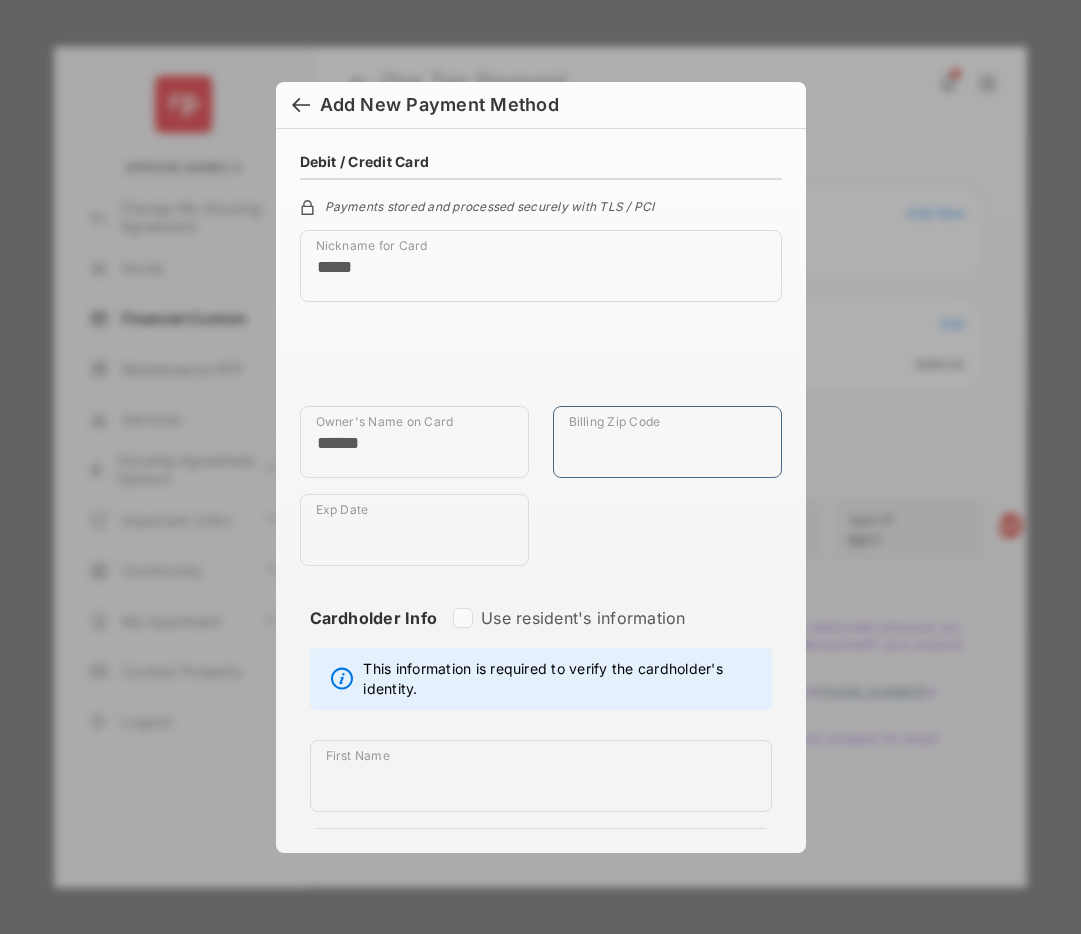 click on "Billing Zip Code" at bounding box center [667, 442] 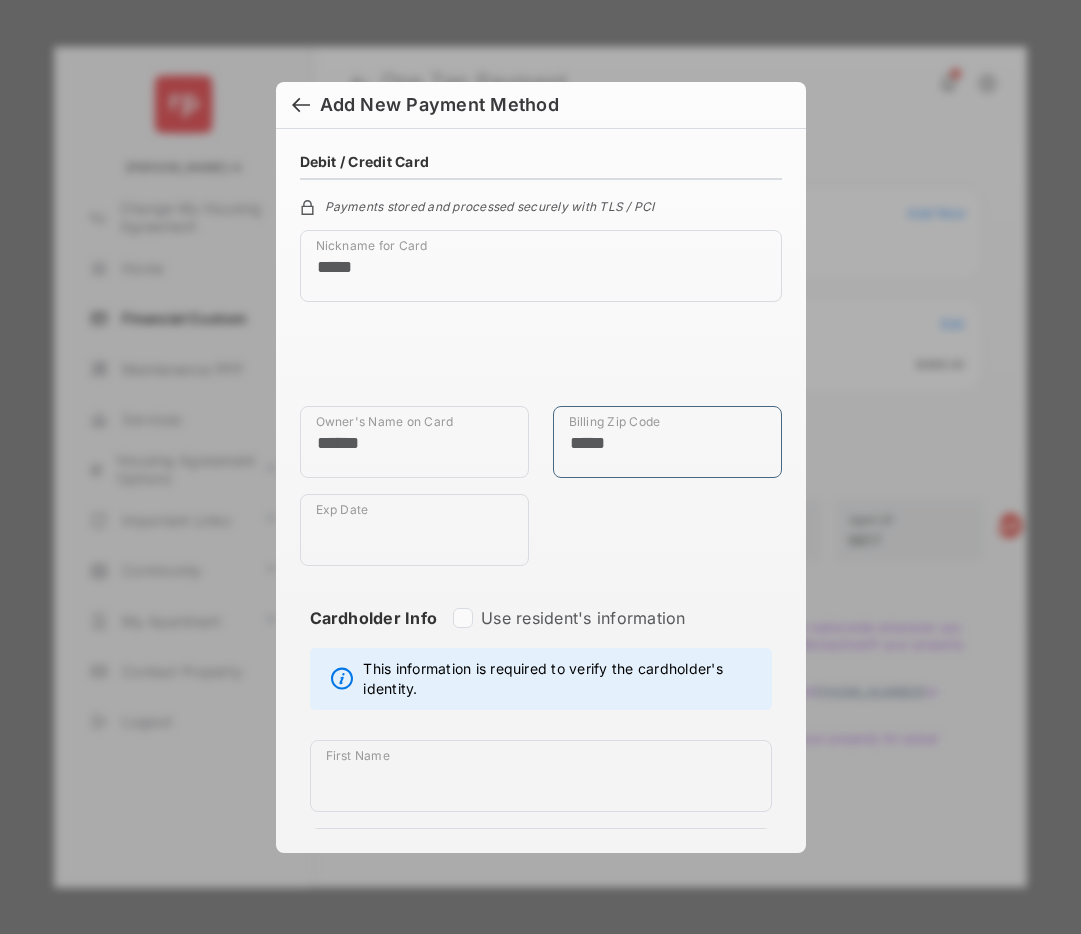 type on "*****" 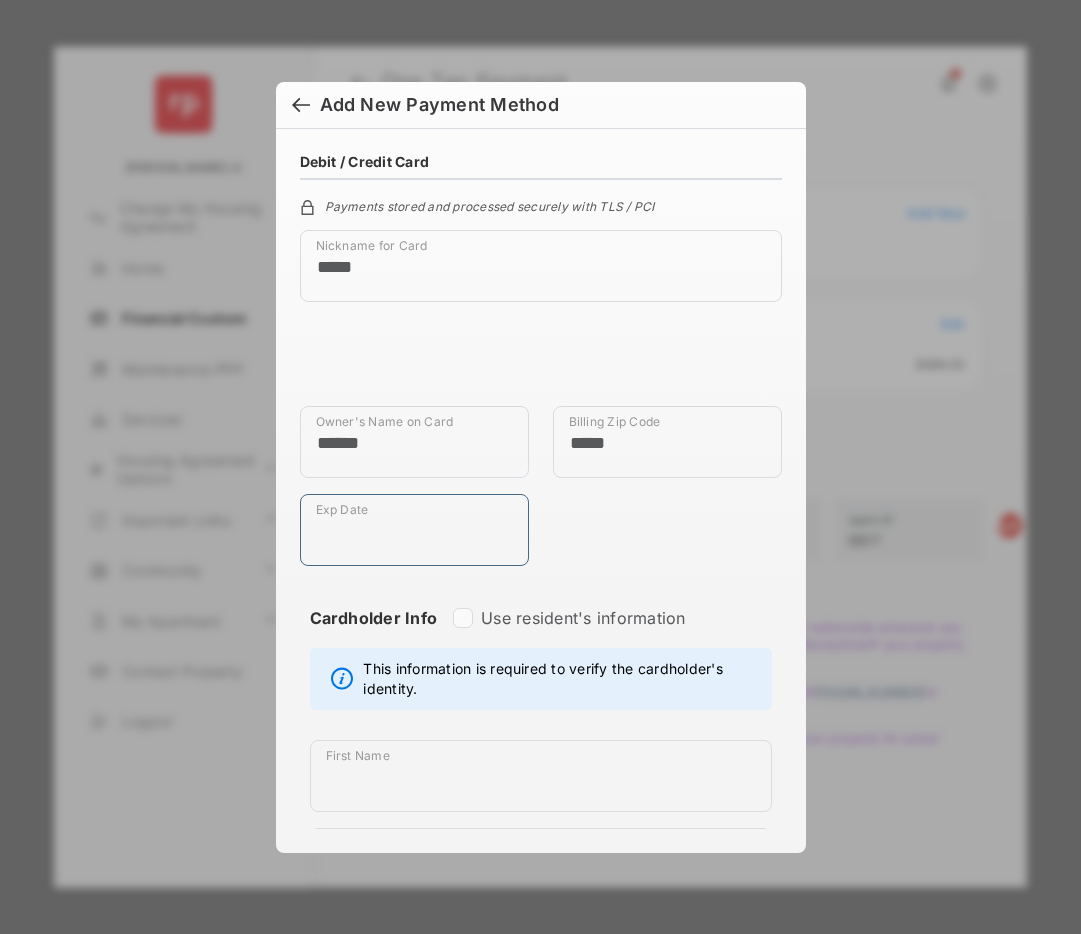 click on "Exp Date" at bounding box center (414, 530) 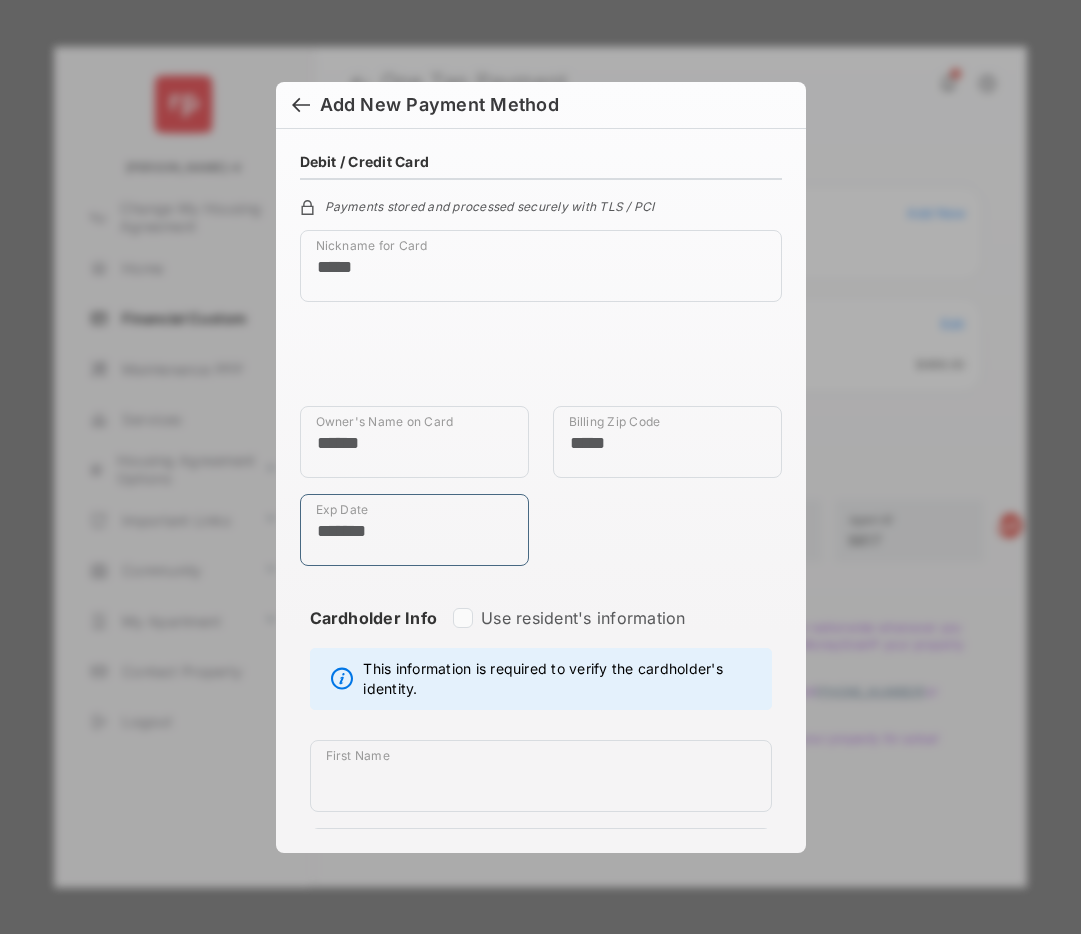 type on "*******" 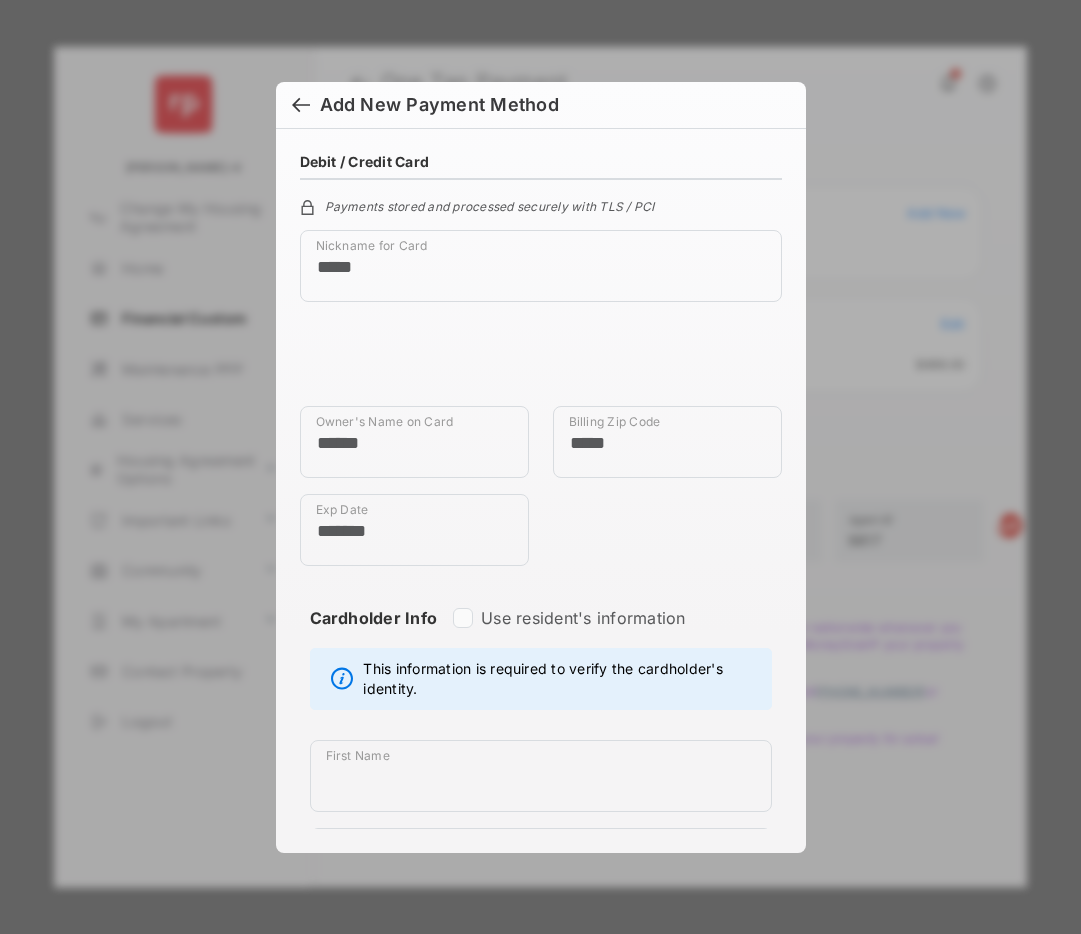 type on "*******" 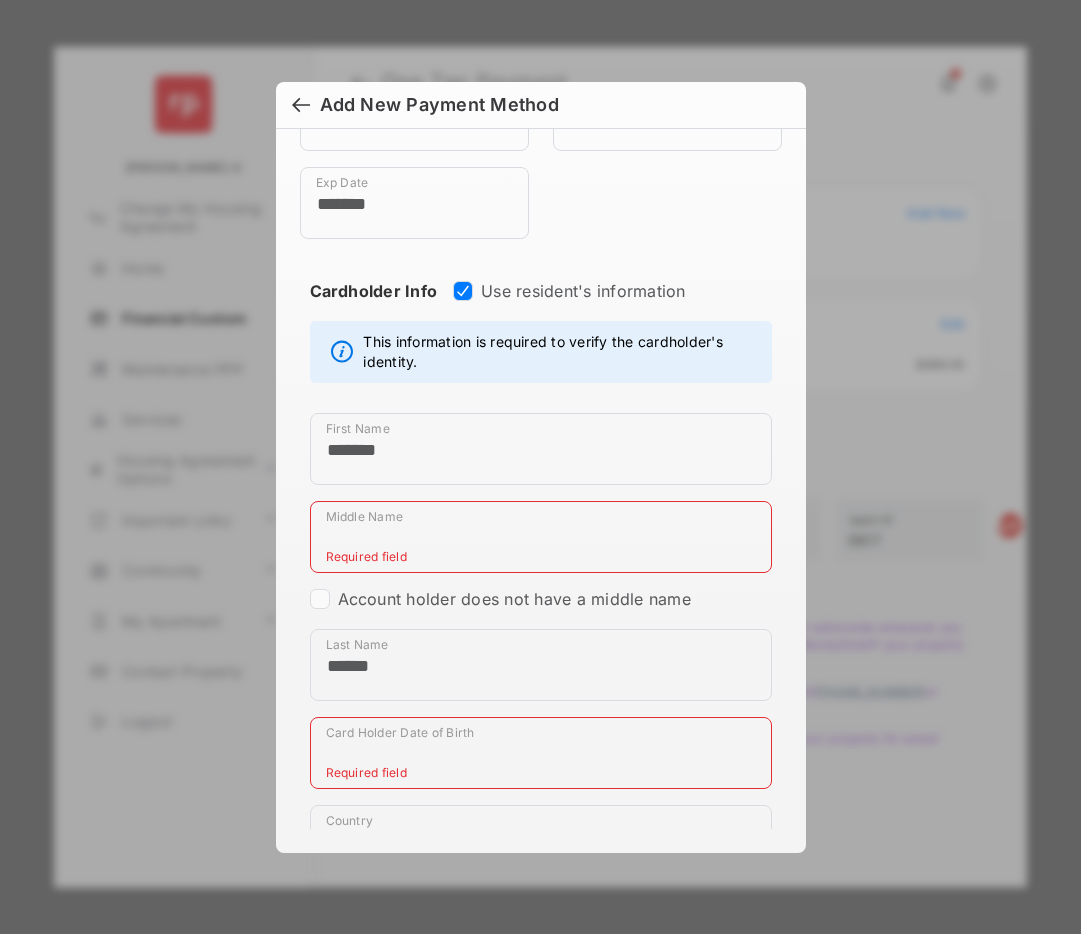 scroll, scrollTop: 331, scrollLeft: 0, axis: vertical 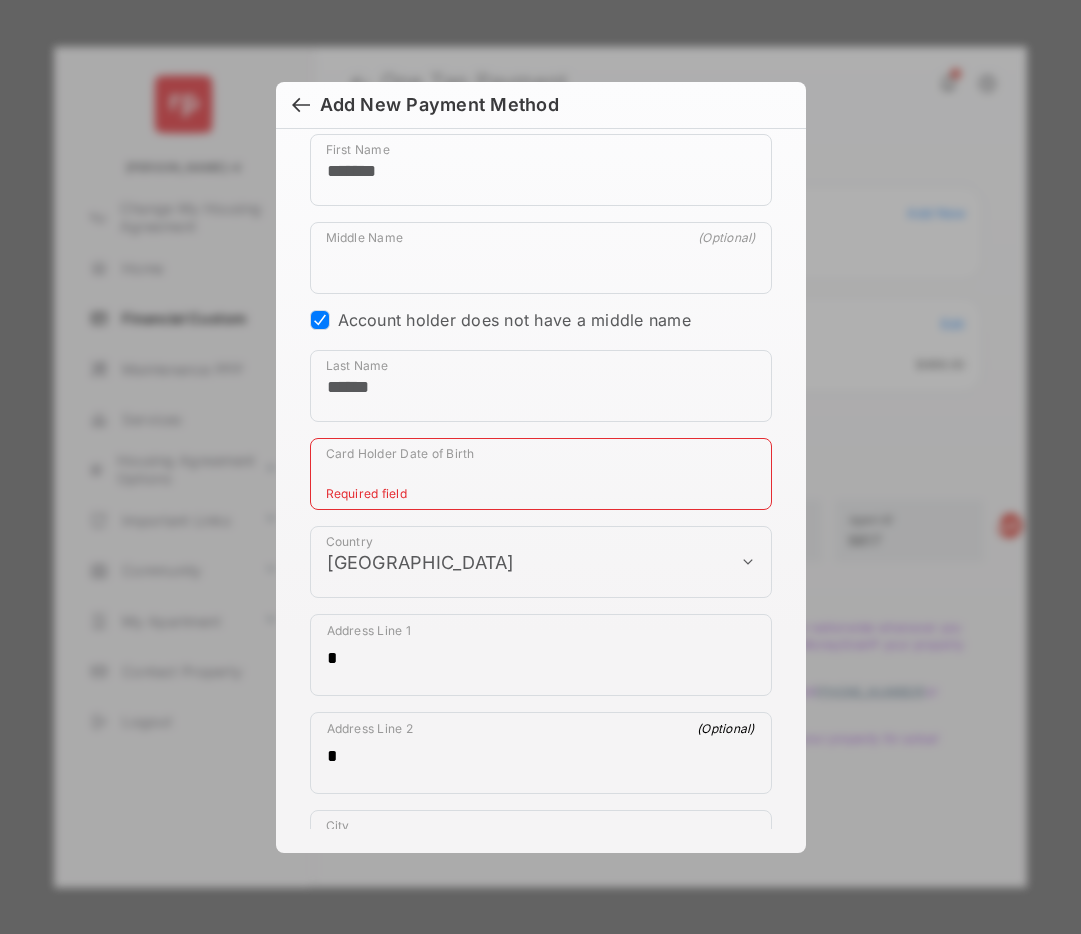 click on "Card Holder Date of Birth" at bounding box center [541, 474] 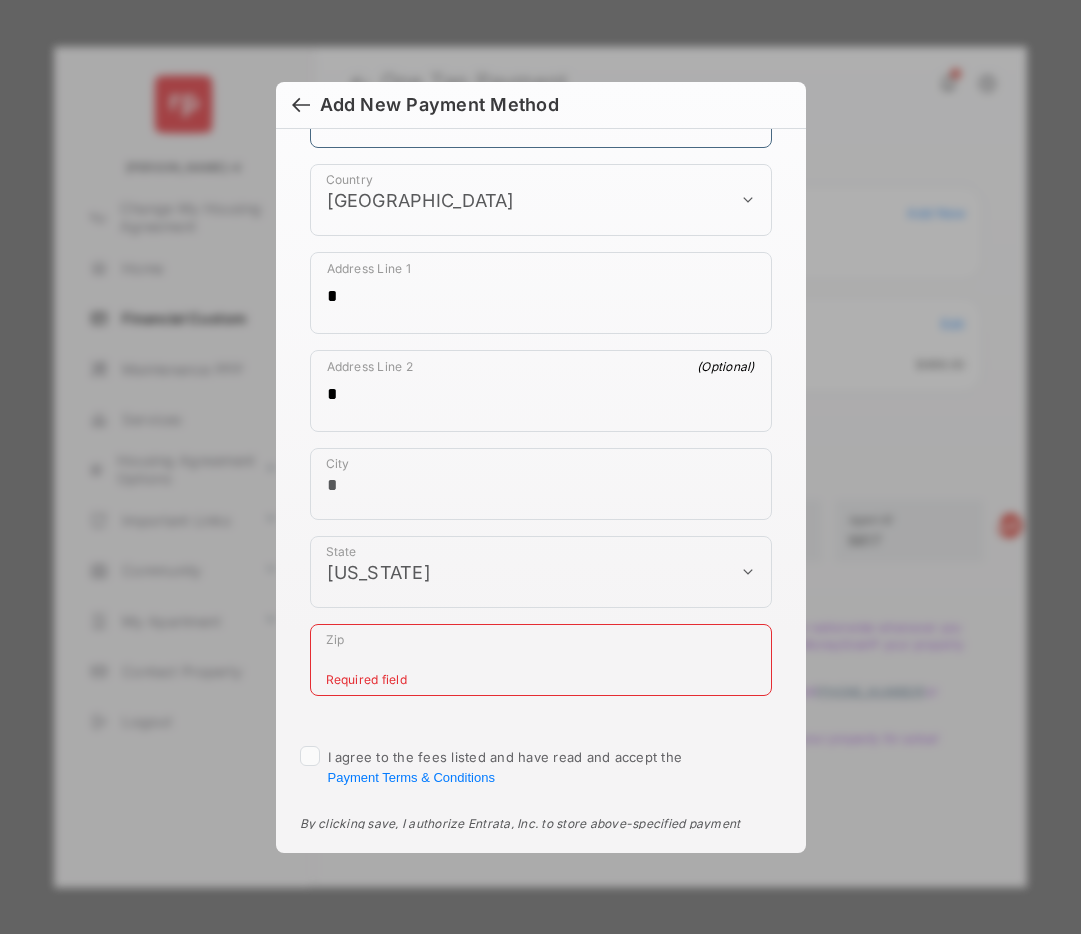 scroll, scrollTop: 989, scrollLeft: 0, axis: vertical 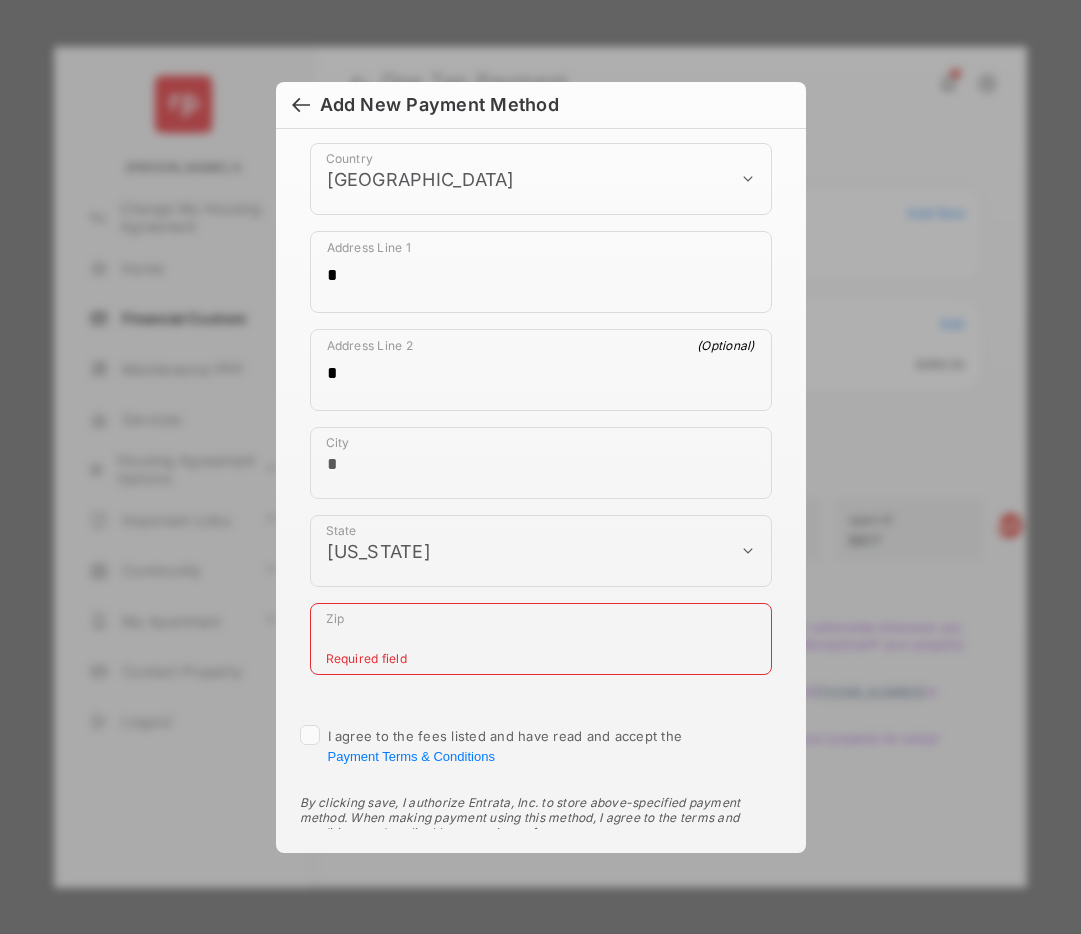type on "**********" 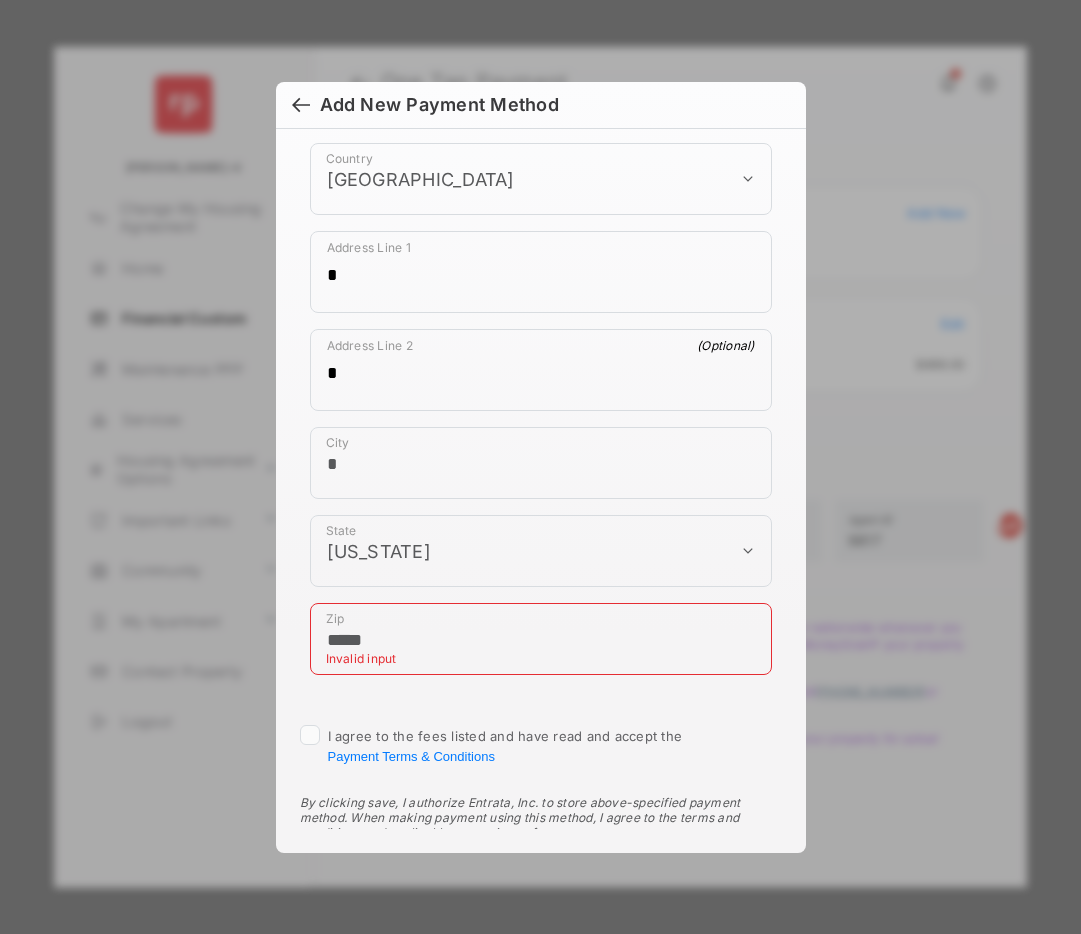 type on "*****" 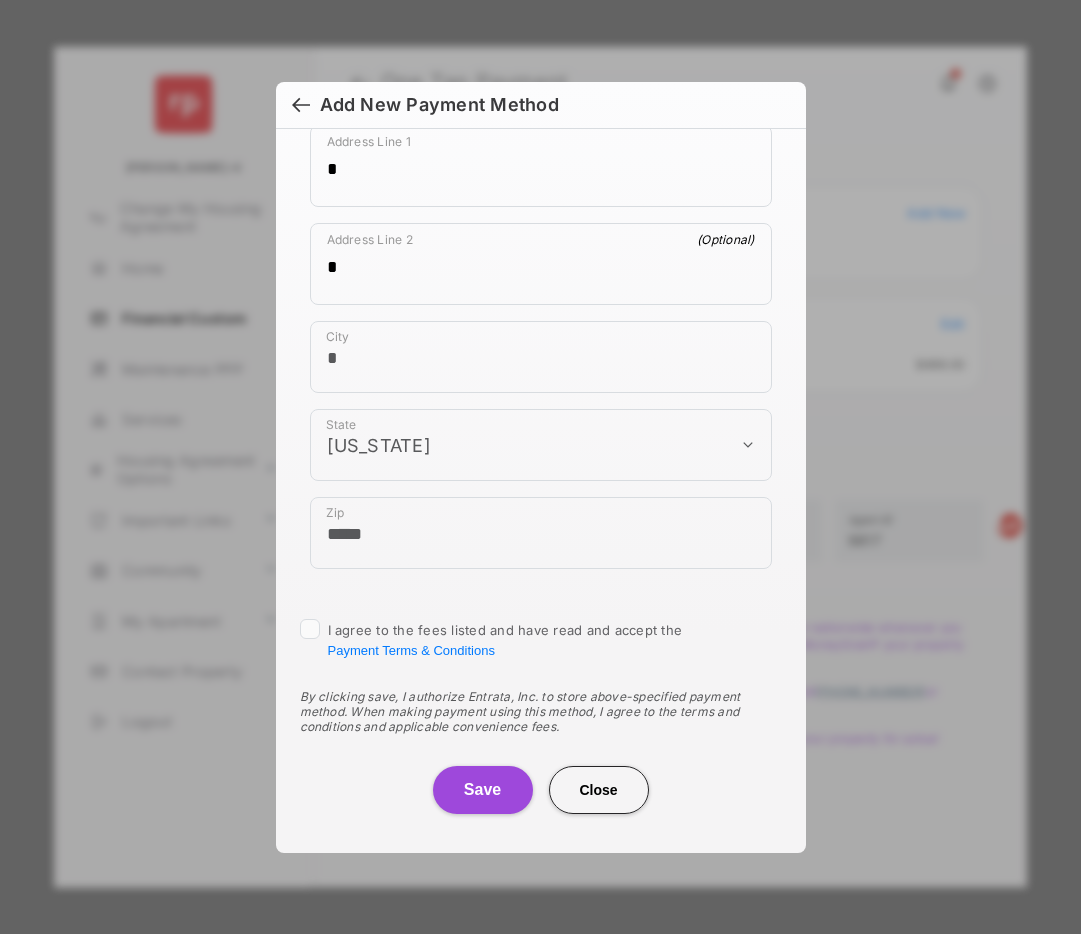 scroll, scrollTop: 1096, scrollLeft: 0, axis: vertical 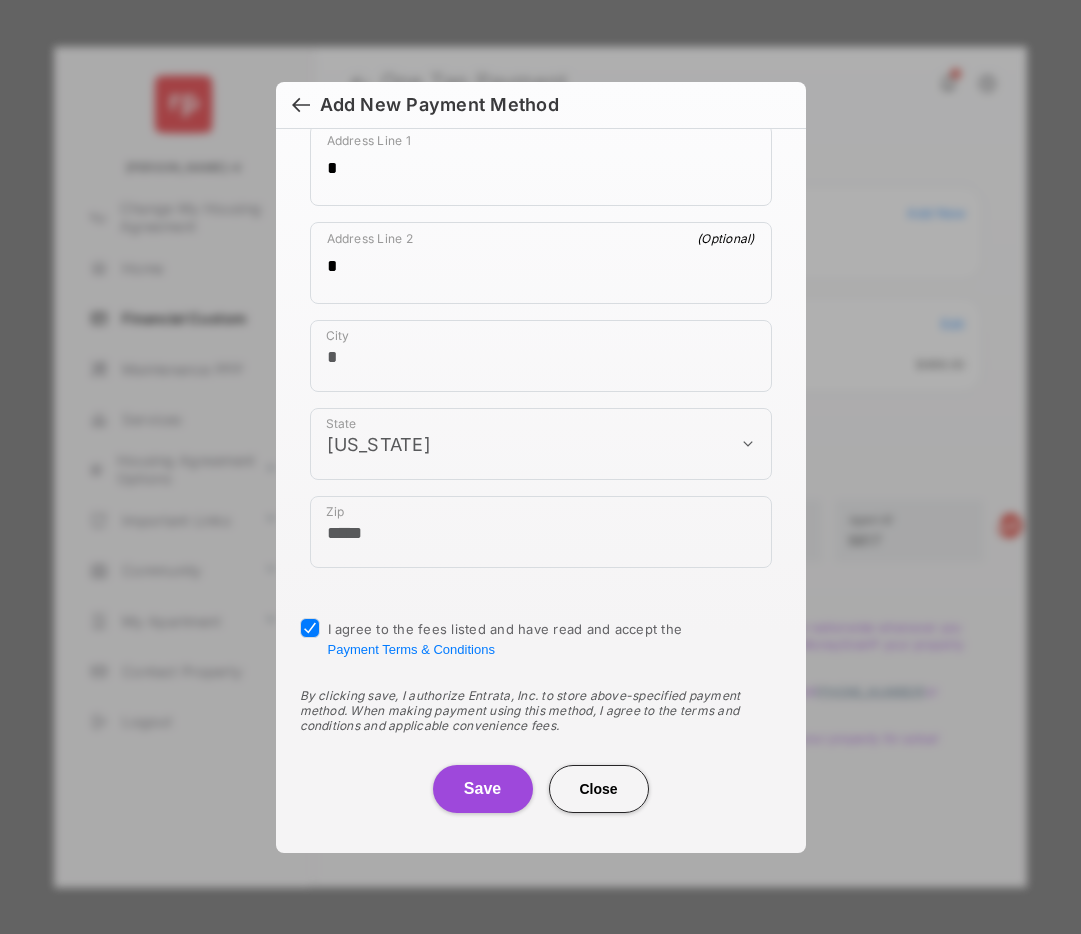 click on "Save" at bounding box center (483, 789) 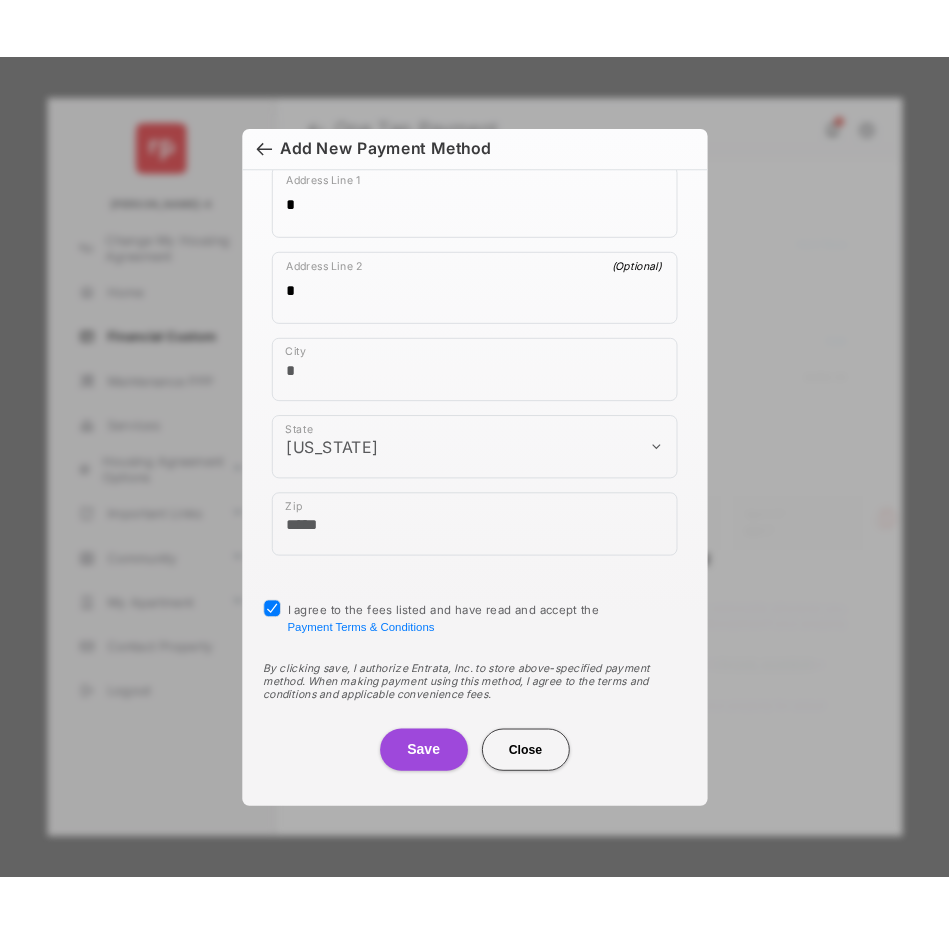 scroll, scrollTop: 598, scrollLeft: 0, axis: vertical 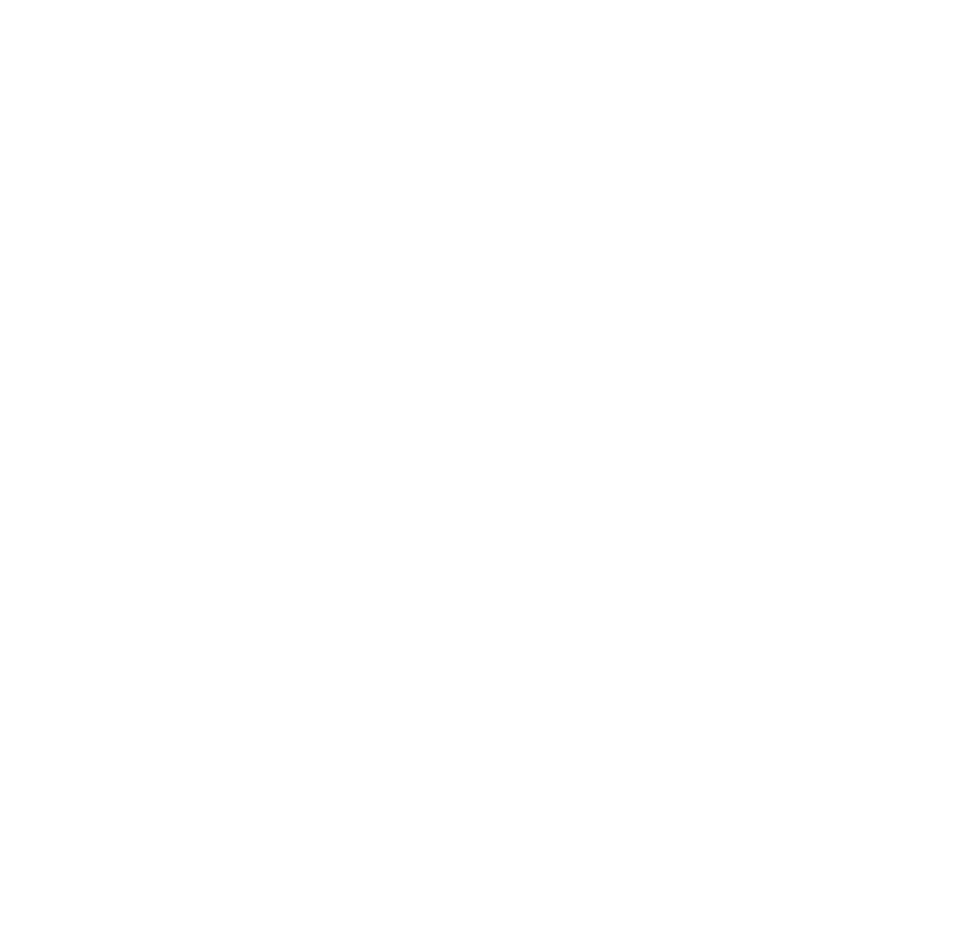 drag, startPoint x: 957, startPoint y: 350, endPoint x: 833, endPoint y: 375, distance: 126.495056 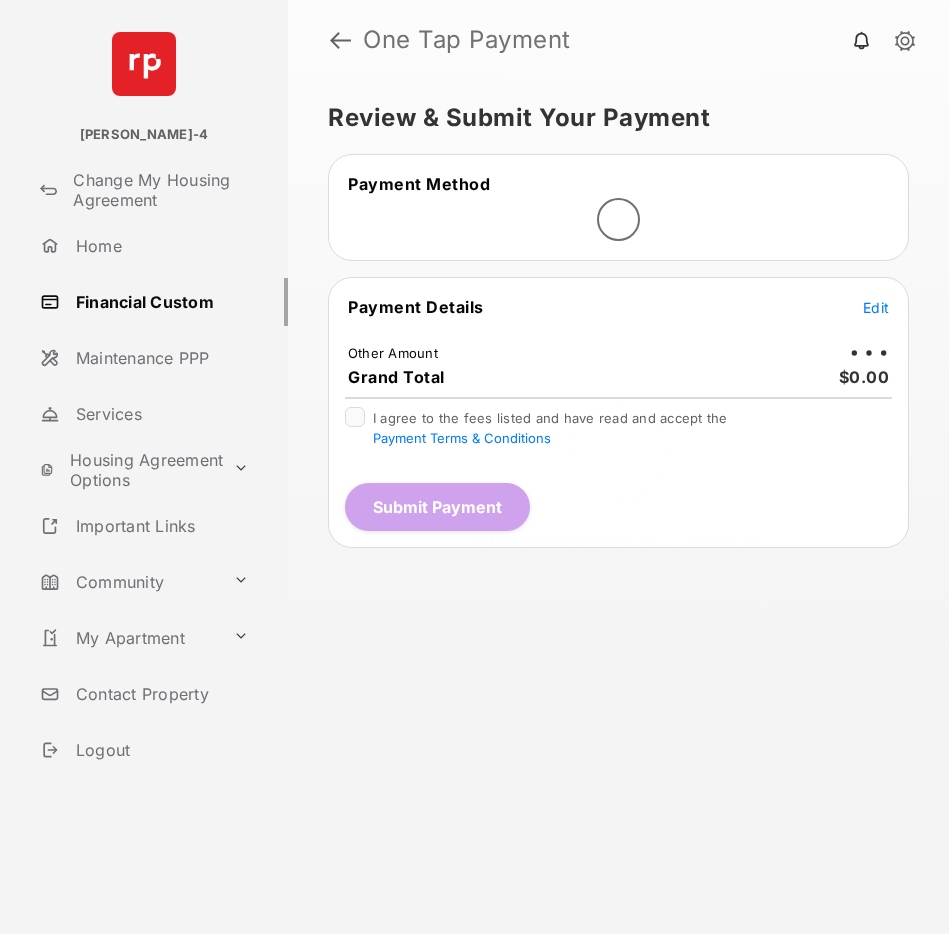 scroll, scrollTop: 0, scrollLeft: 0, axis: both 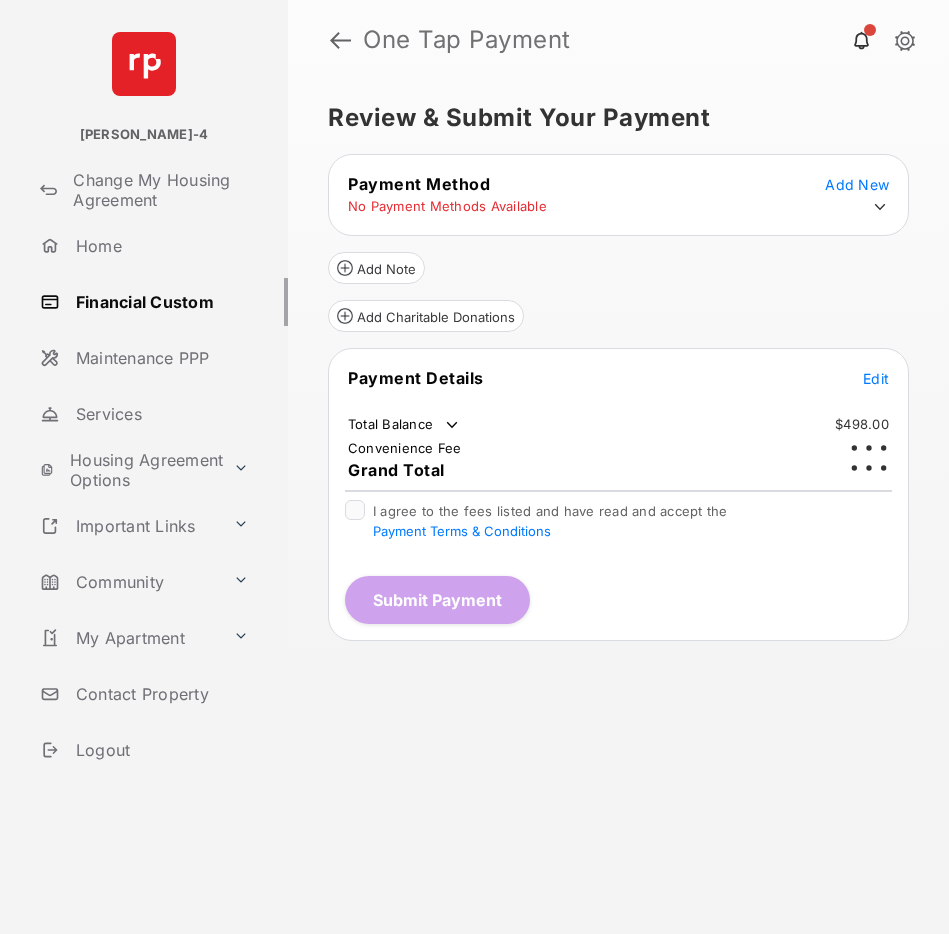 click on "Add New" at bounding box center (857, 184) 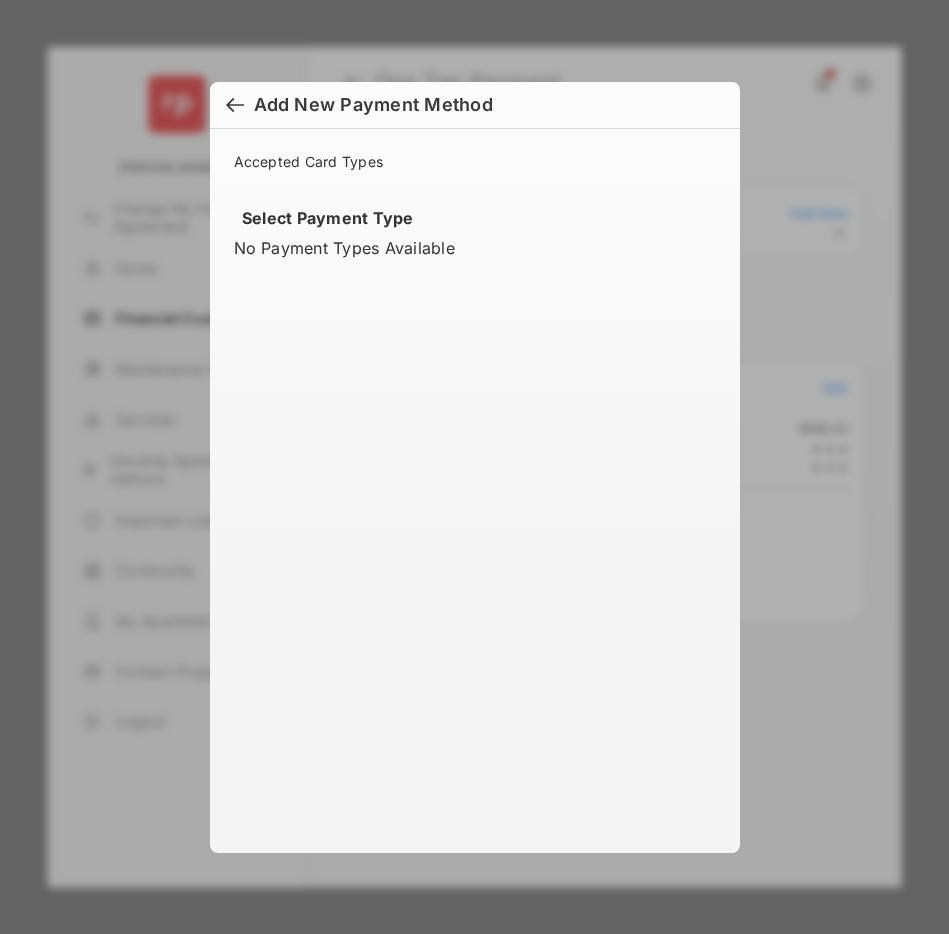 click at bounding box center [235, 107] 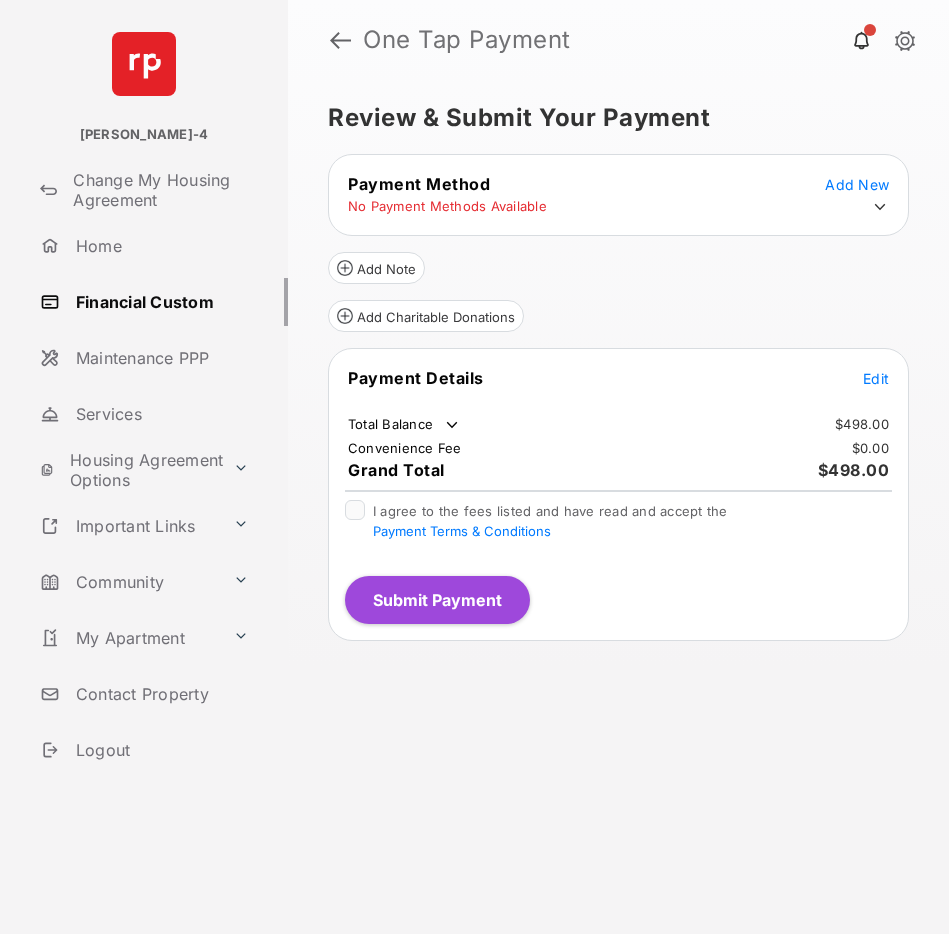 click on "Add New" at bounding box center (857, 184) 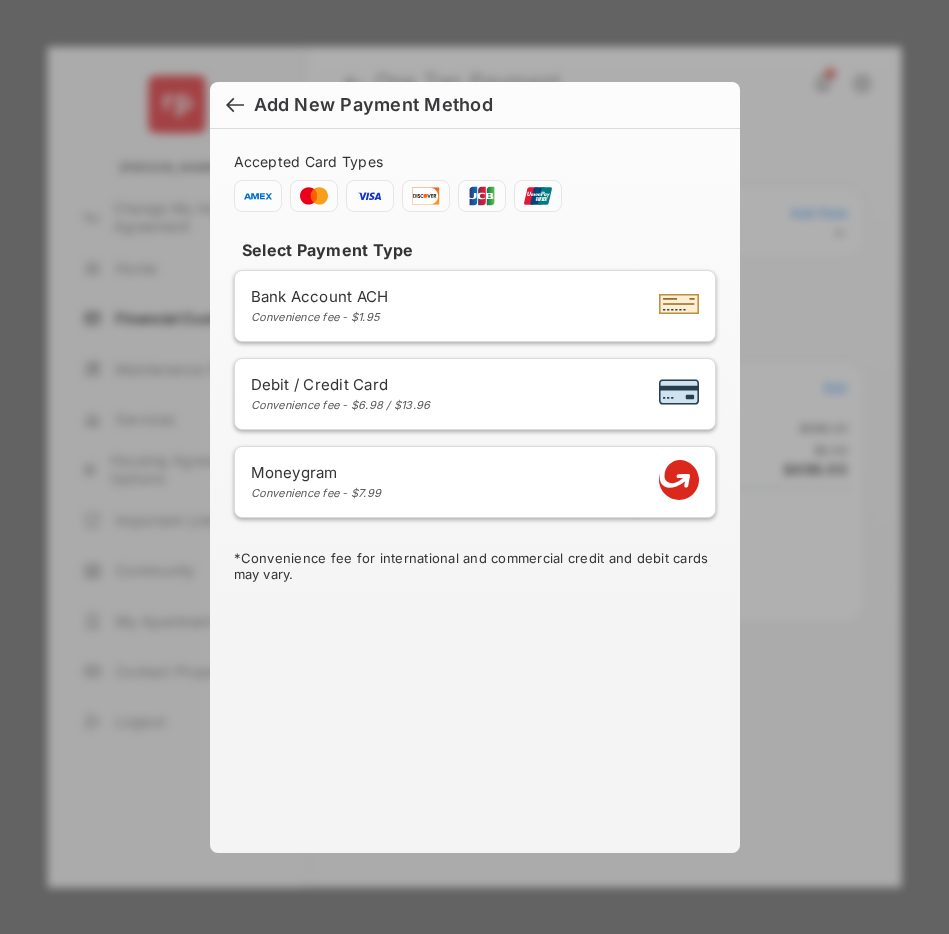click on "Debit / Credit Card Convenience fee - $6.98 / $13.96" at bounding box center [475, 394] 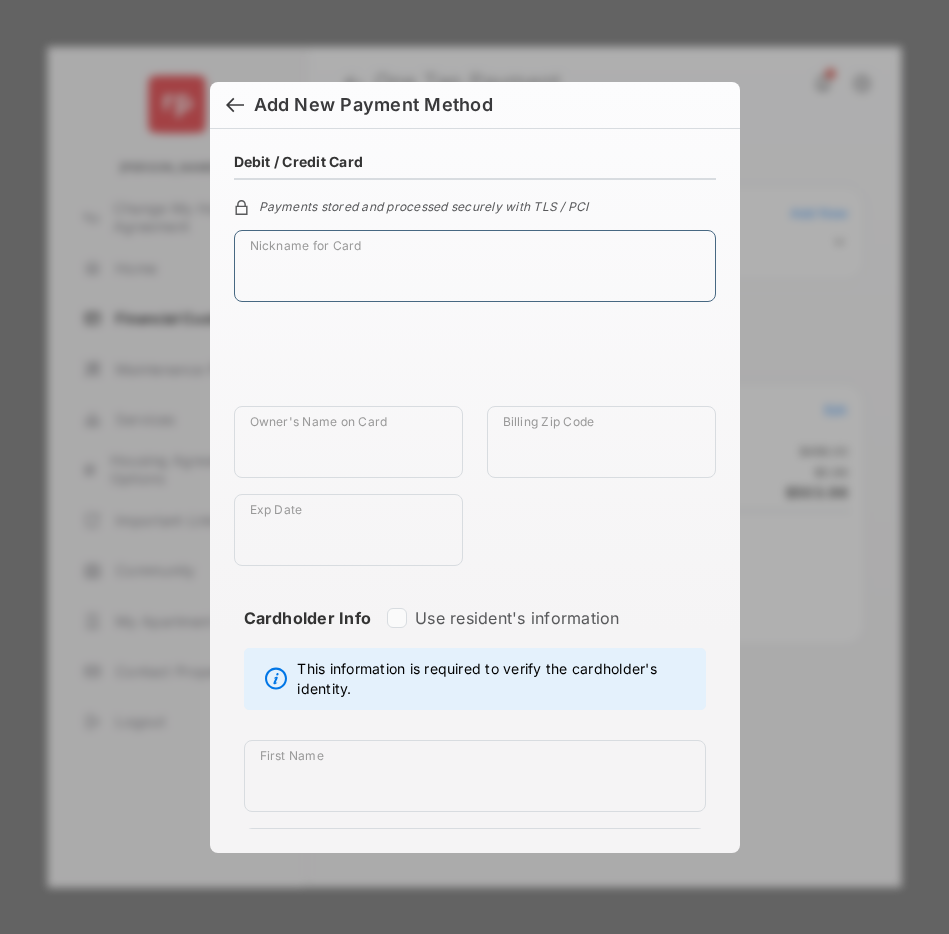 click on "Nickname for Card" at bounding box center (475, 266) 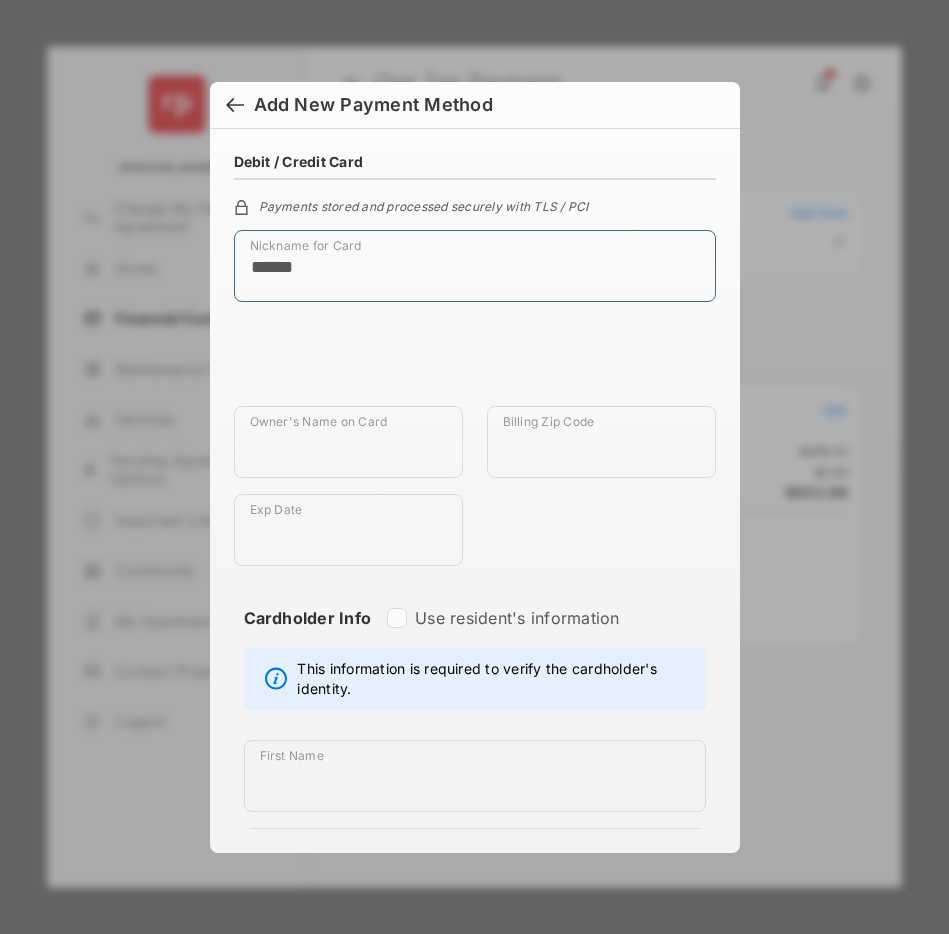 type on "******" 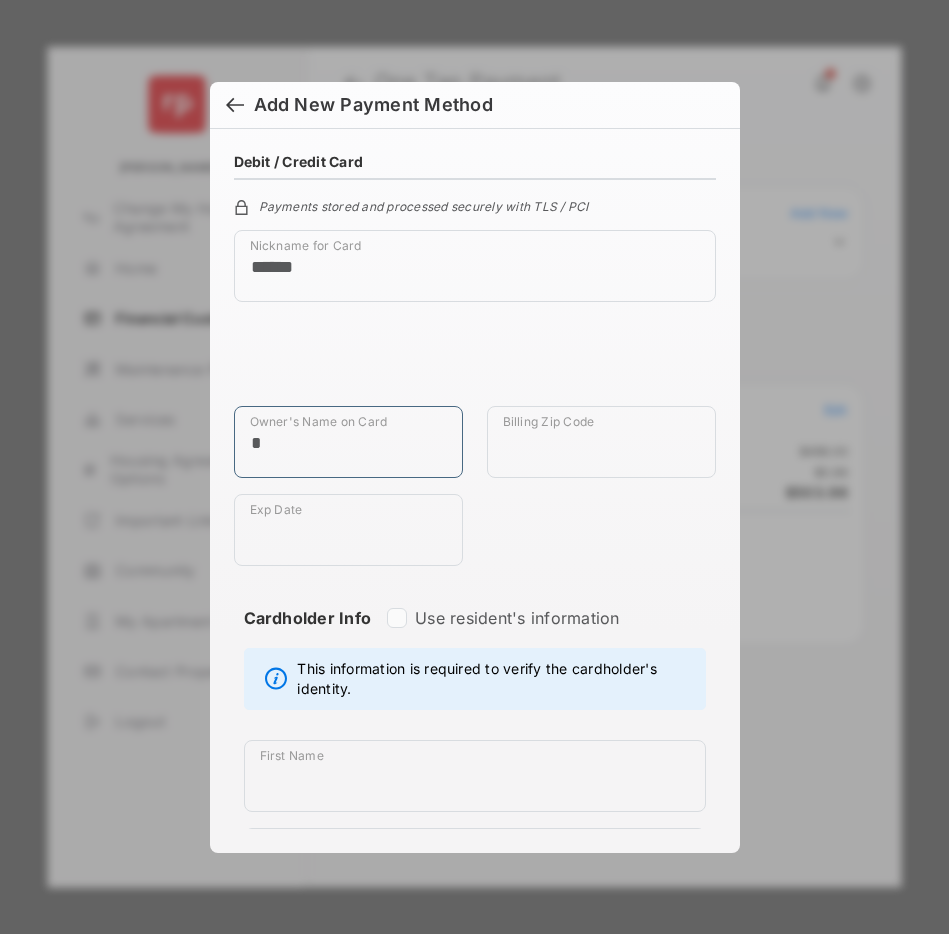 click on "*" at bounding box center (348, 442) 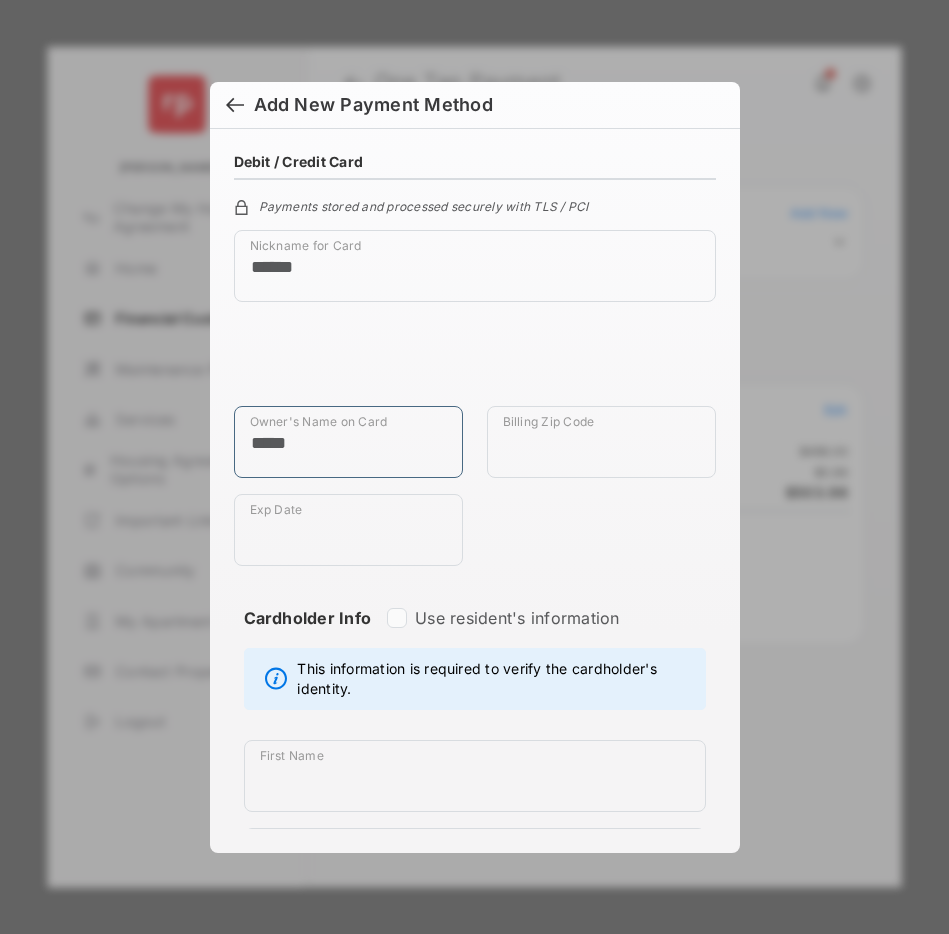 type on "*****" 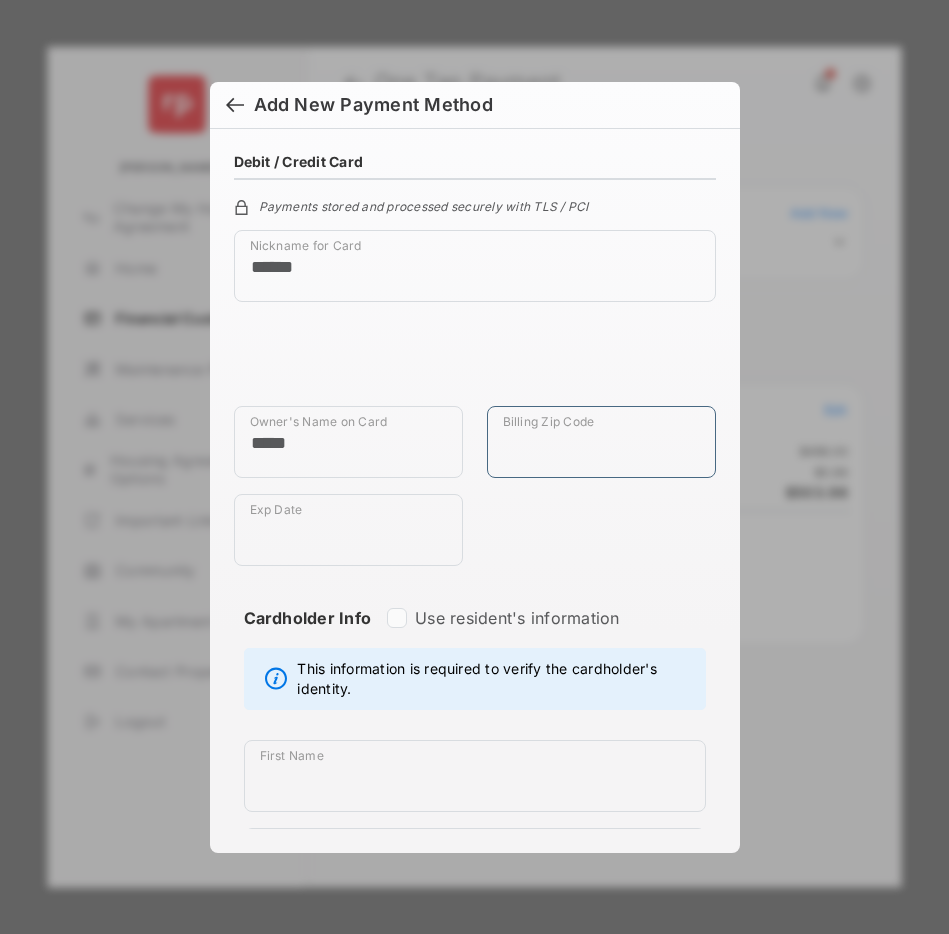 click on "Billing Zip Code" at bounding box center [601, 442] 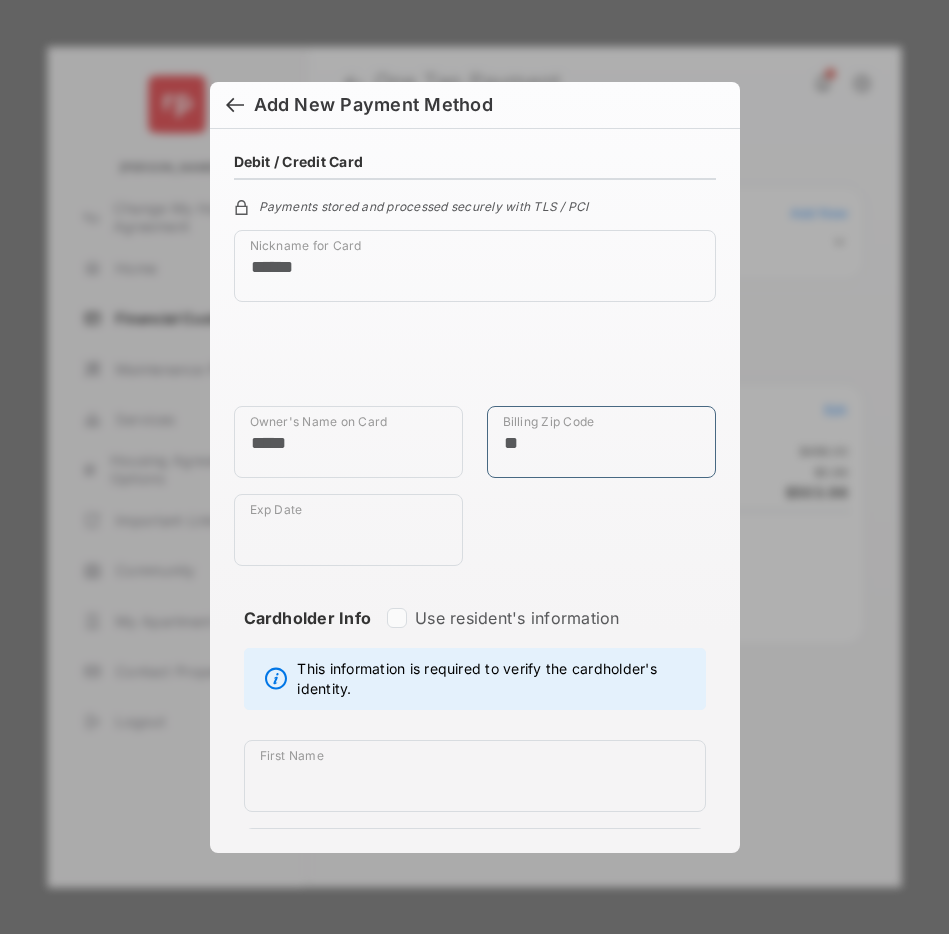 type on "*" 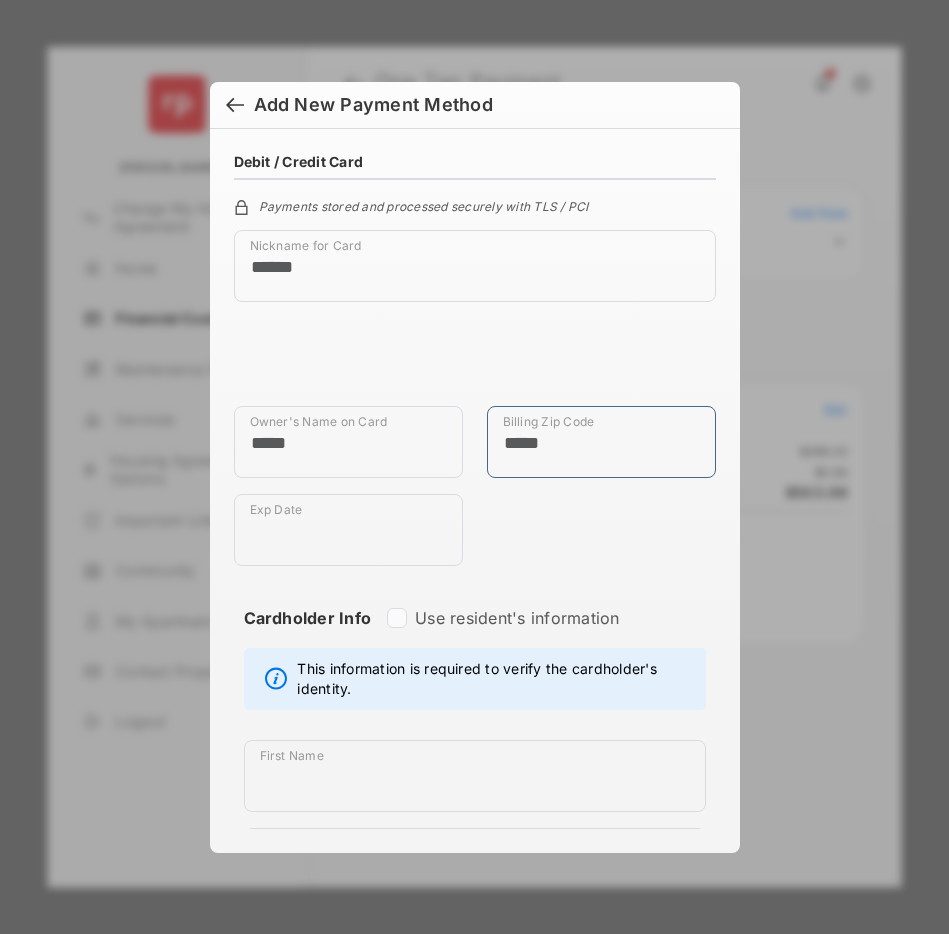type on "*****" 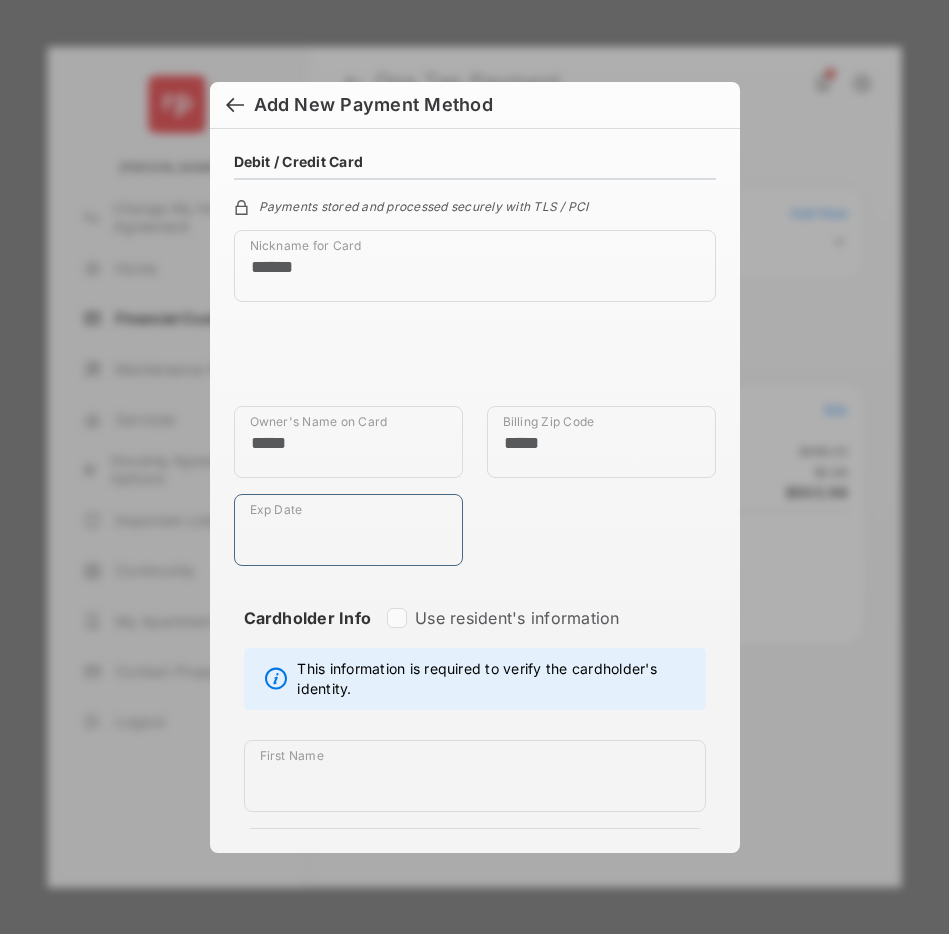 click on "Exp Date" at bounding box center (348, 530) 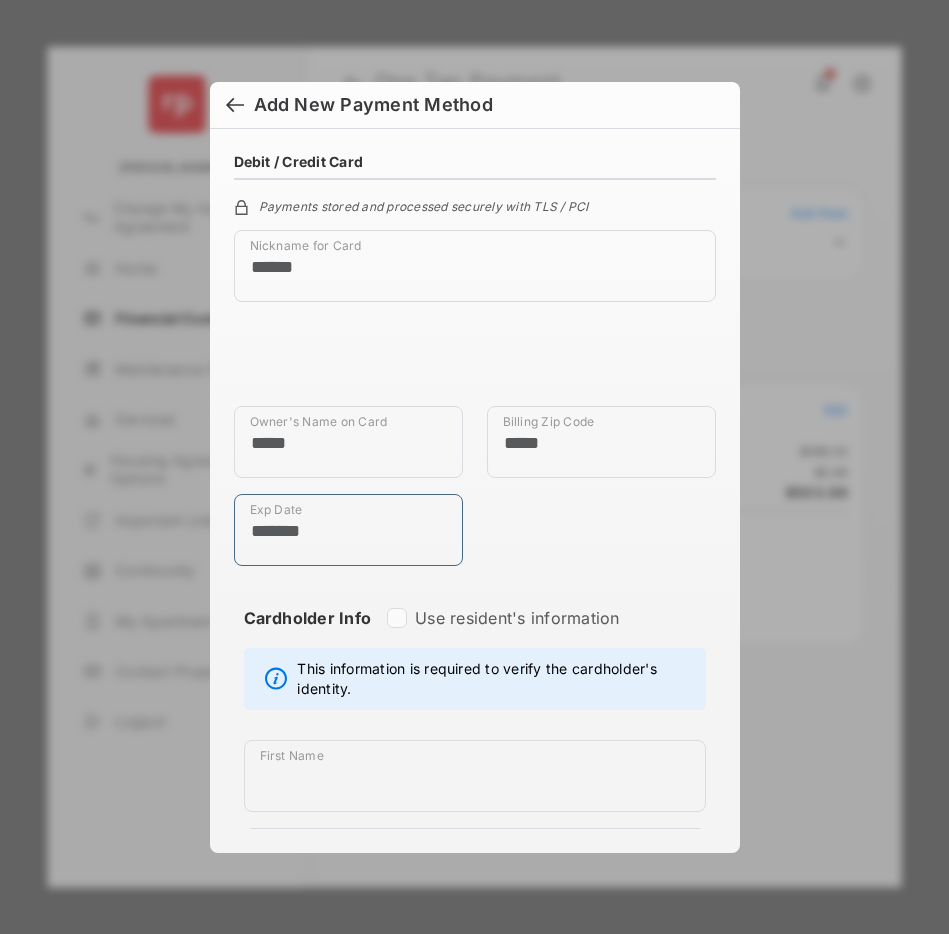 type on "*******" 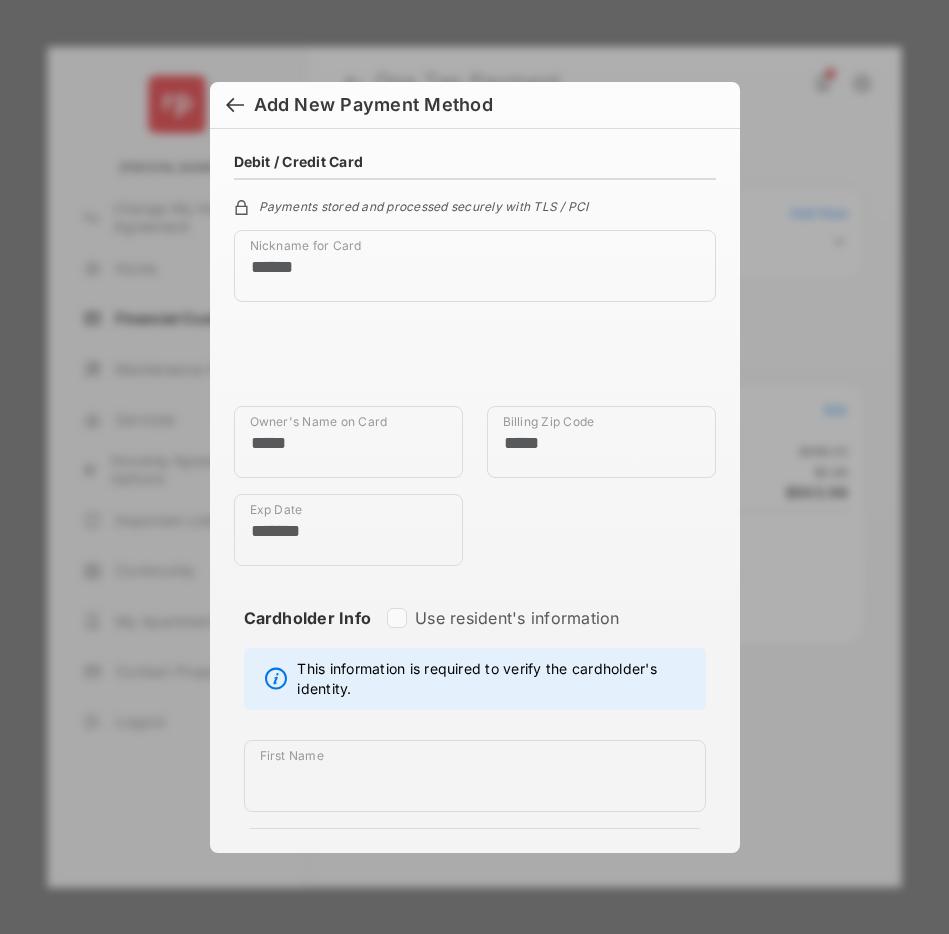 type on "*******" 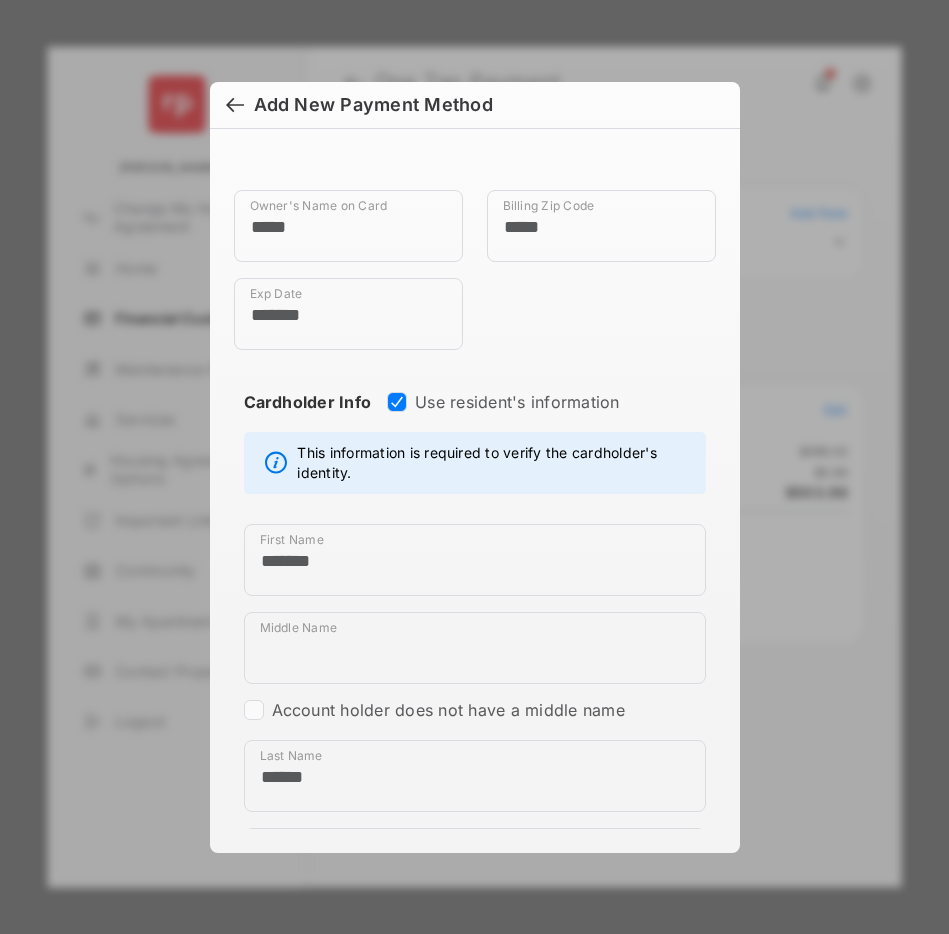 scroll, scrollTop: 265, scrollLeft: 0, axis: vertical 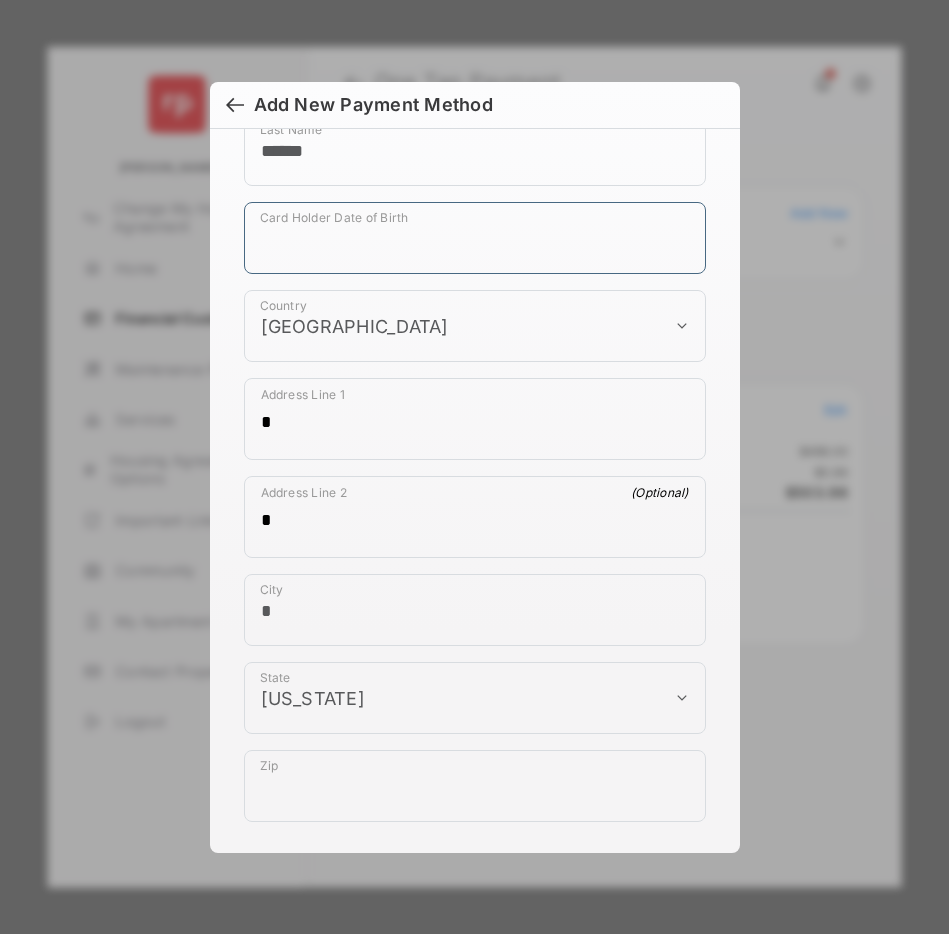 click on "Card Holder Date of Birth" at bounding box center (475, 238) 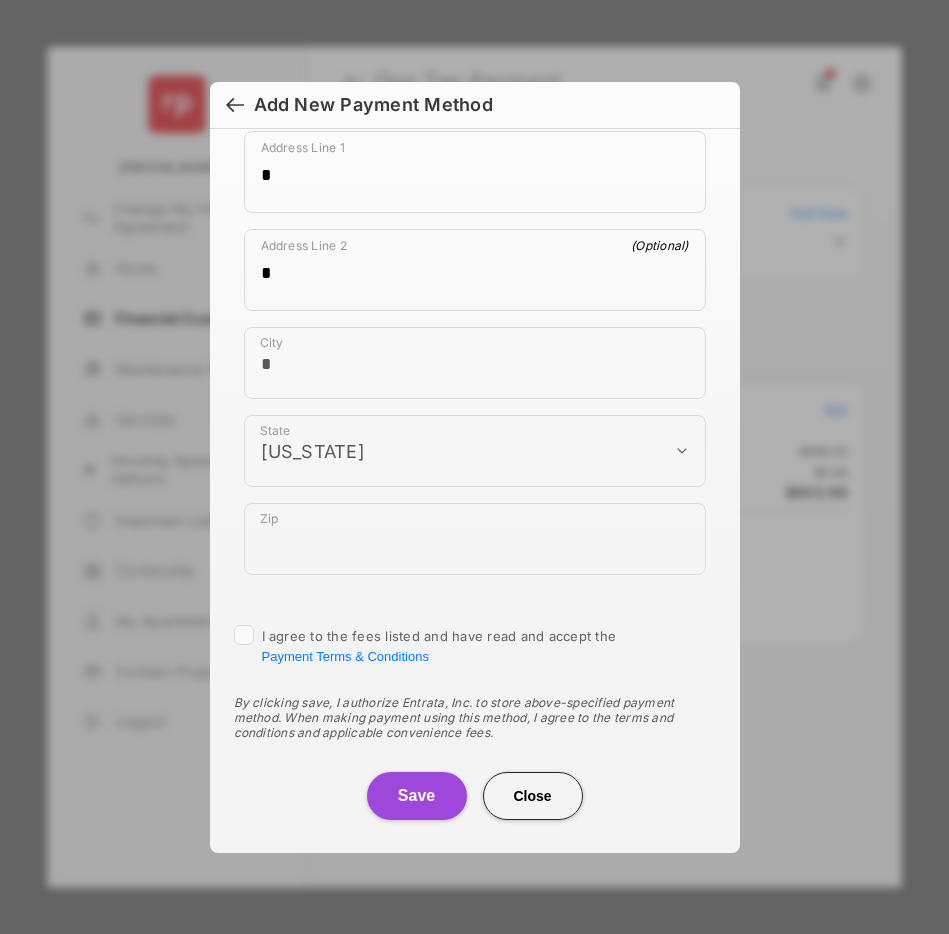 scroll, scrollTop: 1096, scrollLeft: 0, axis: vertical 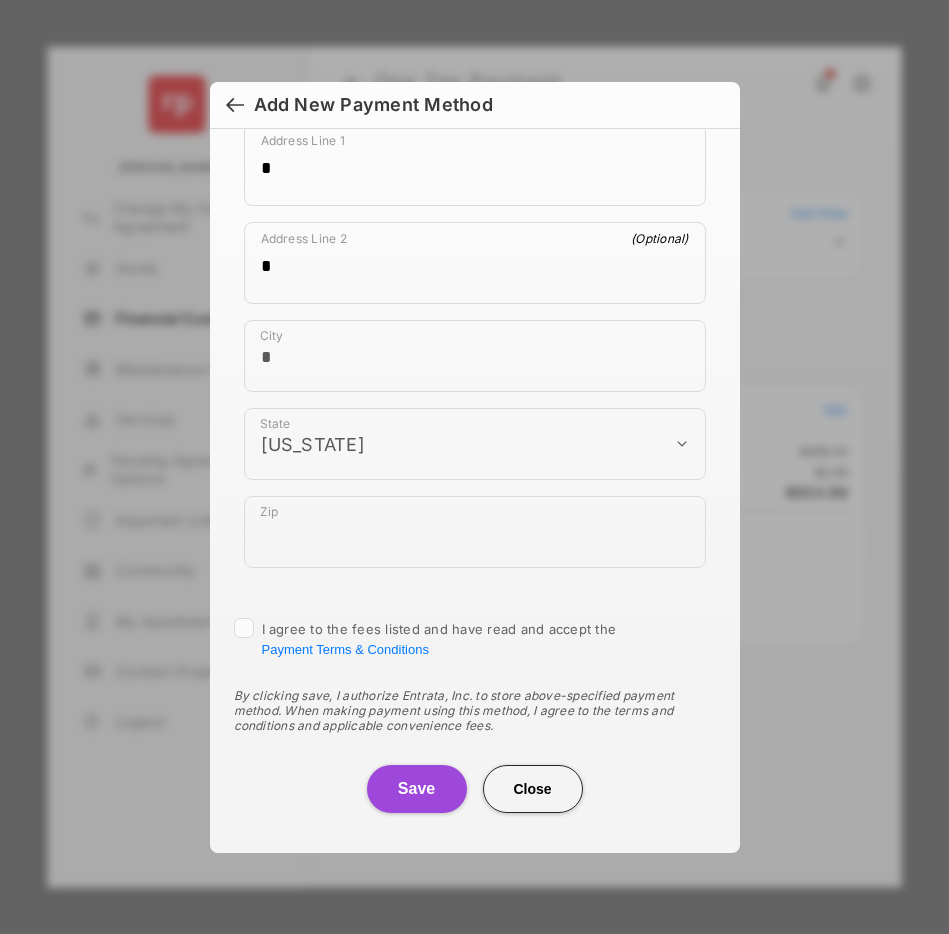 type on "**********" 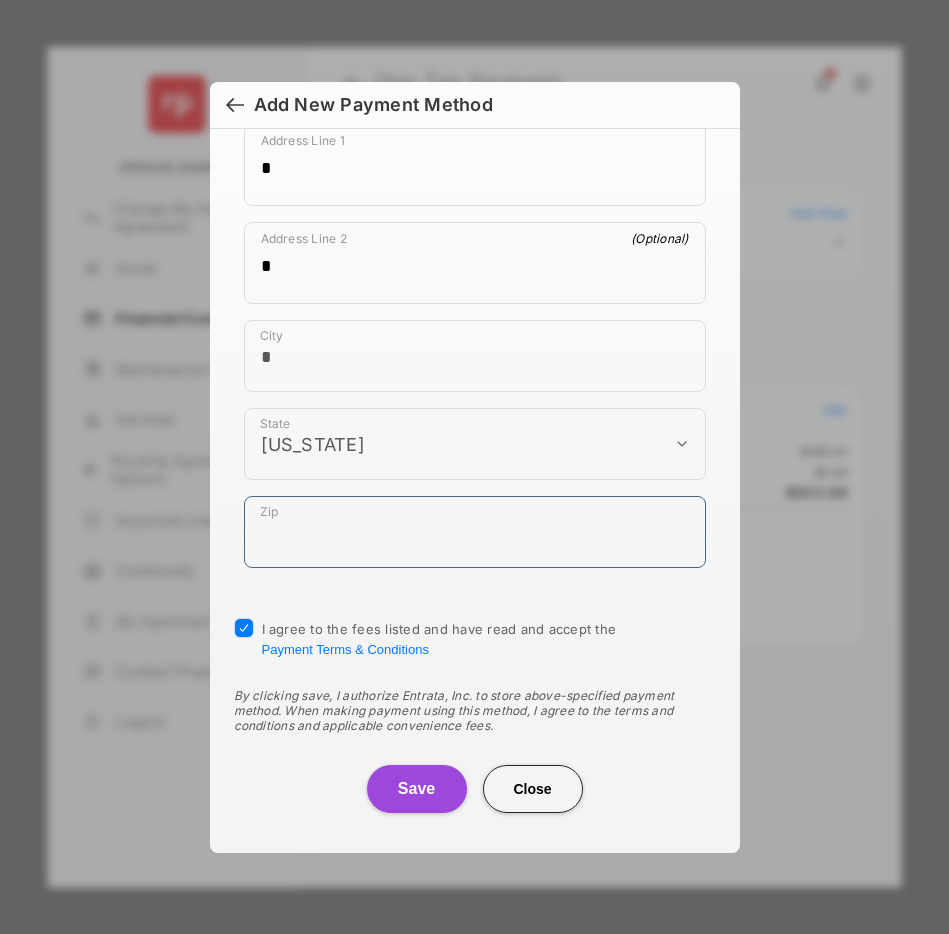 click on "Zip" at bounding box center [475, 532] 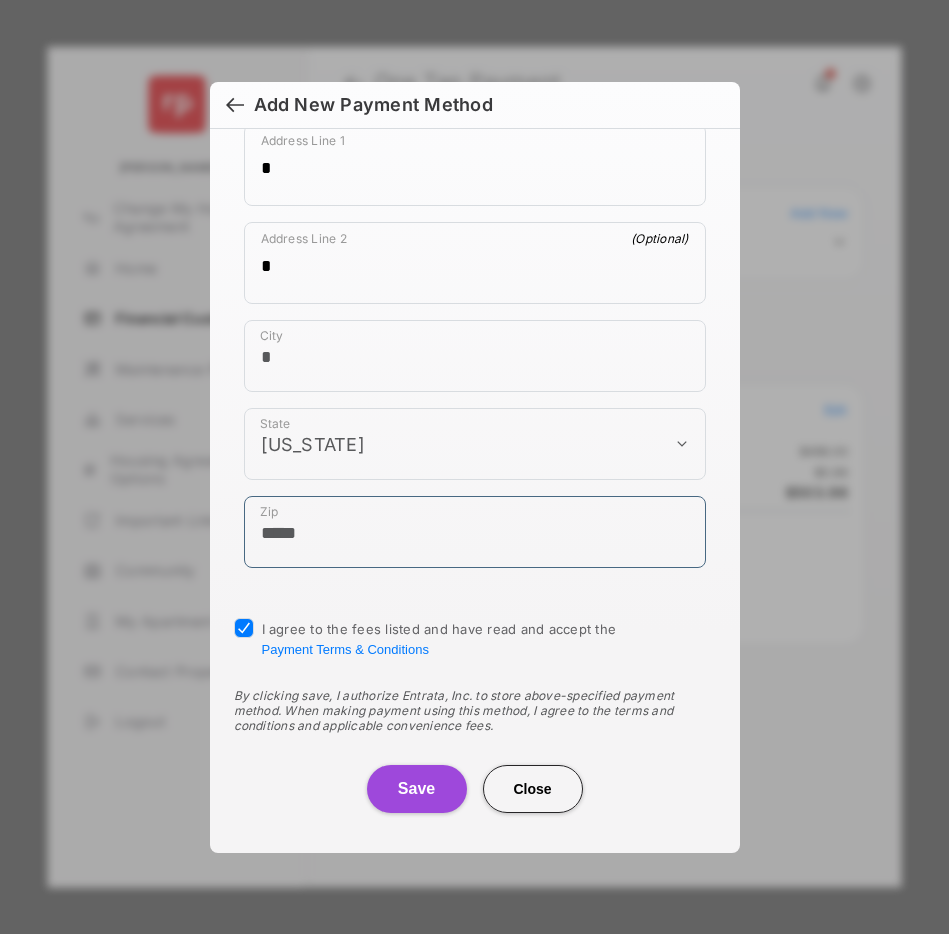 type on "*****" 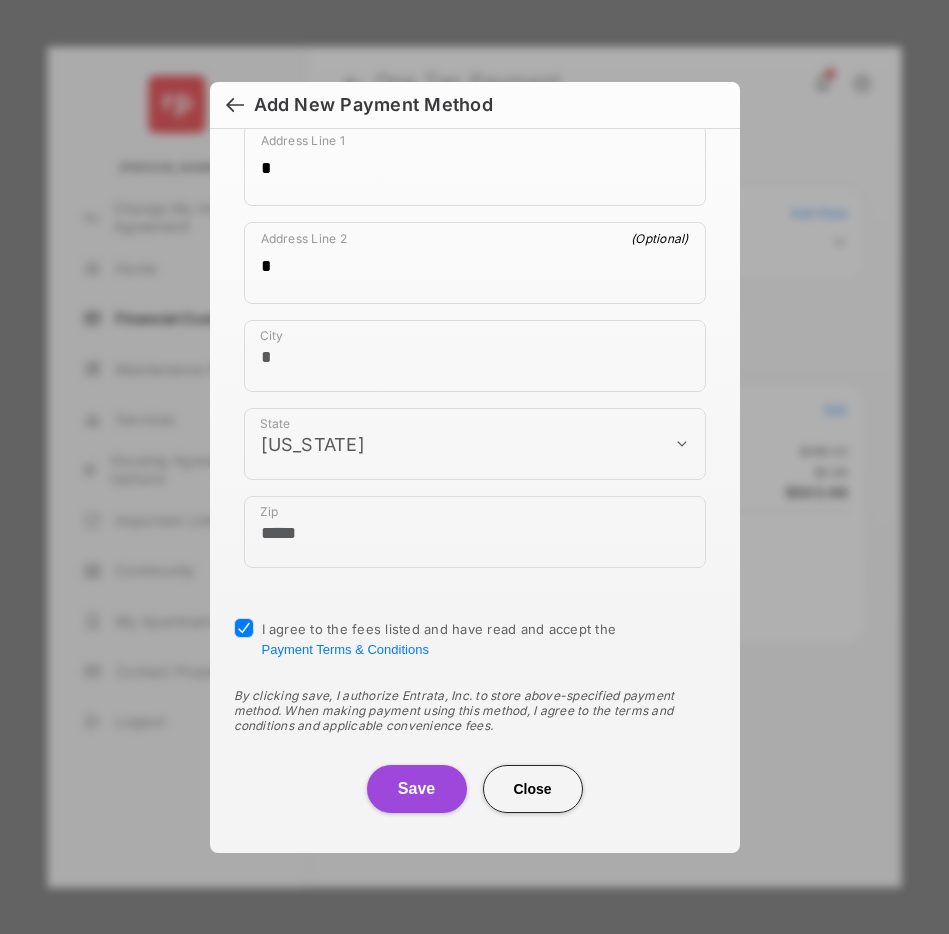 click on "Save" at bounding box center [417, 789] 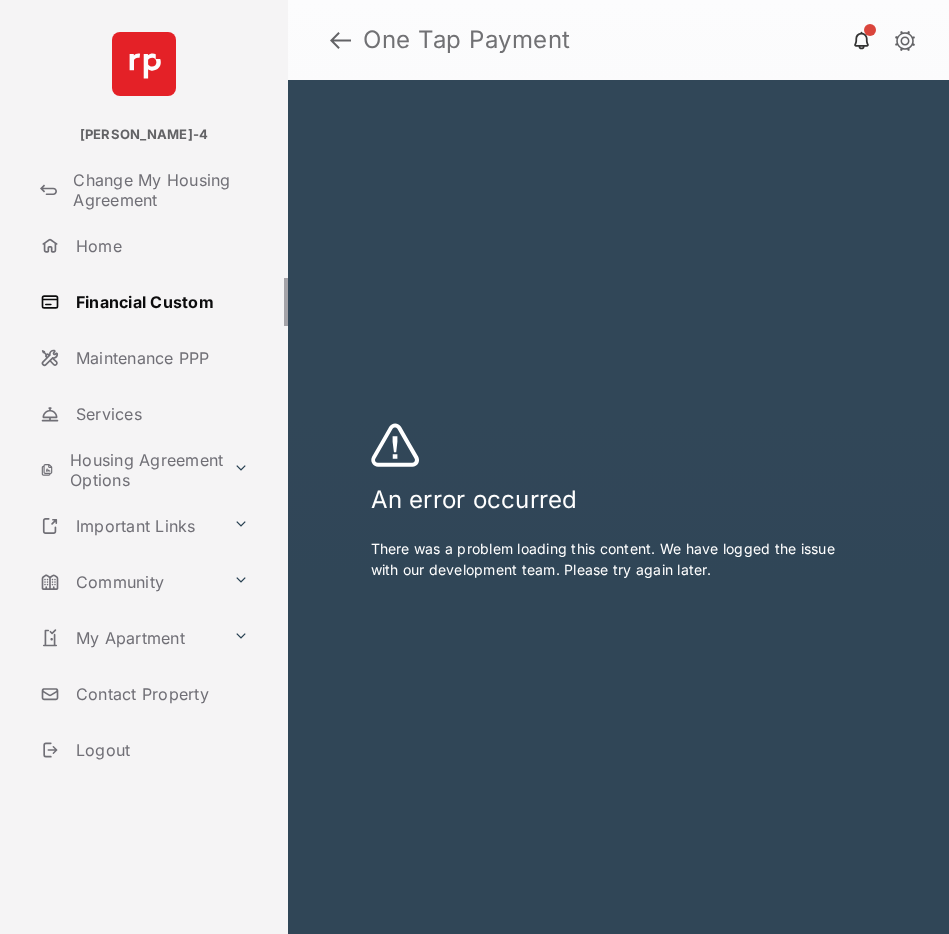 click on "Financial Custom" at bounding box center (160, 302) 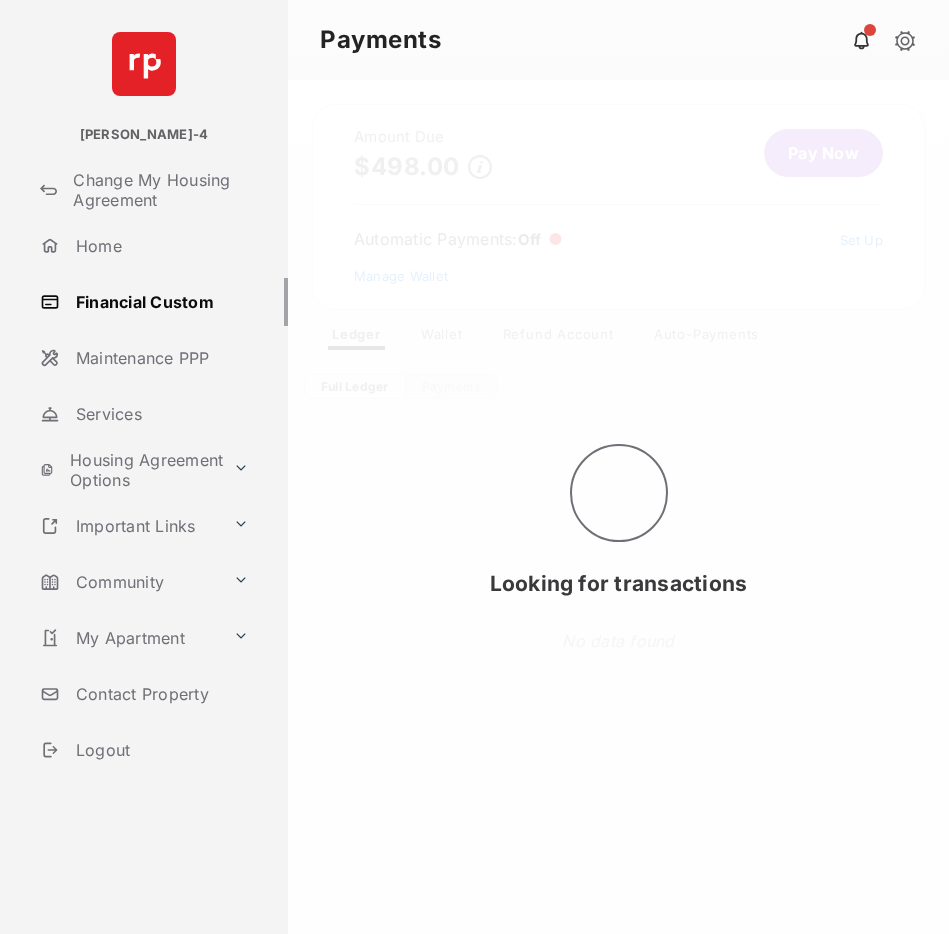 click on "Looking for transactions" at bounding box center [618, 507] 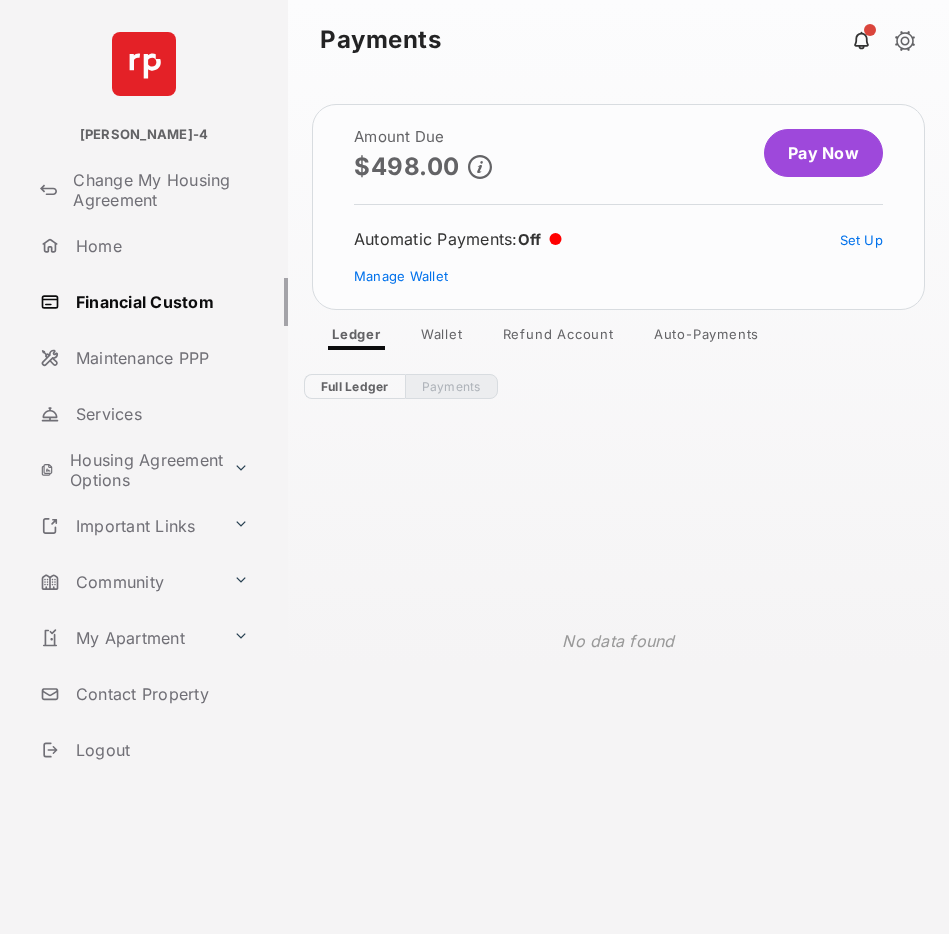 click on "Wallet" at bounding box center [442, 338] 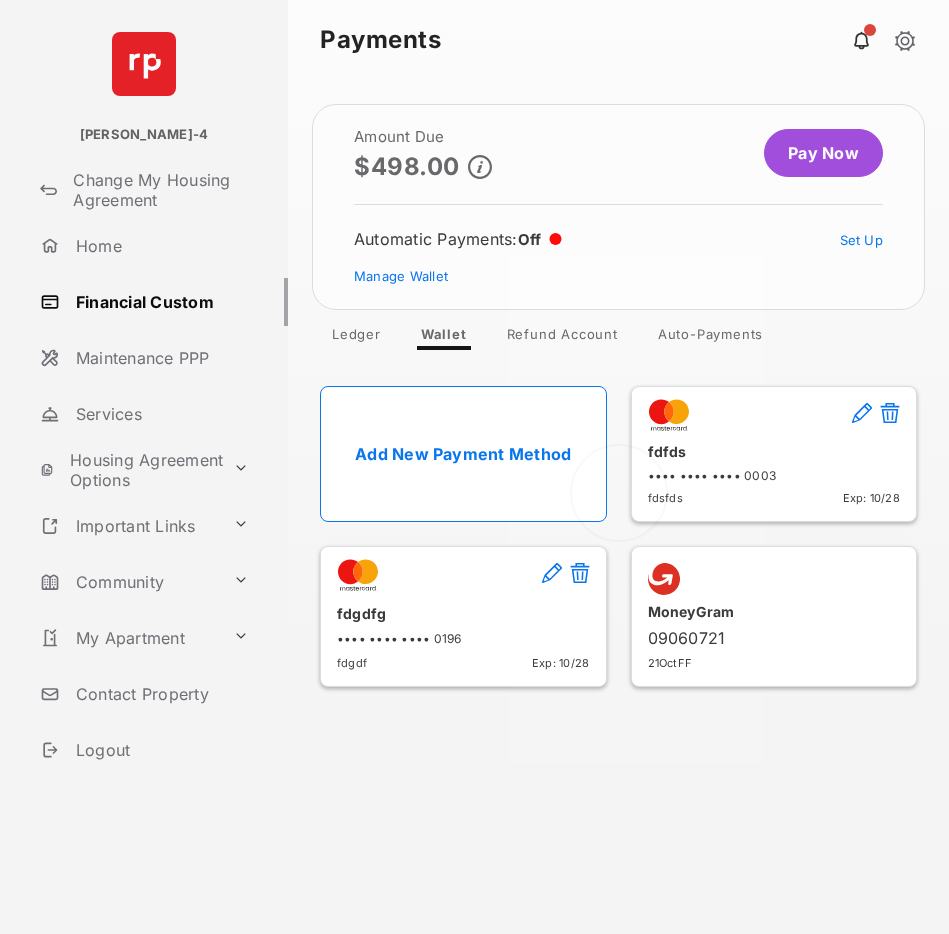 click at bounding box center (618, 507) 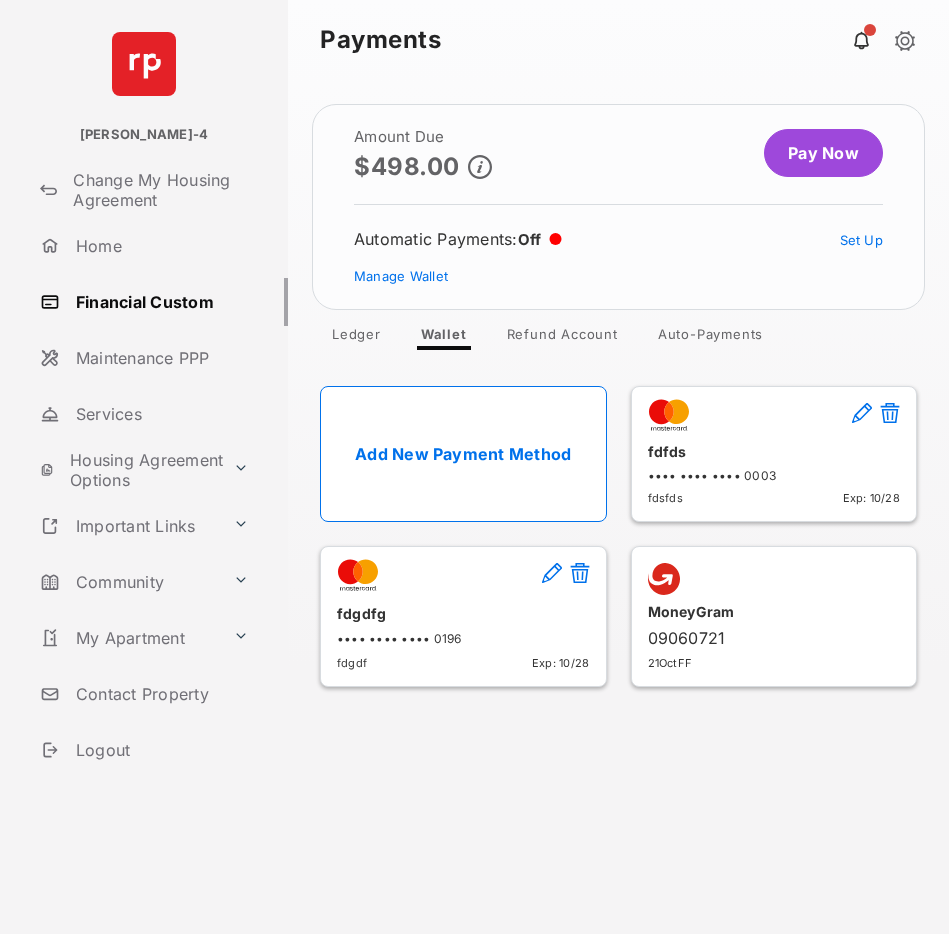 click at bounding box center (890, 414) 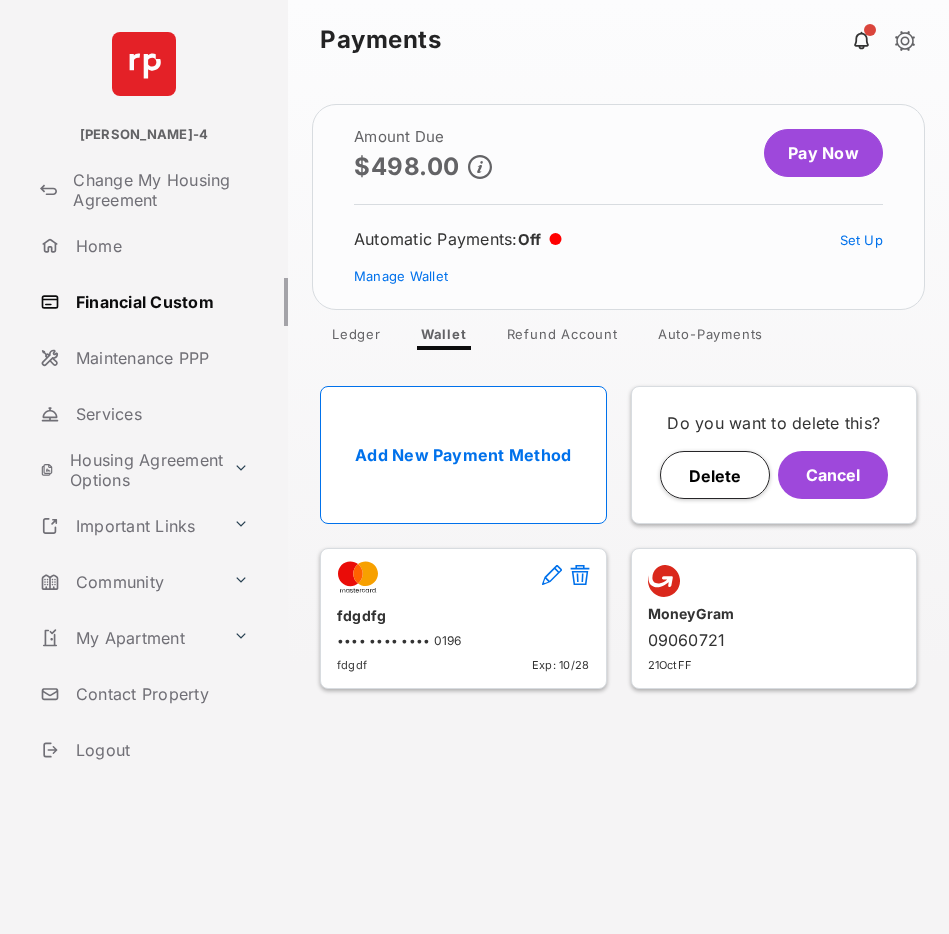 click on "Delete" at bounding box center [715, 475] 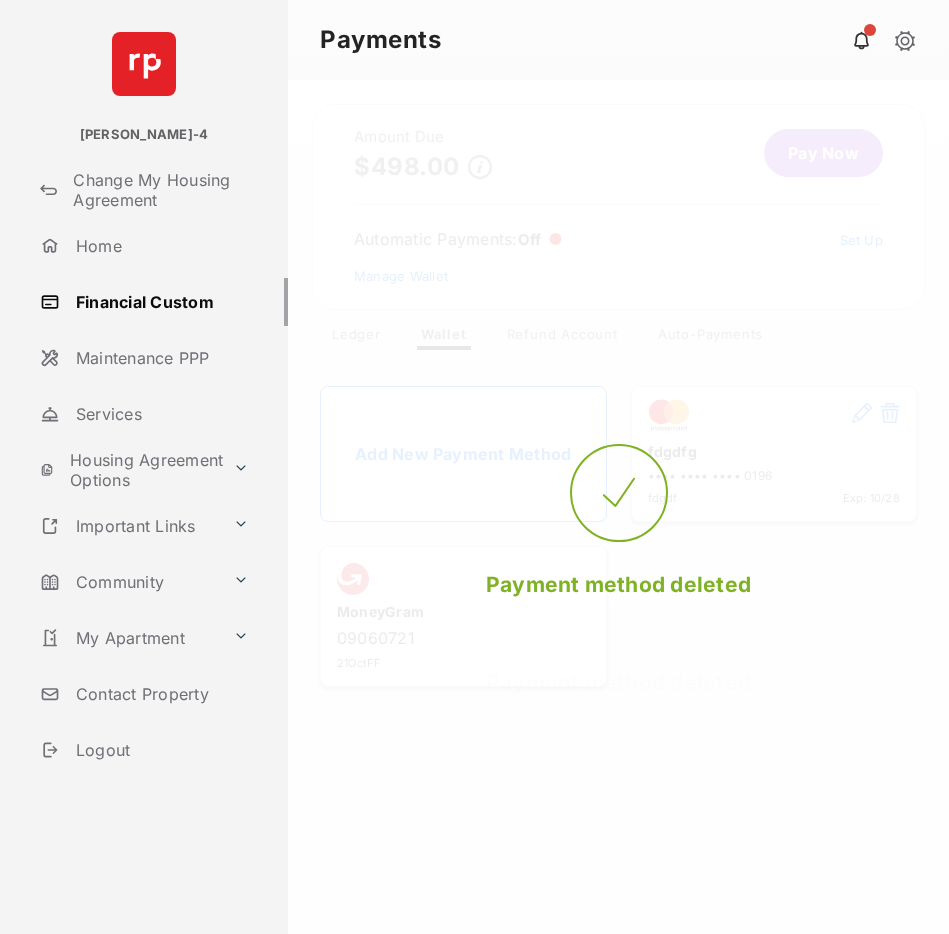 click on "Payment method deleted Payment method deleted" at bounding box center (618, 507) 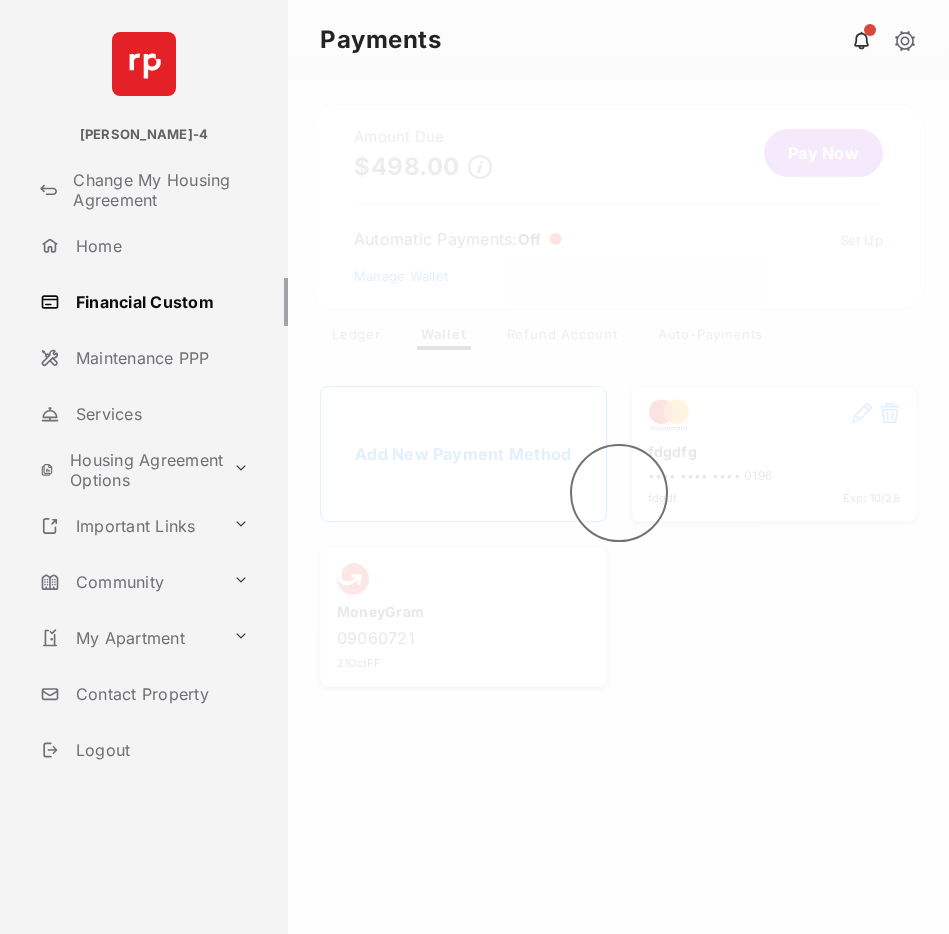 click at bounding box center (618, 507) 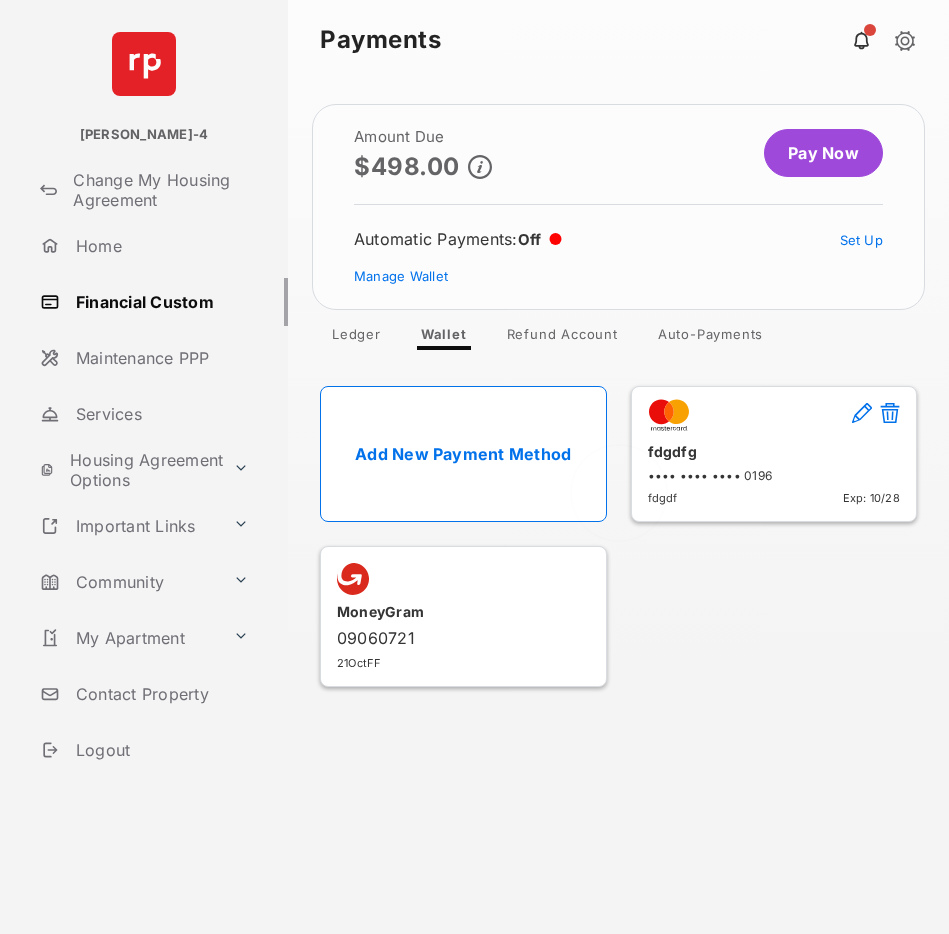 click at bounding box center [618, 507] 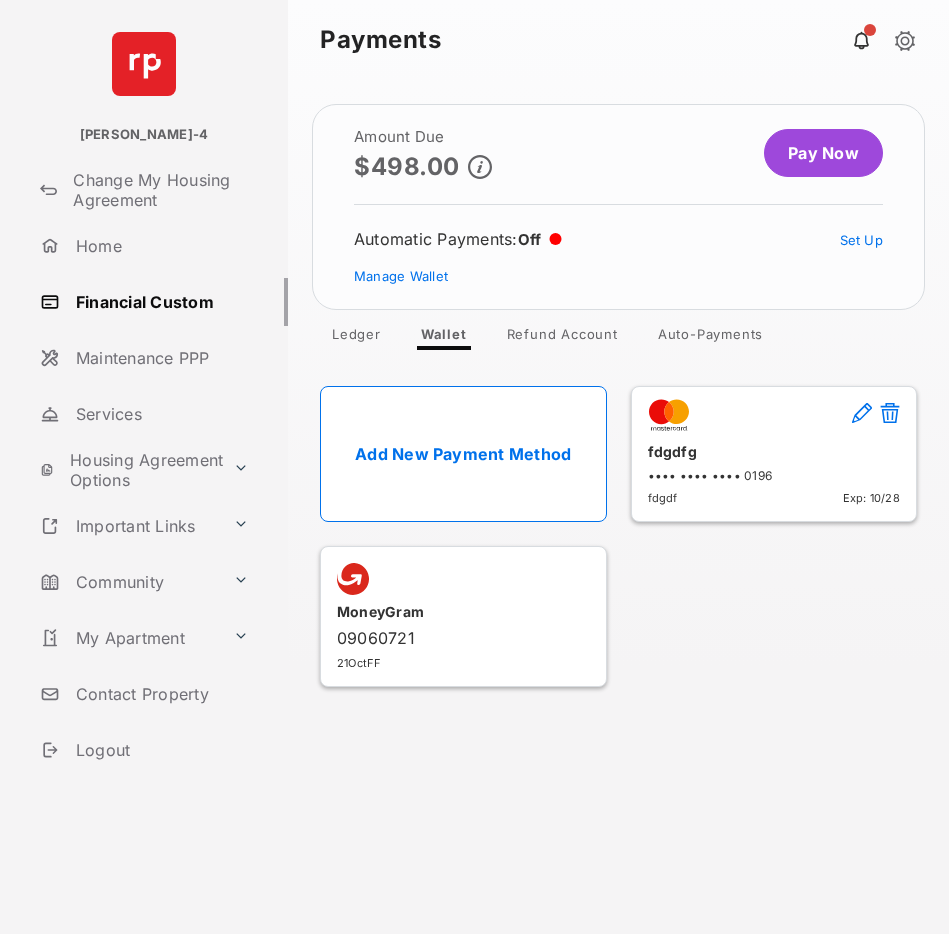 click at bounding box center [890, 414] 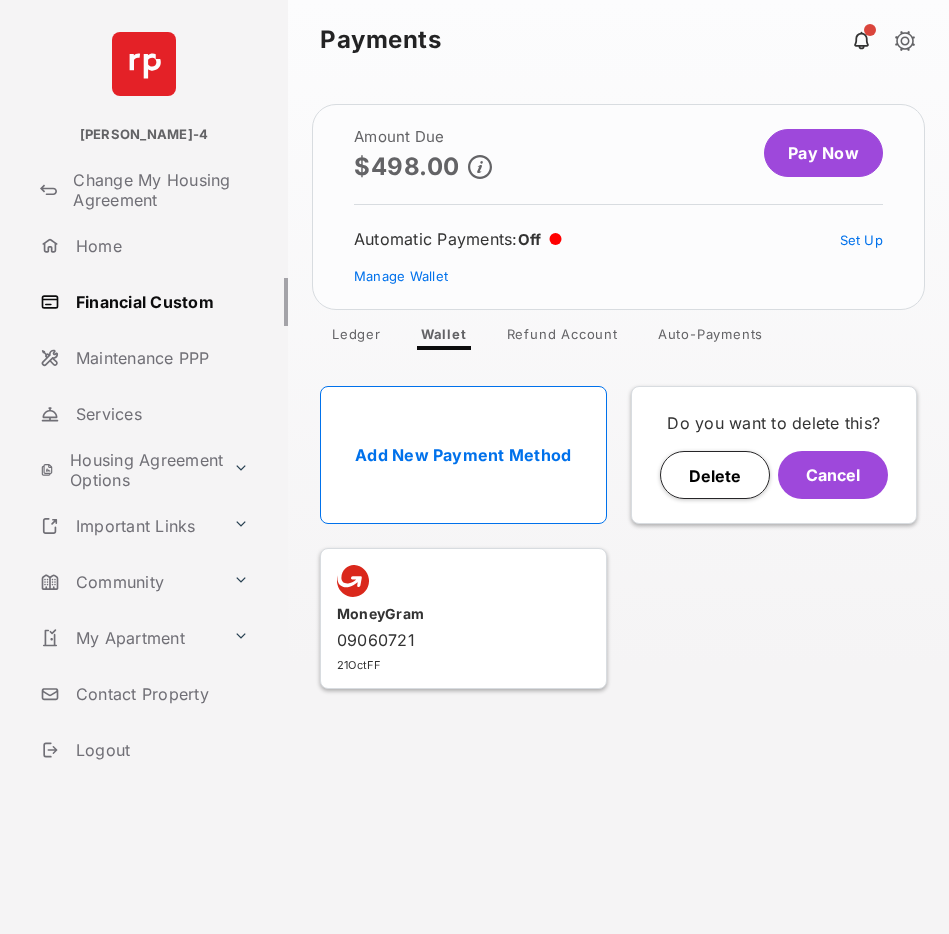 click on "Delete" at bounding box center (715, 475) 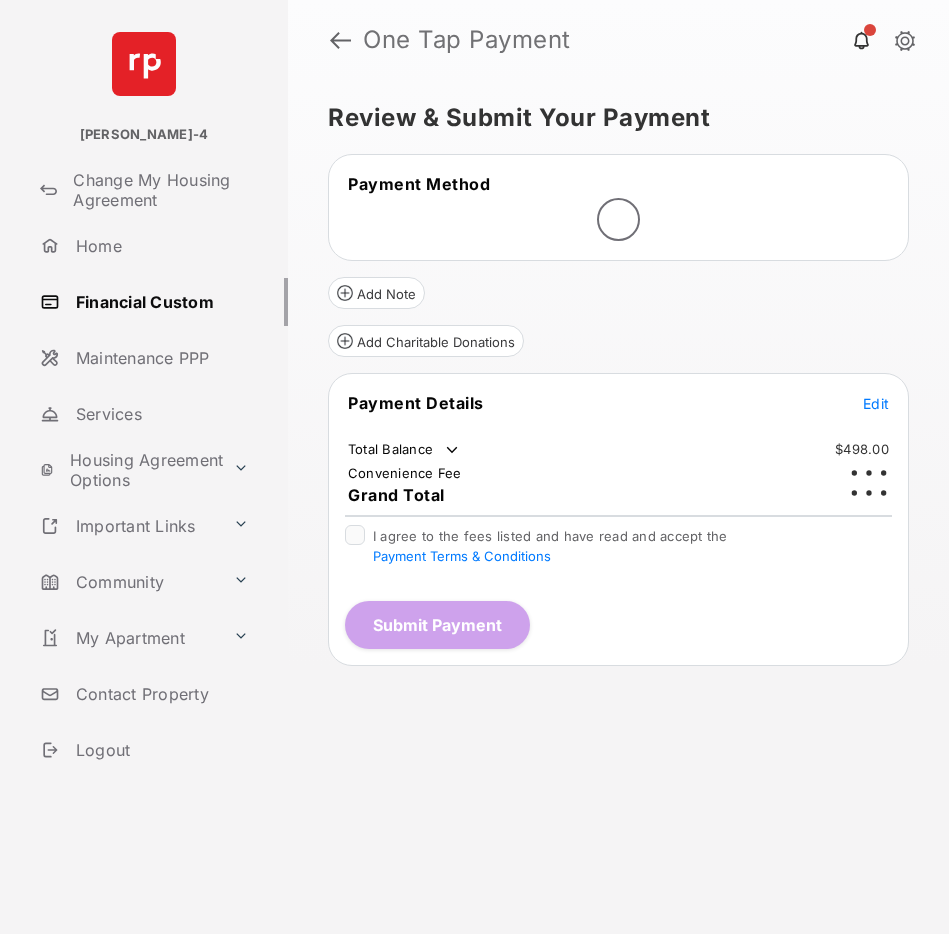 scroll, scrollTop: 0, scrollLeft: 0, axis: both 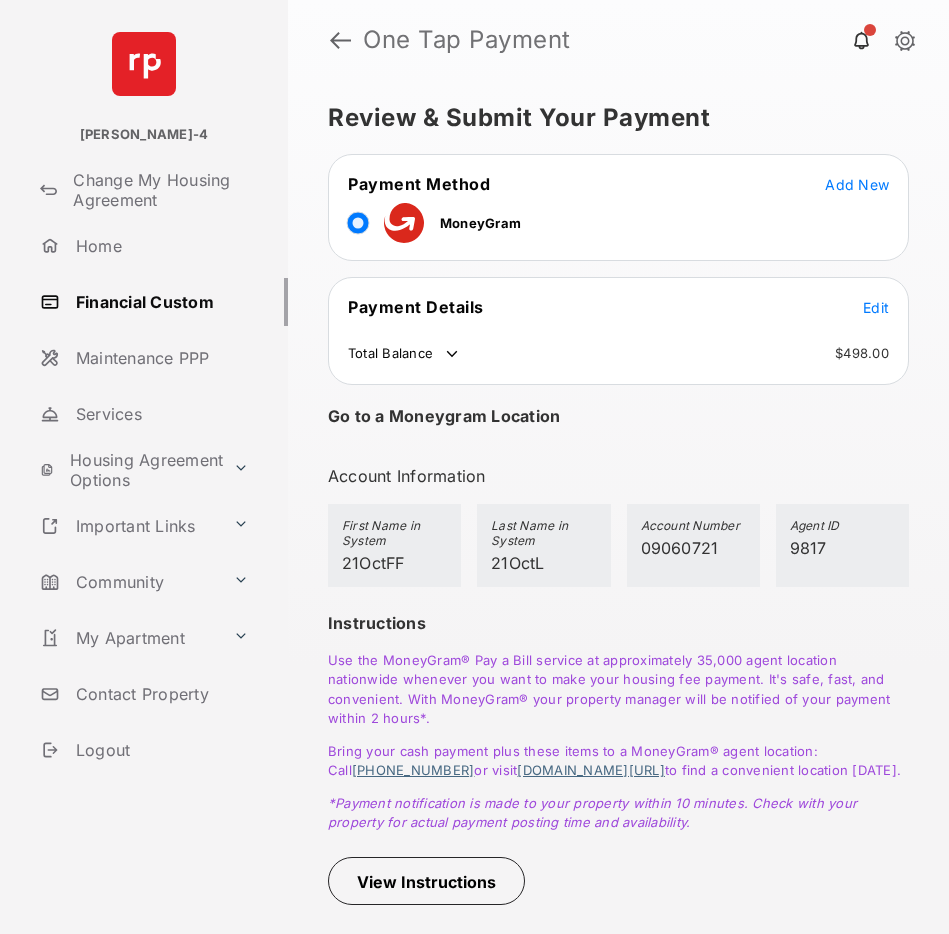 click on "Add New" at bounding box center (857, 184) 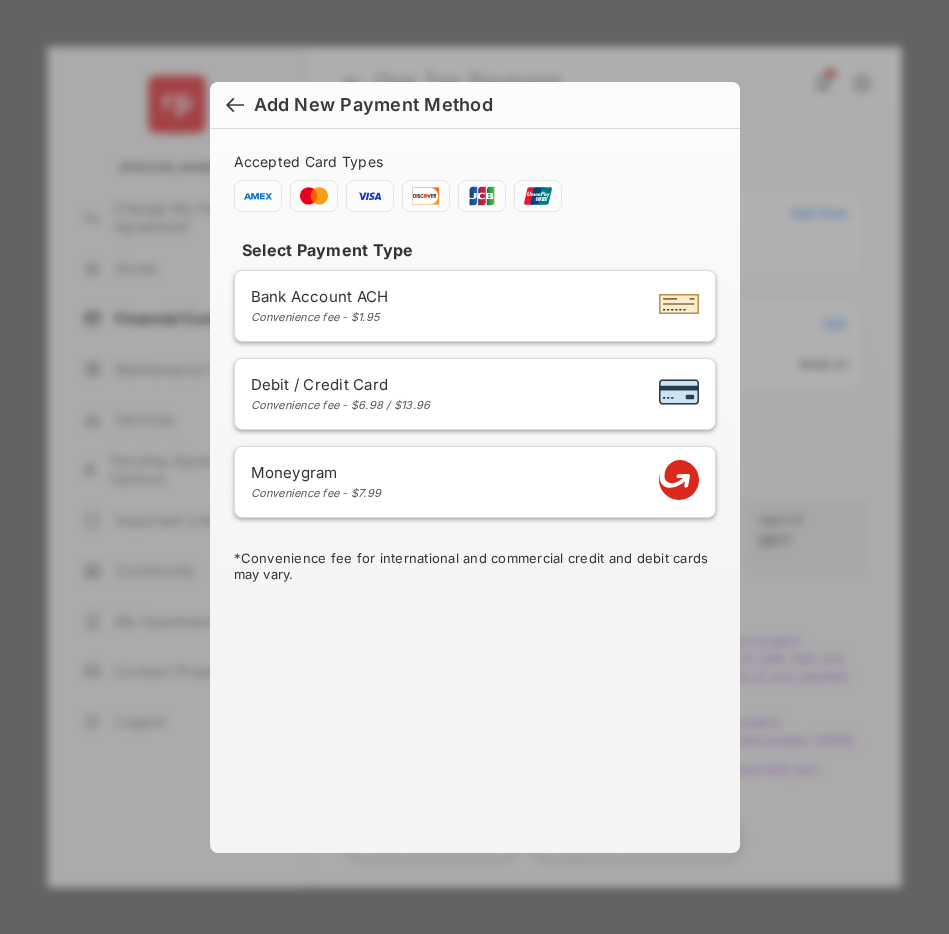 click on "Debit / Credit Card Convenience fee - $6.98 / $13.96" at bounding box center (475, 394) 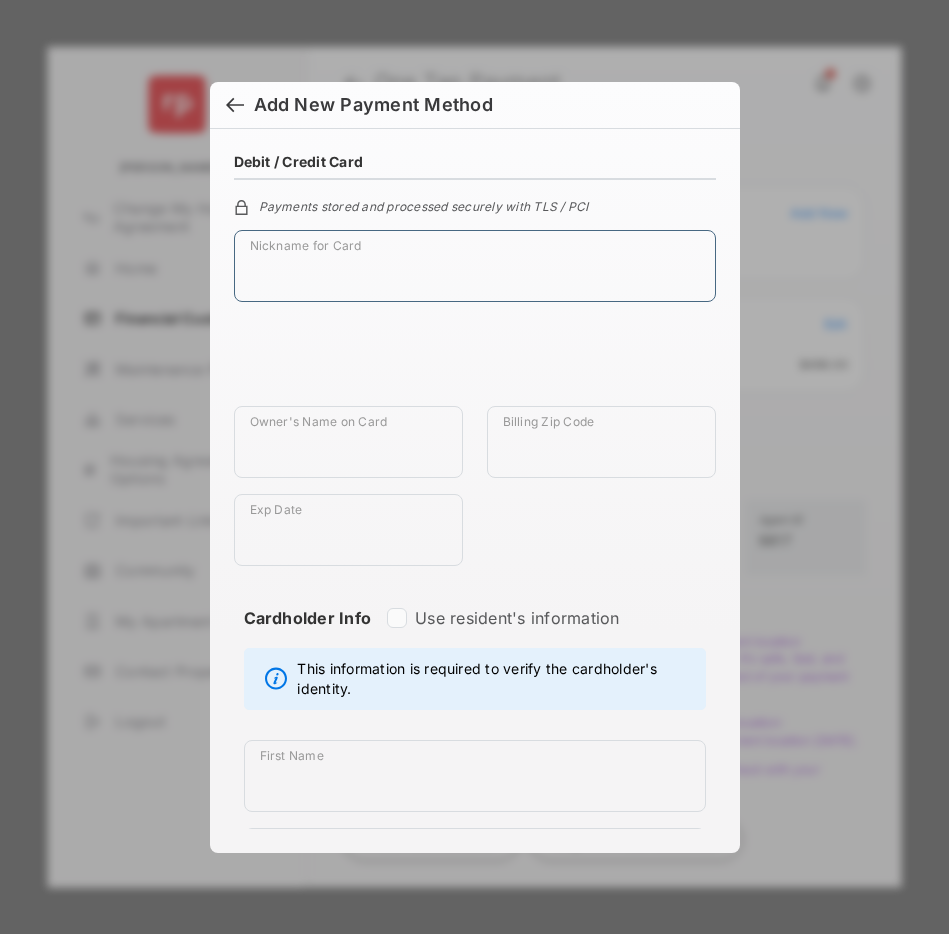 click on "Nickname for Card" at bounding box center (475, 266) 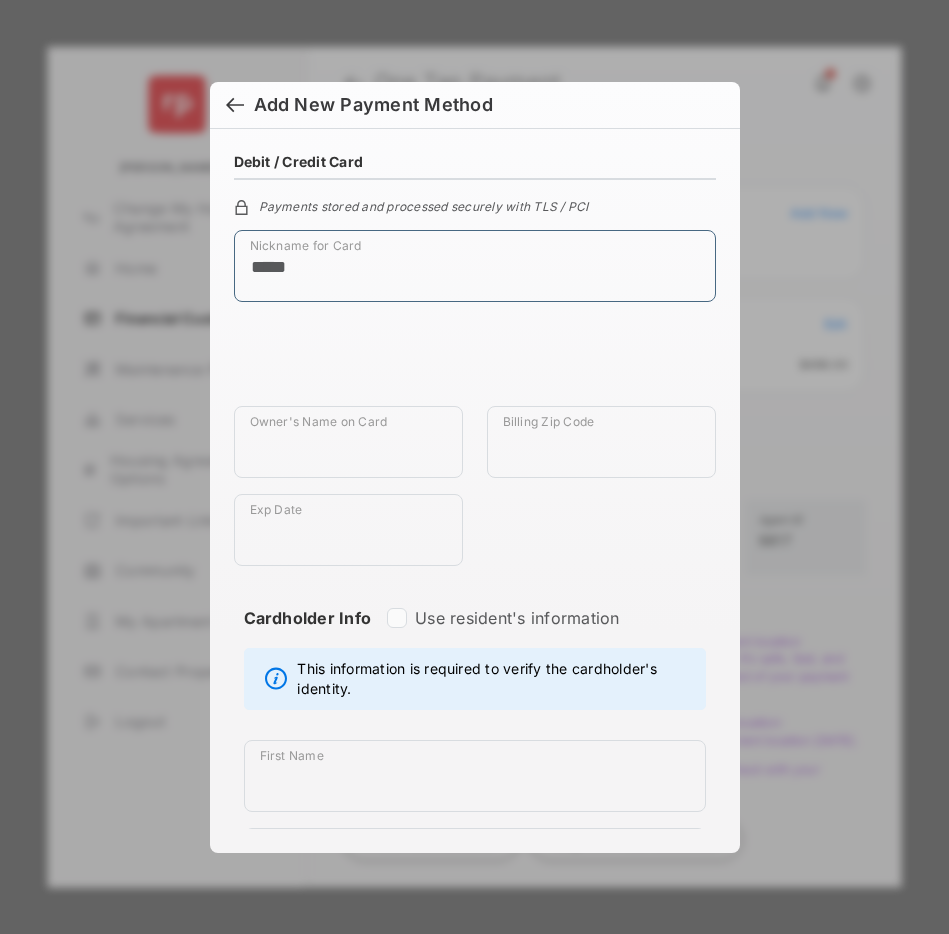 type on "*****" 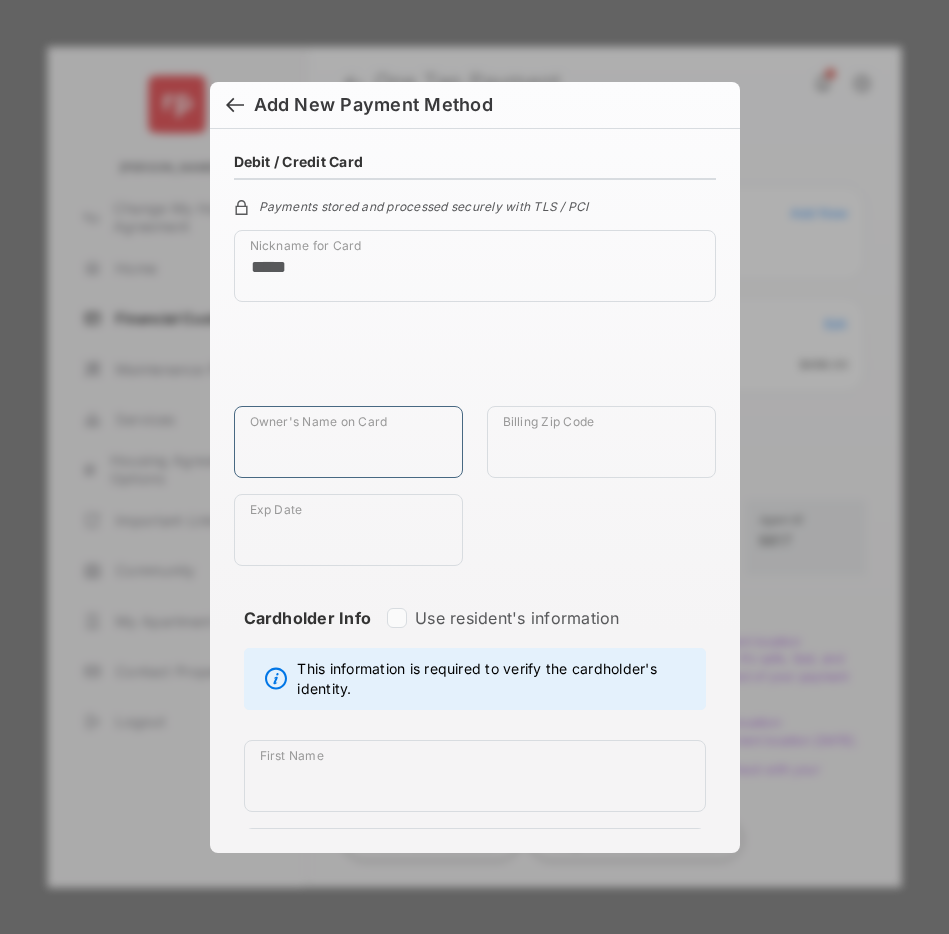 click on "Owner's Name on Card" at bounding box center (348, 442) 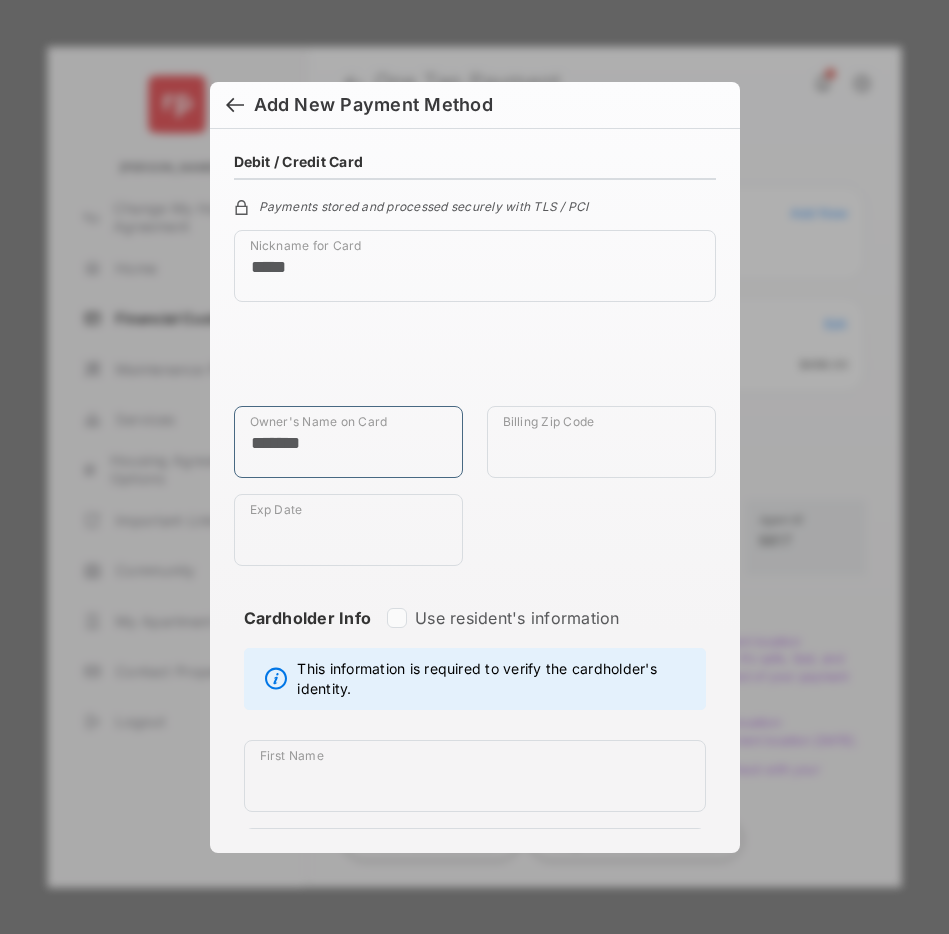 type on "*******" 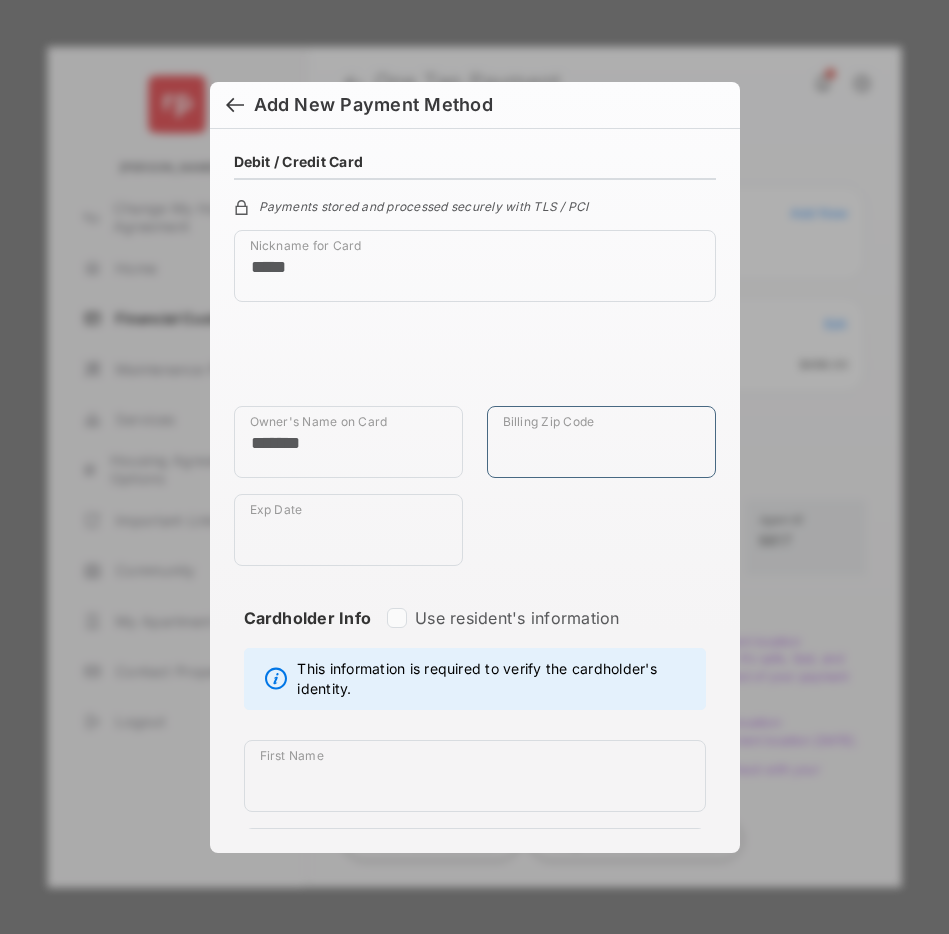 click on "Billing Zip Code" at bounding box center [601, 442] 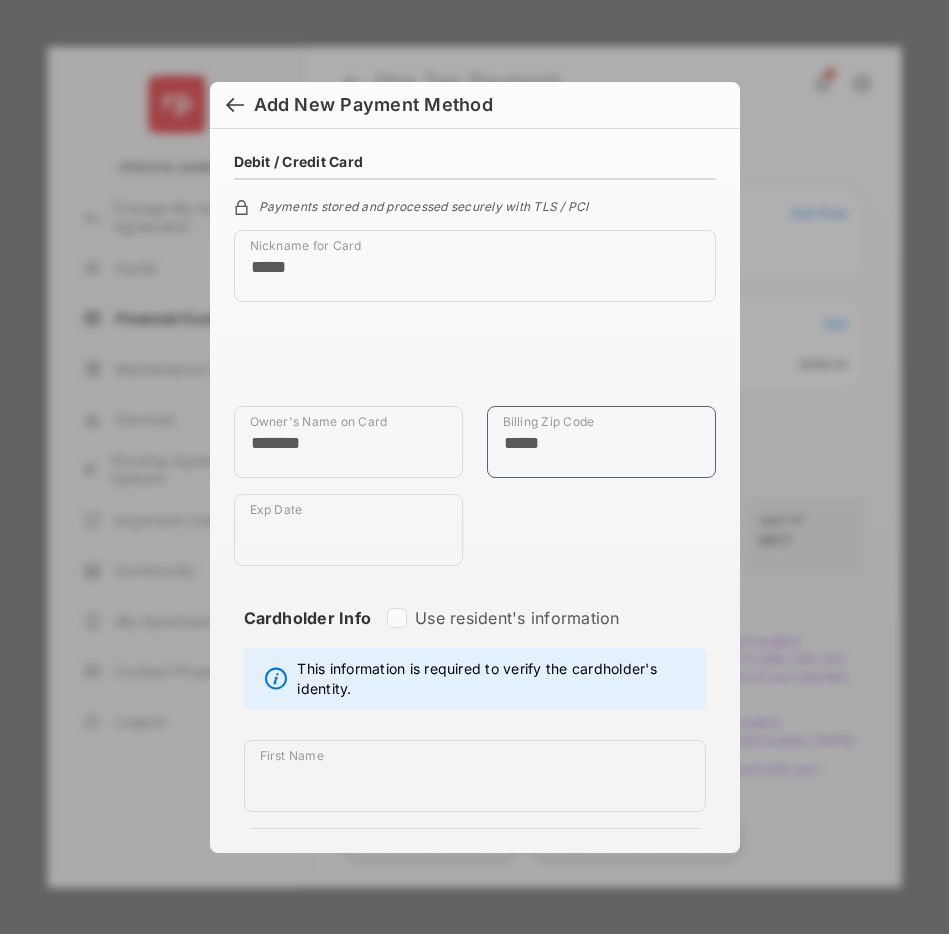 type on "*****" 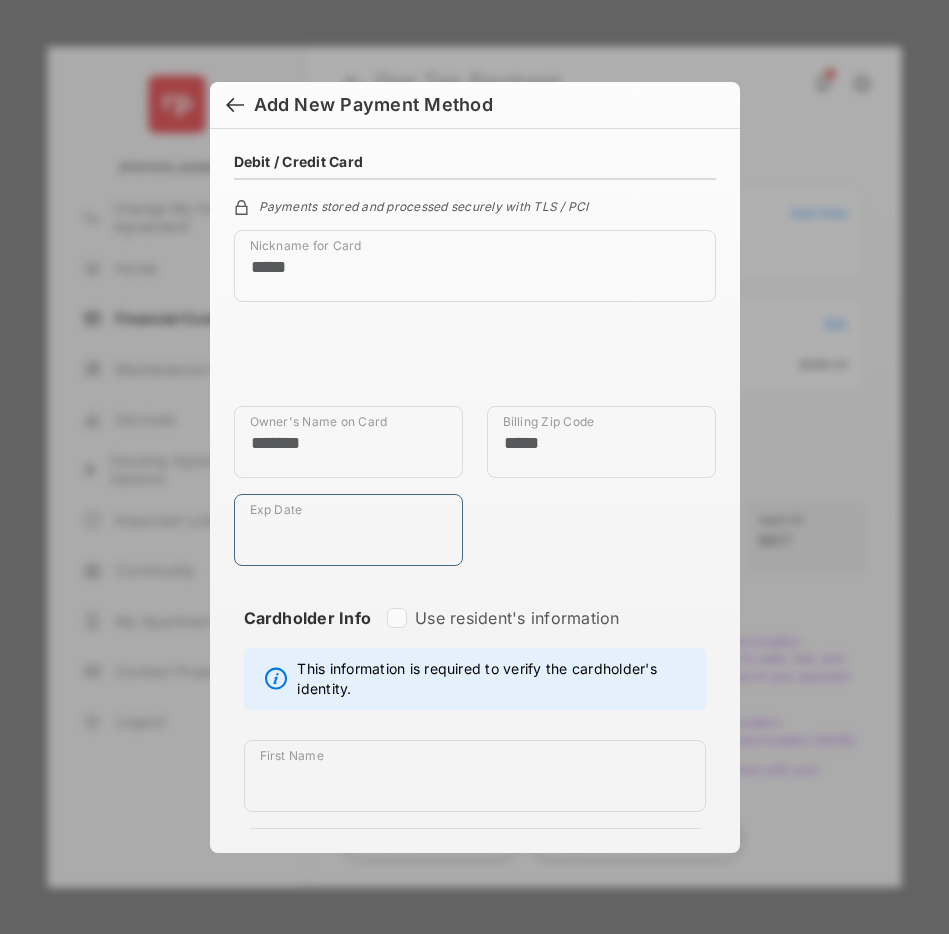 click on "Exp Date" at bounding box center (348, 530) 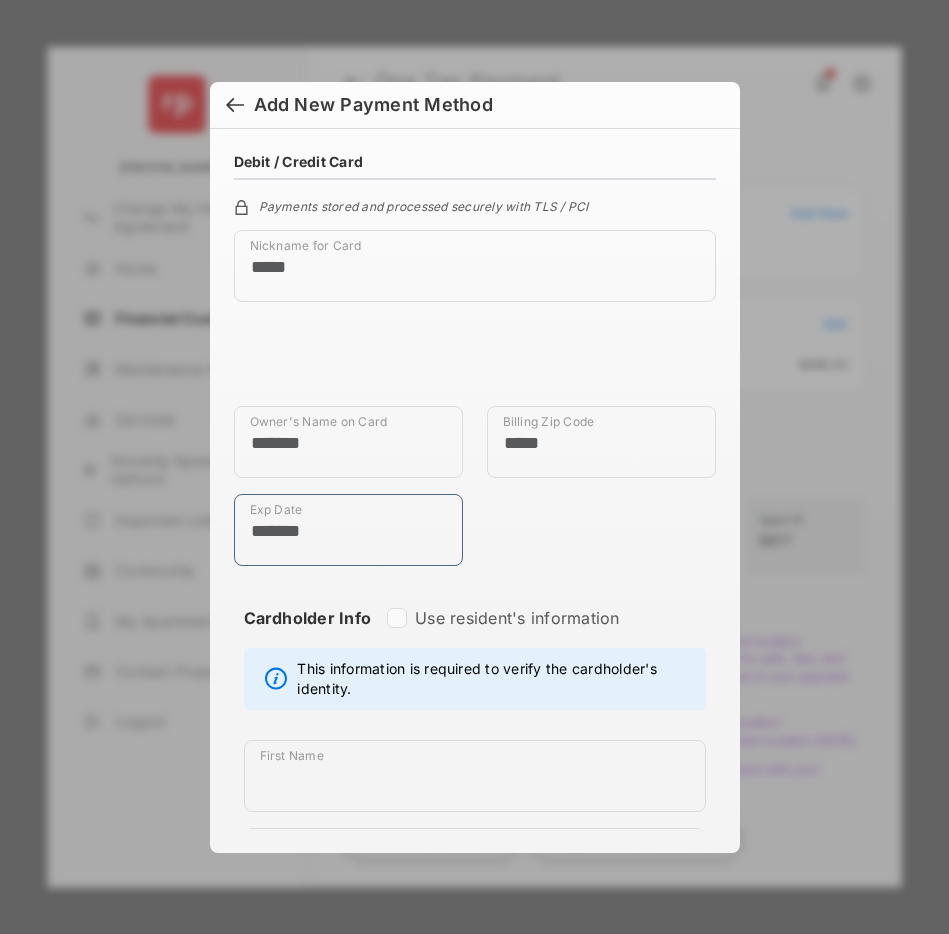 type on "*******" 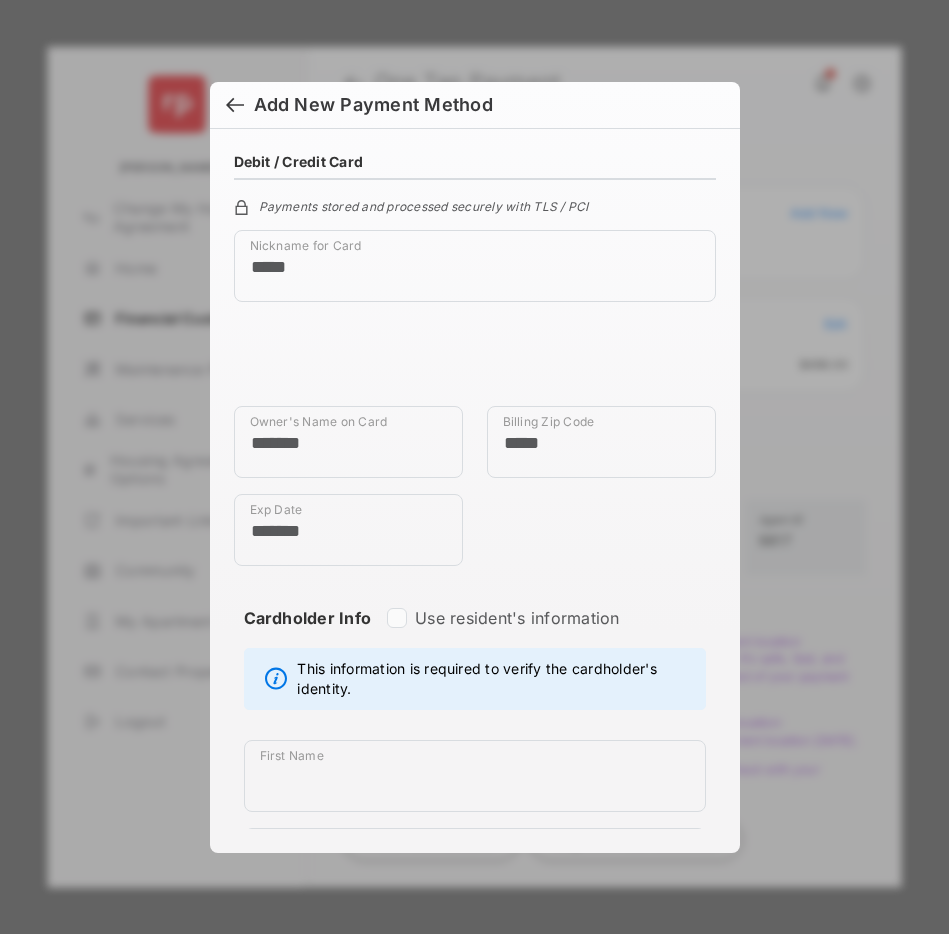 type on "*******" 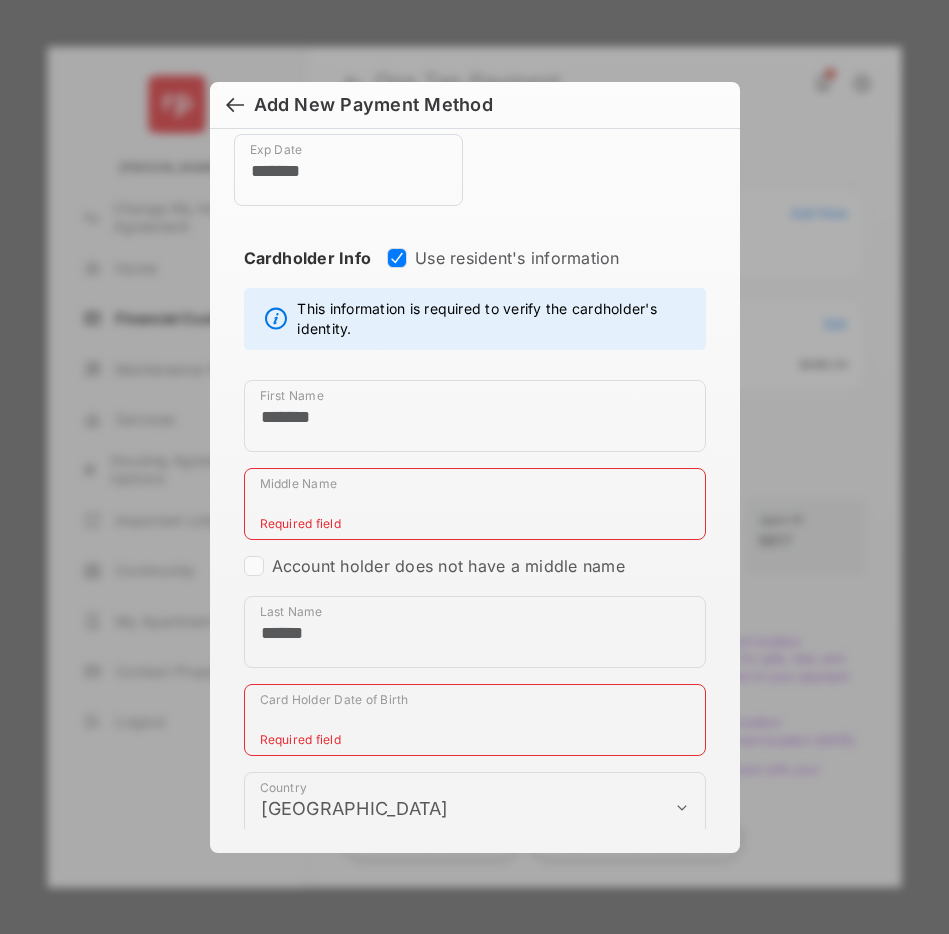 scroll, scrollTop: 377, scrollLeft: 0, axis: vertical 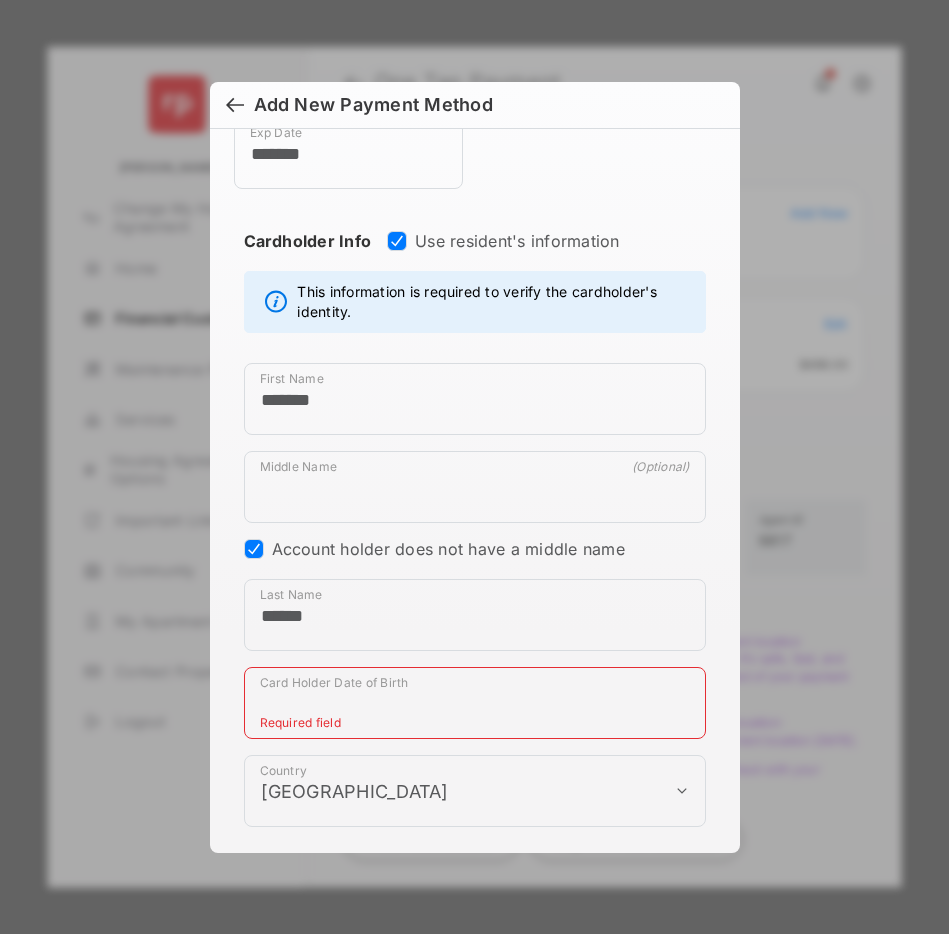 click on "Card Holder Date of Birth" at bounding box center [475, 703] 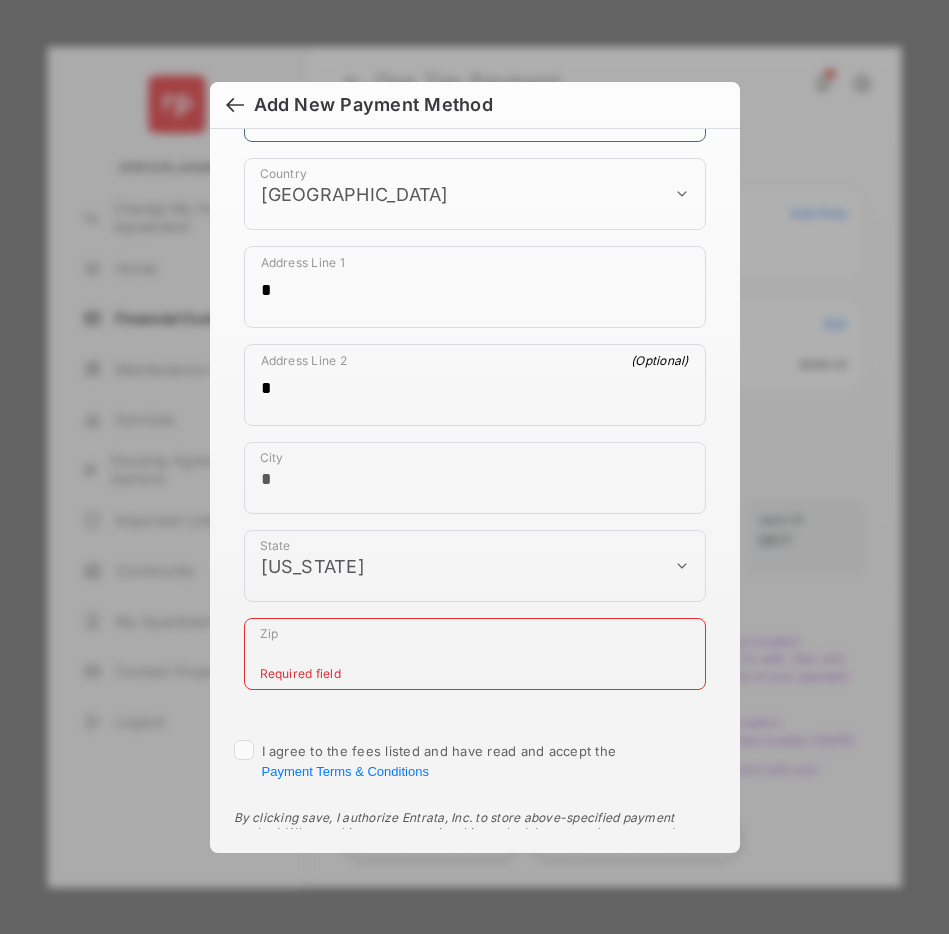 scroll, scrollTop: 1009, scrollLeft: 0, axis: vertical 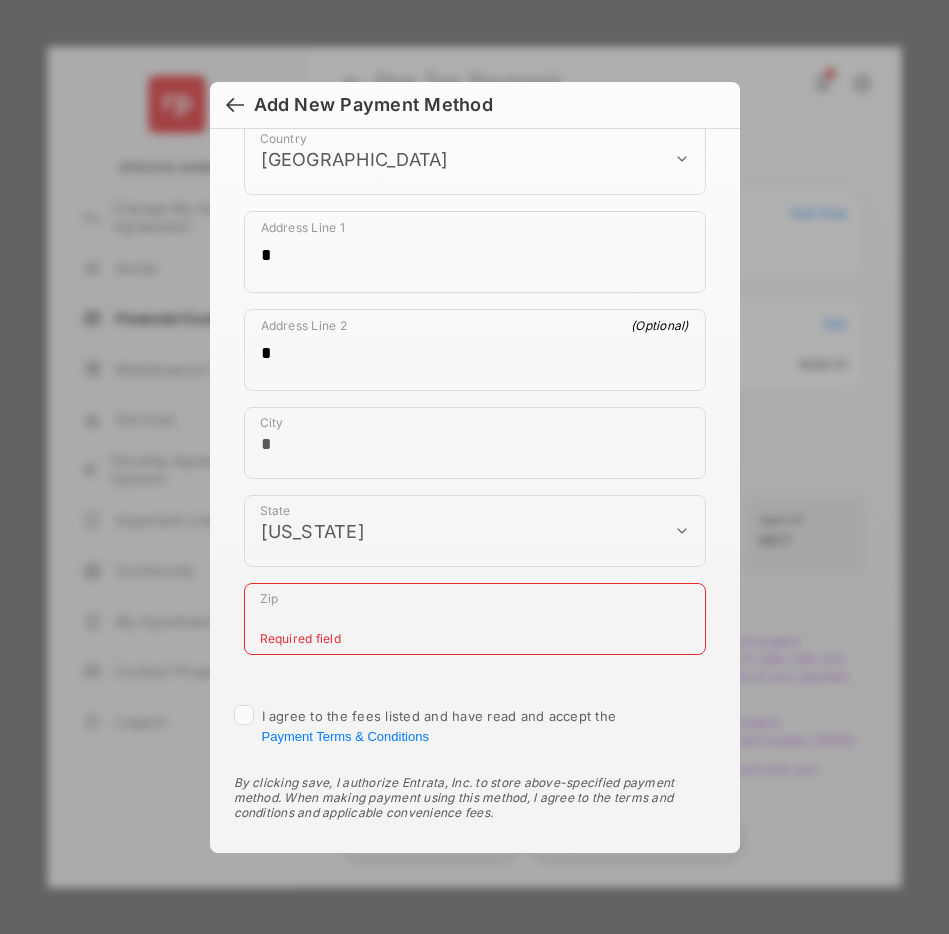 type on "**********" 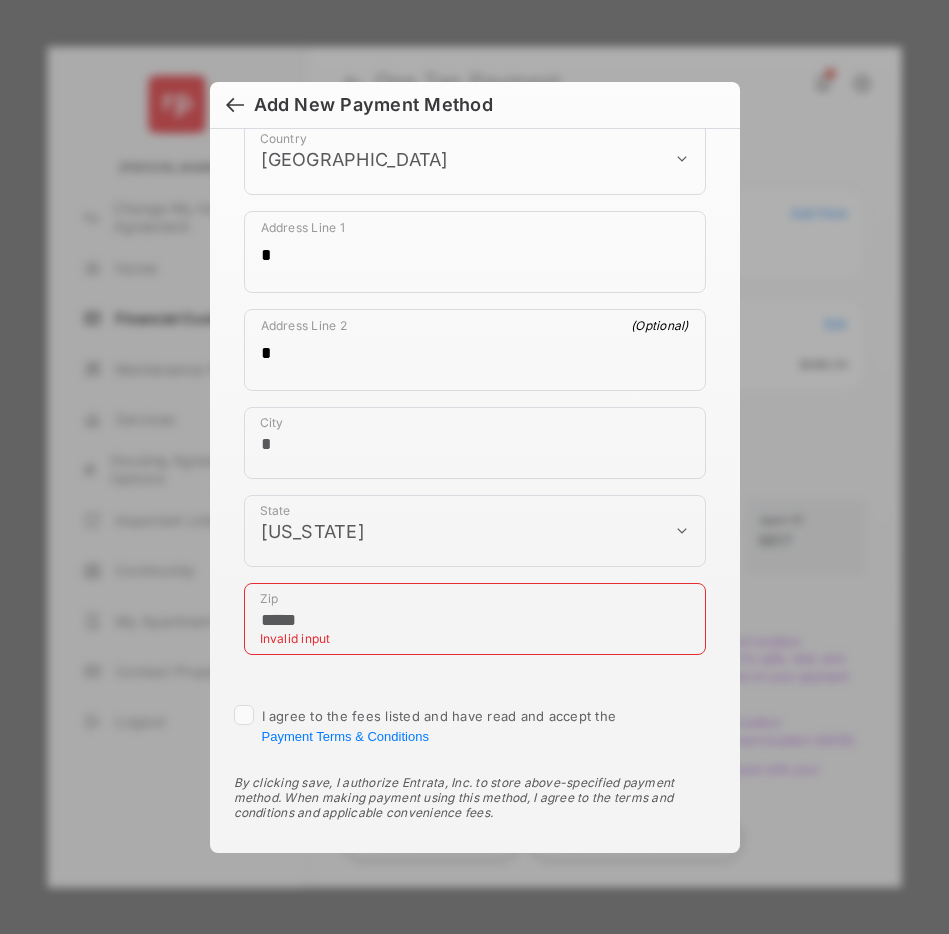 type on "*****" 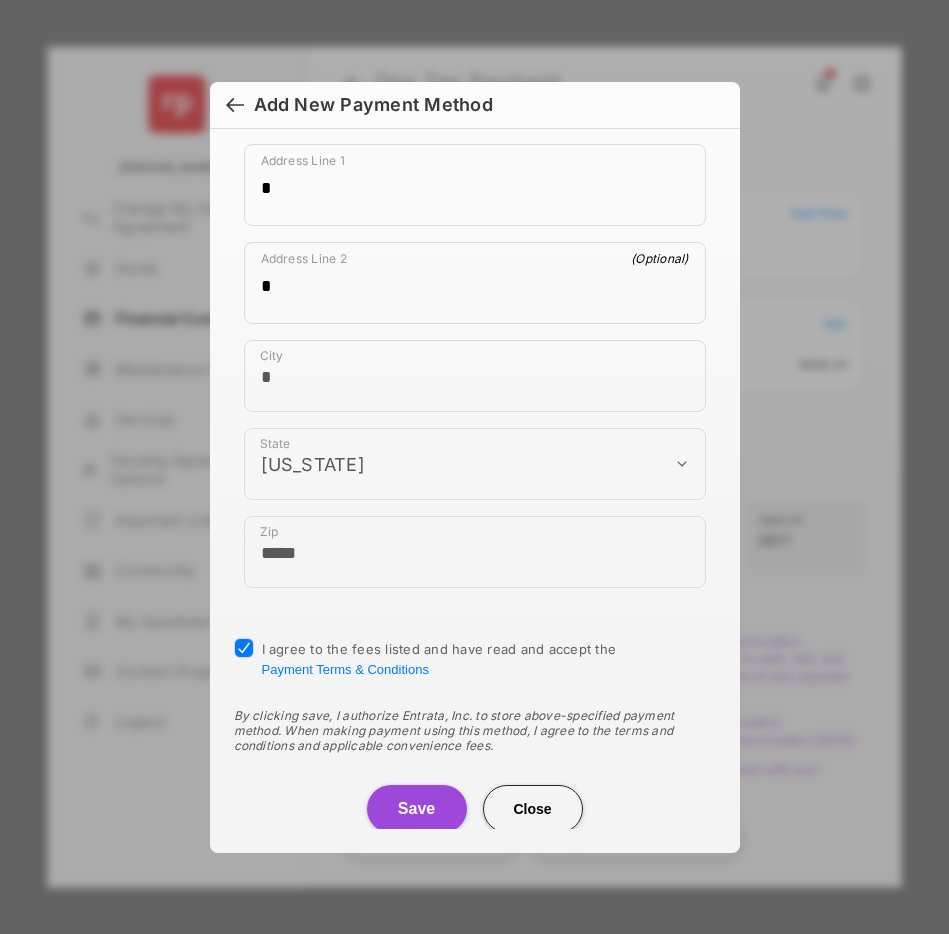 scroll, scrollTop: 1096, scrollLeft: 0, axis: vertical 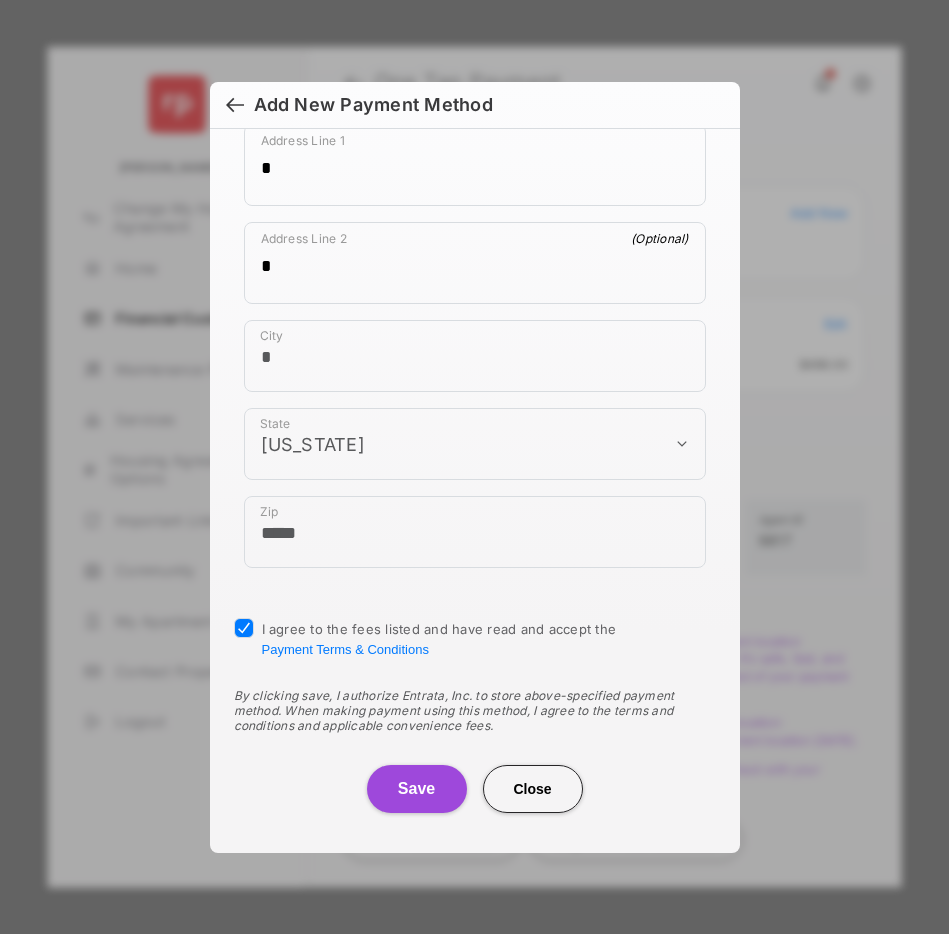 click on "Save" at bounding box center [417, 789] 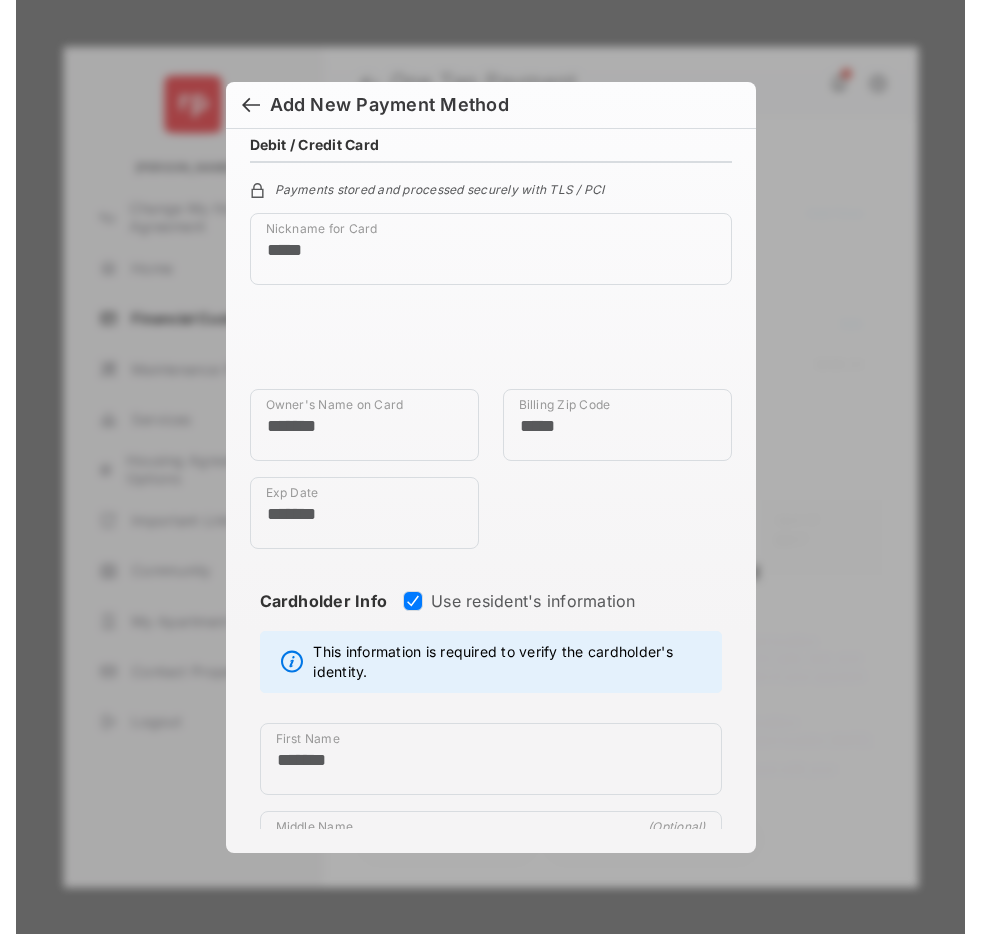 scroll, scrollTop: 0, scrollLeft: 0, axis: both 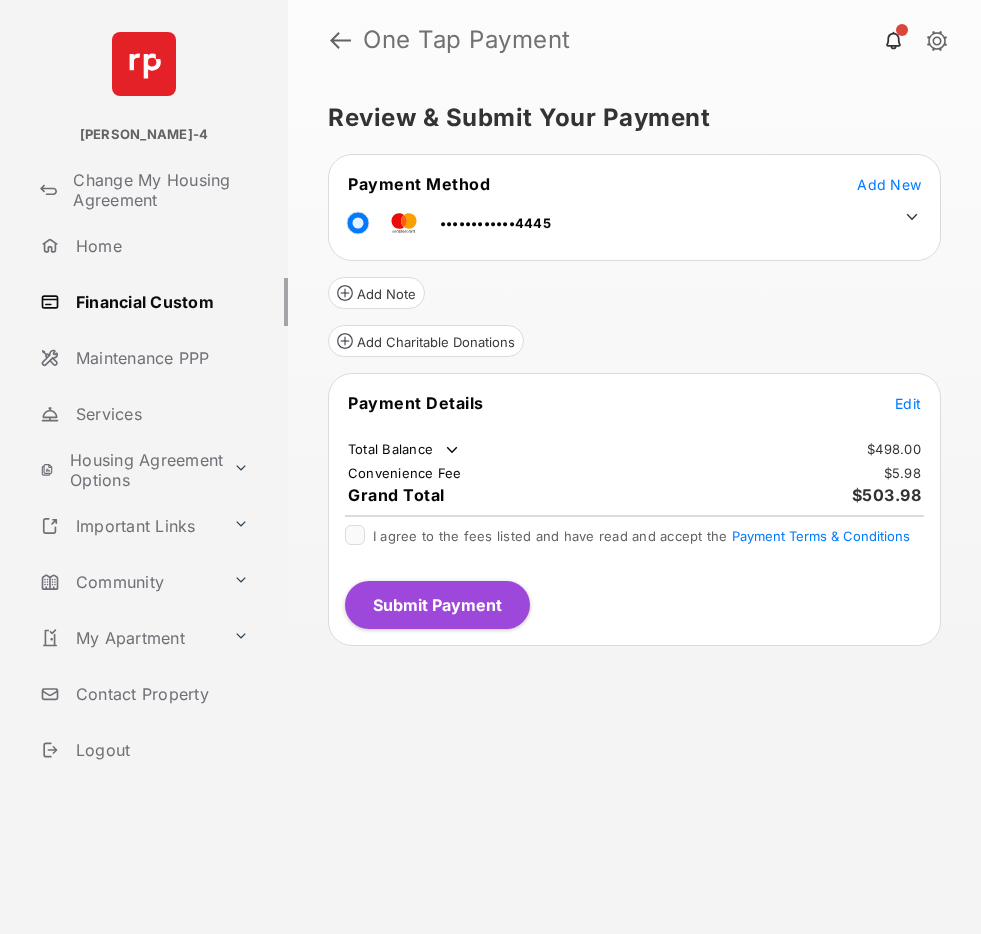 click on "Add New" at bounding box center [889, 184] 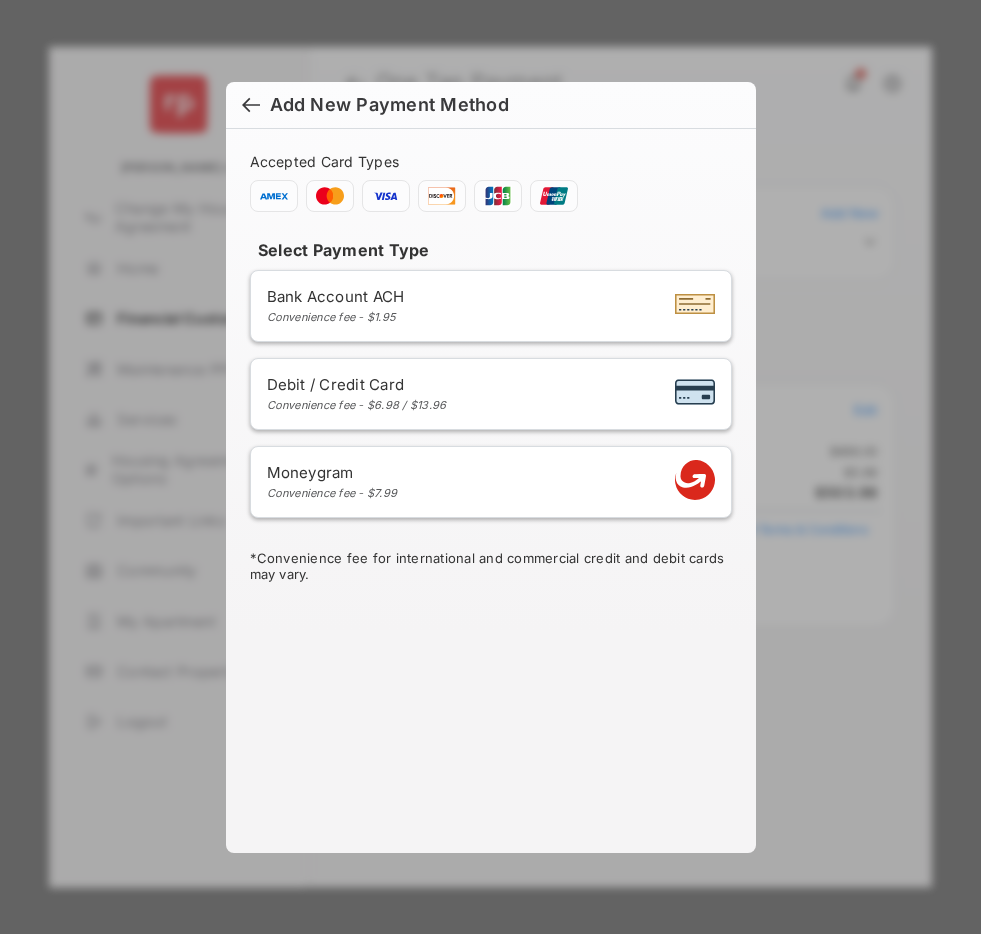 click on "Debit / Credit Card Convenience fee - $6.98 / $13.96" at bounding box center [491, 394] 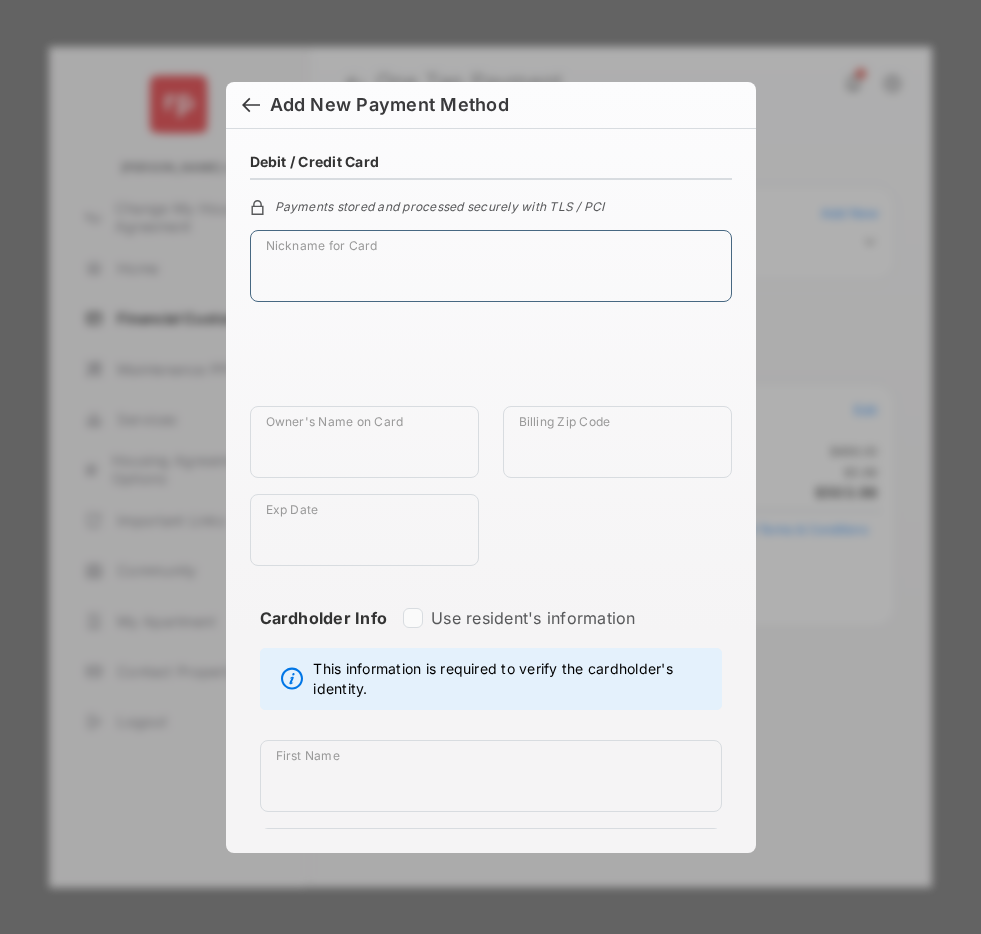 click on "Nickname for Card" at bounding box center (491, 266) 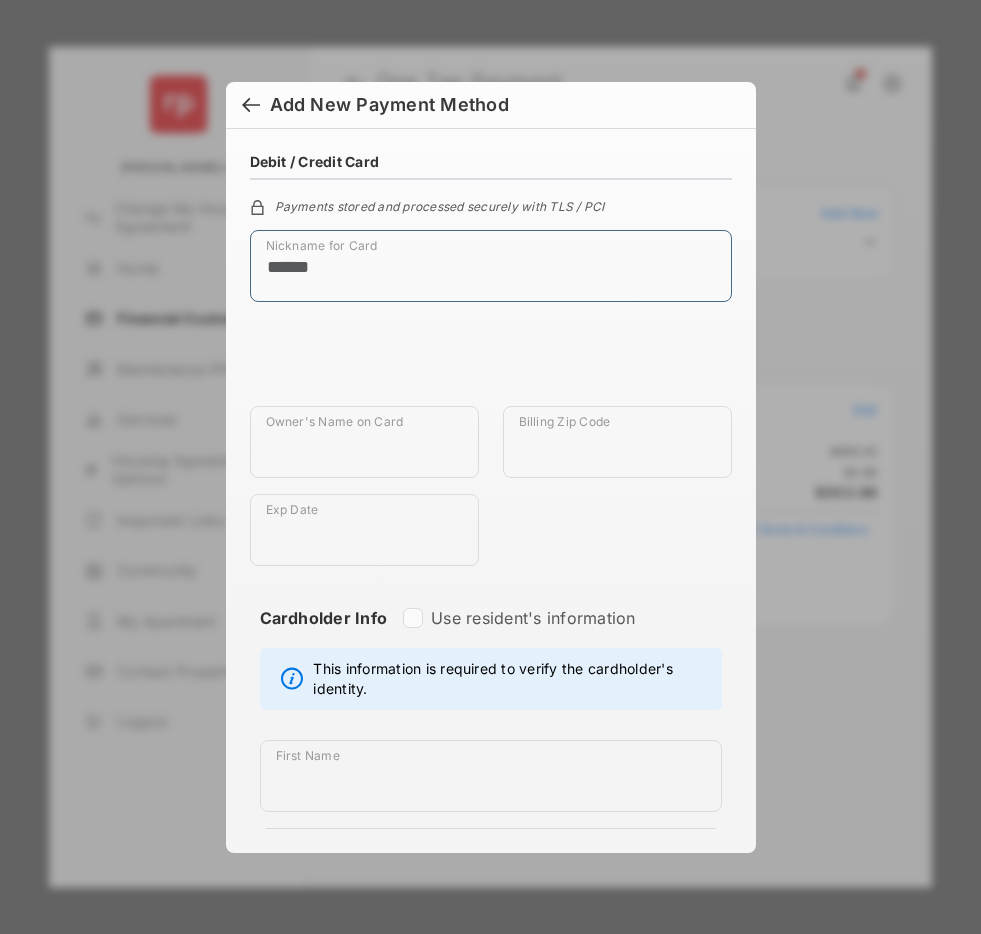 type on "******" 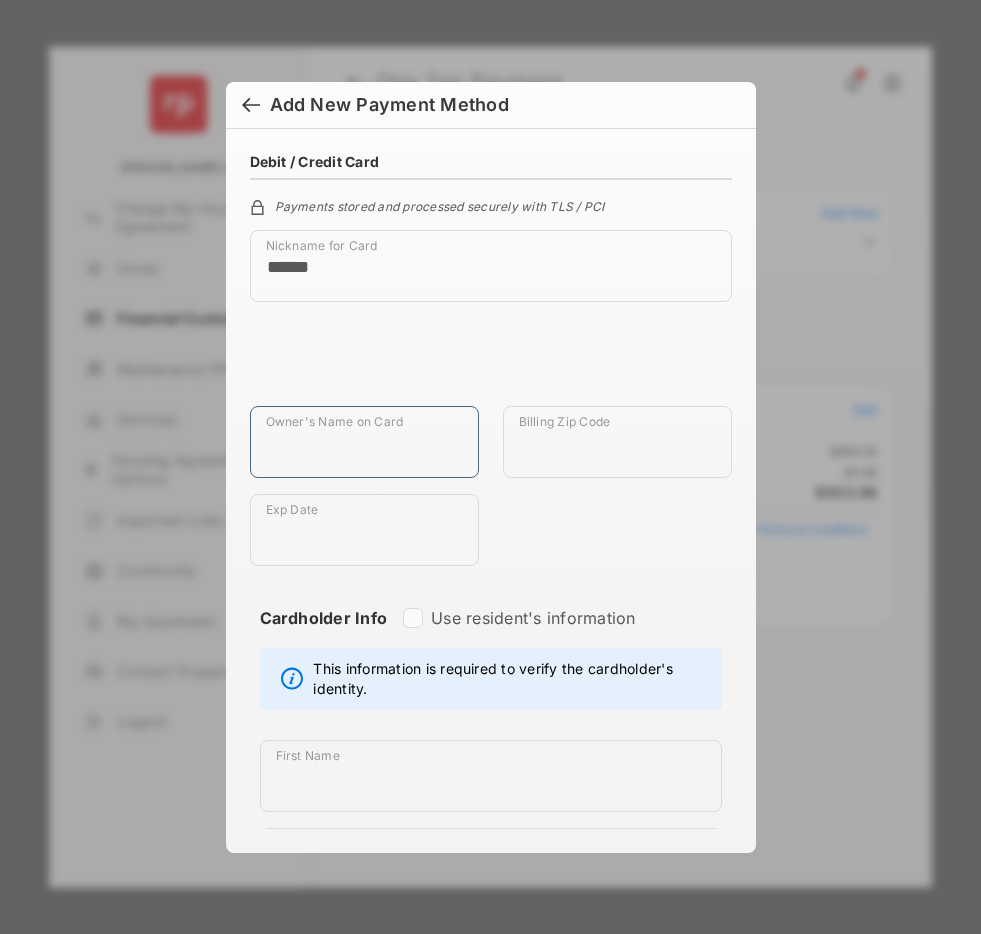 click on "Owner's Name on Card" at bounding box center (364, 442) 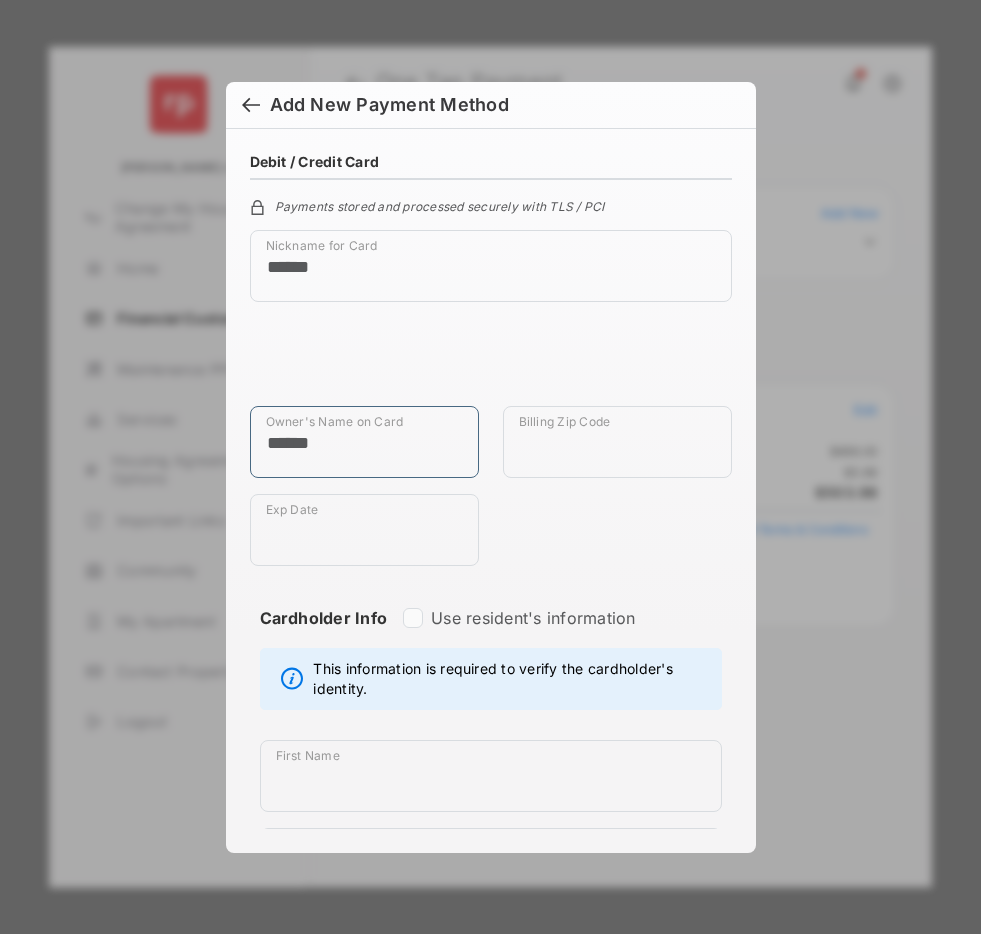 type on "******" 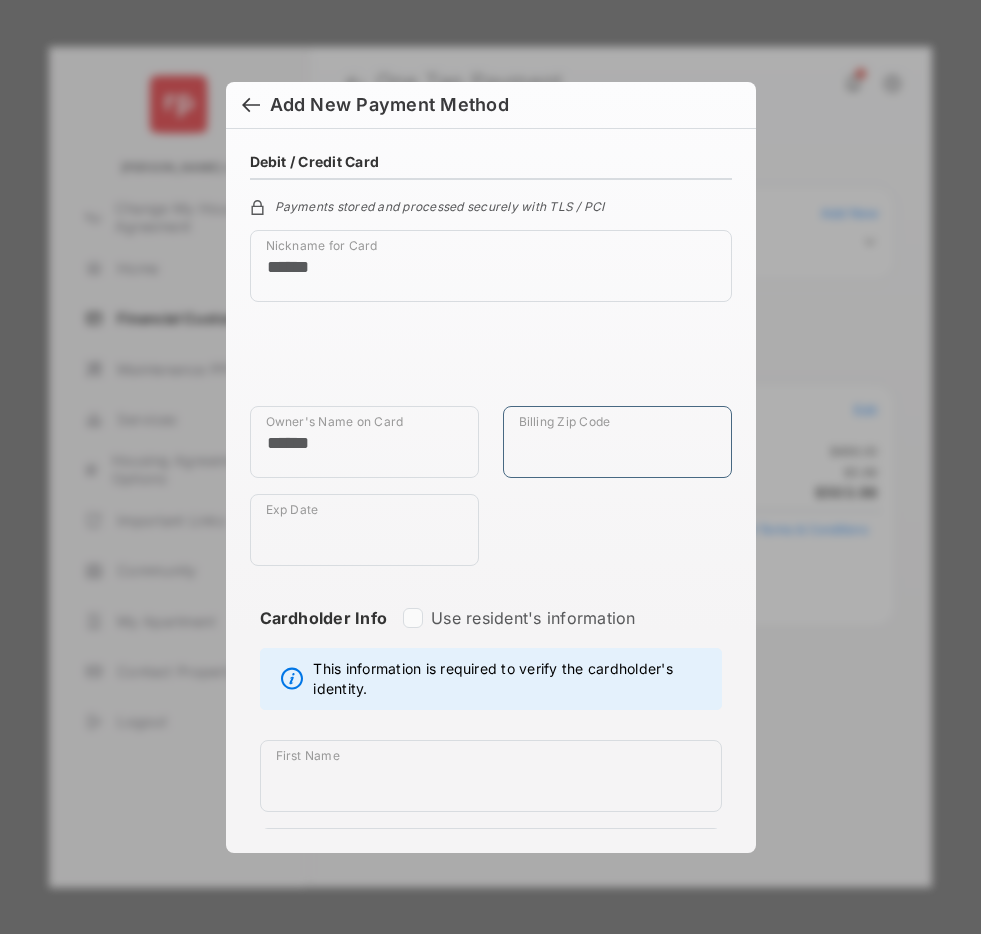 click on "Billing Zip Code" at bounding box center (617, 442) 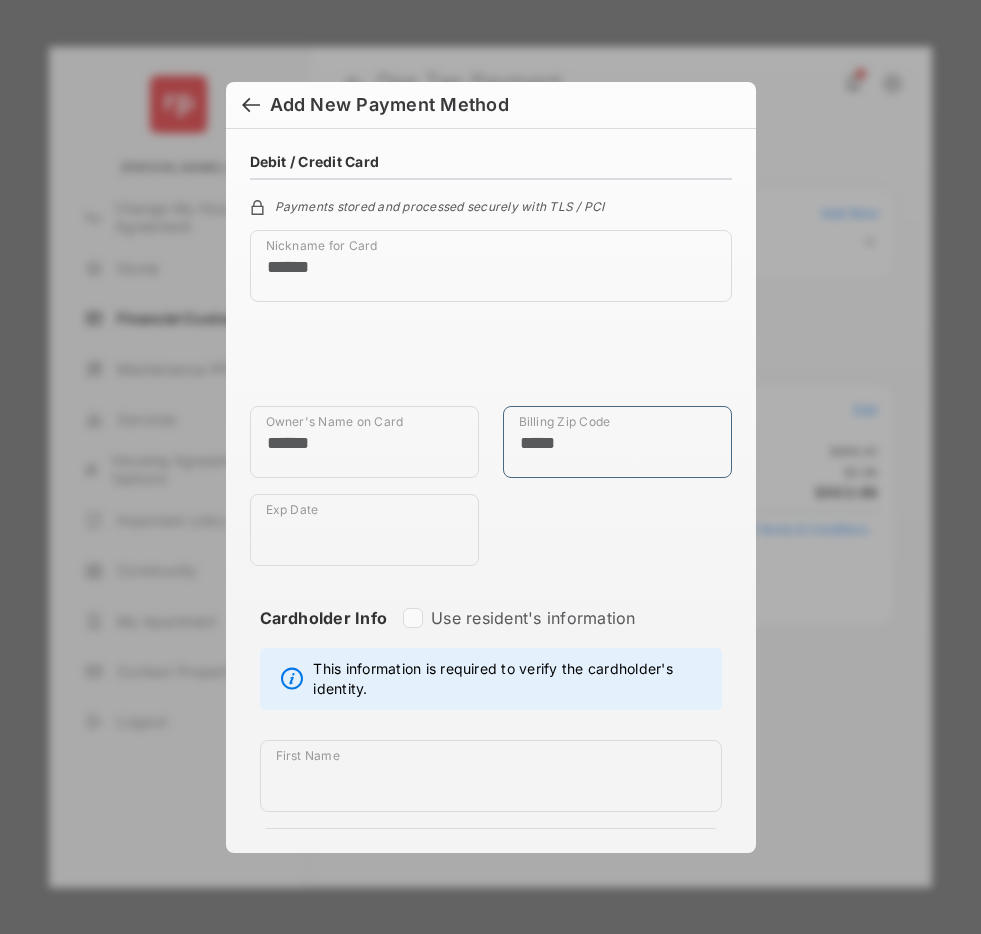 type on "*****" 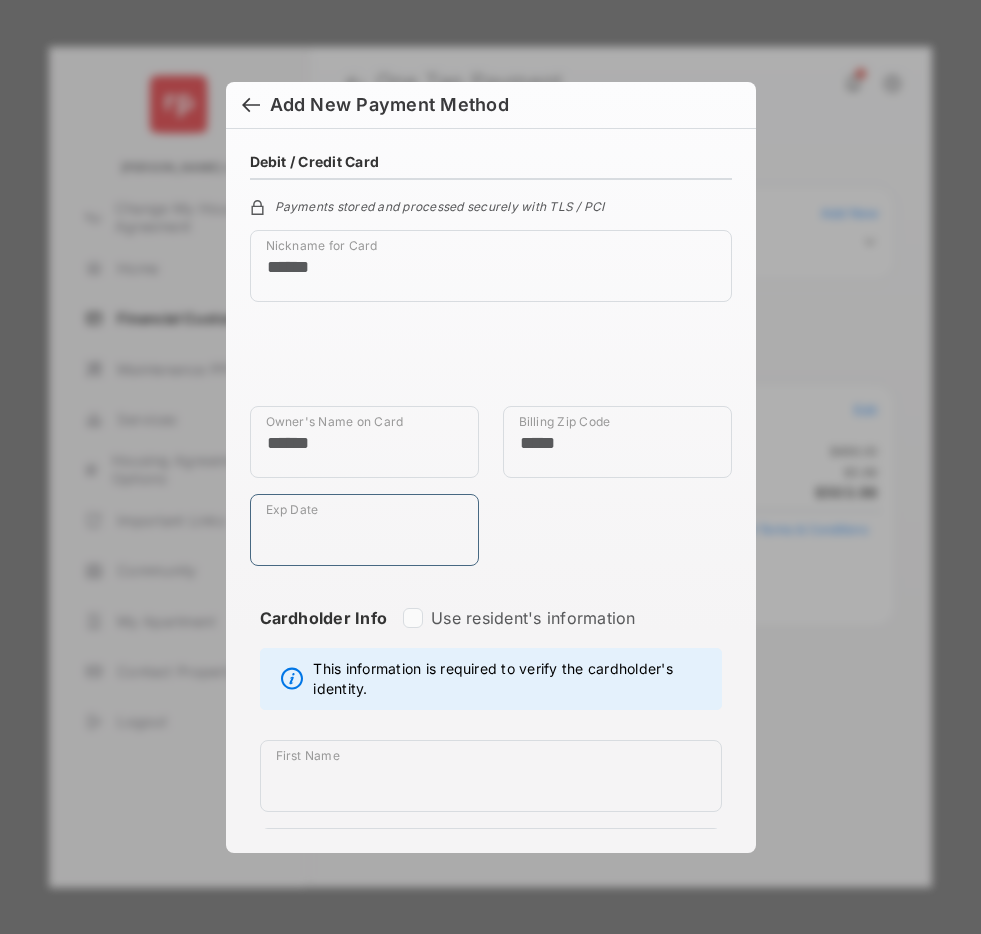 click on "Exp Date" at bounding box center [364, 530] 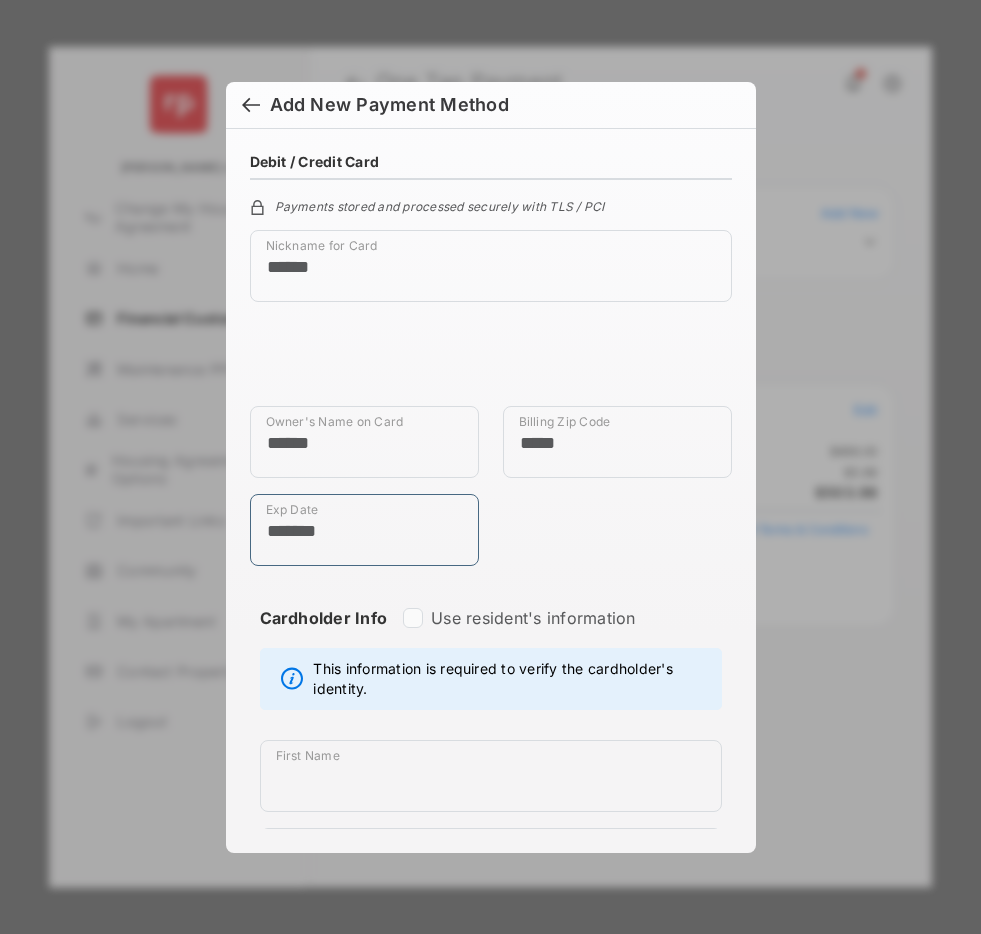 type on "*******" 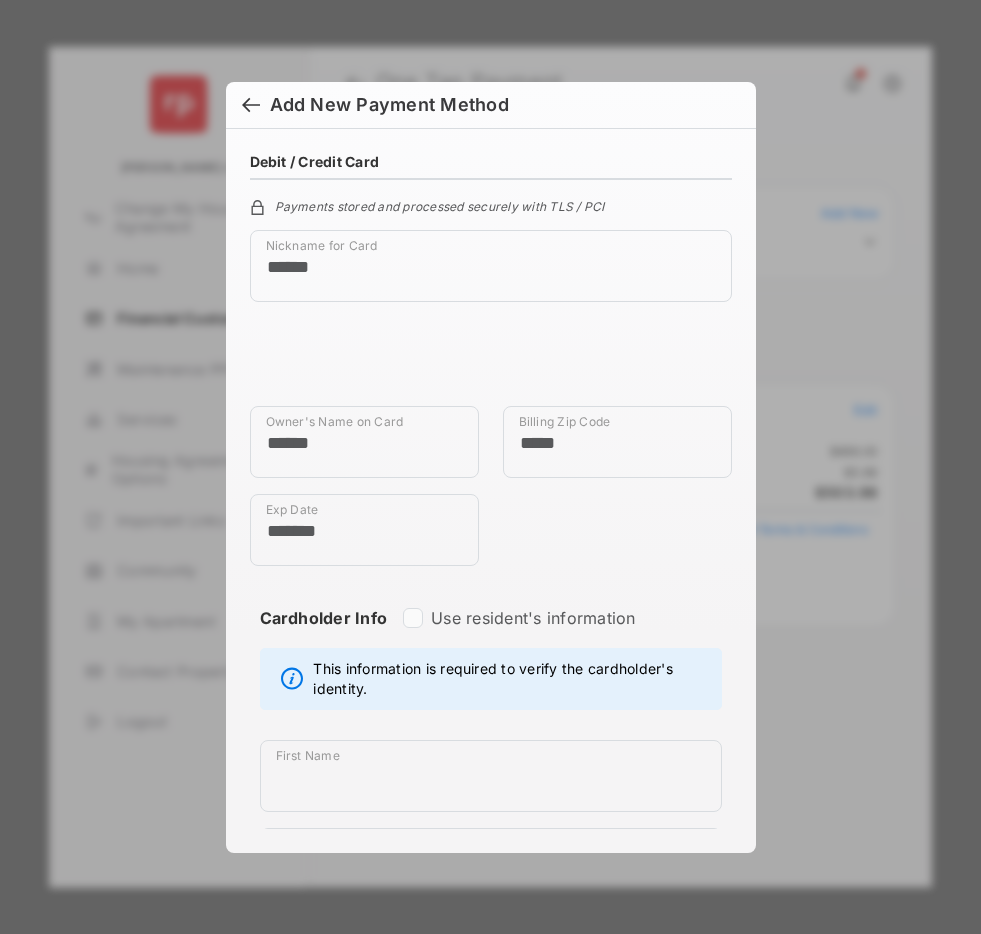 type on "*******" 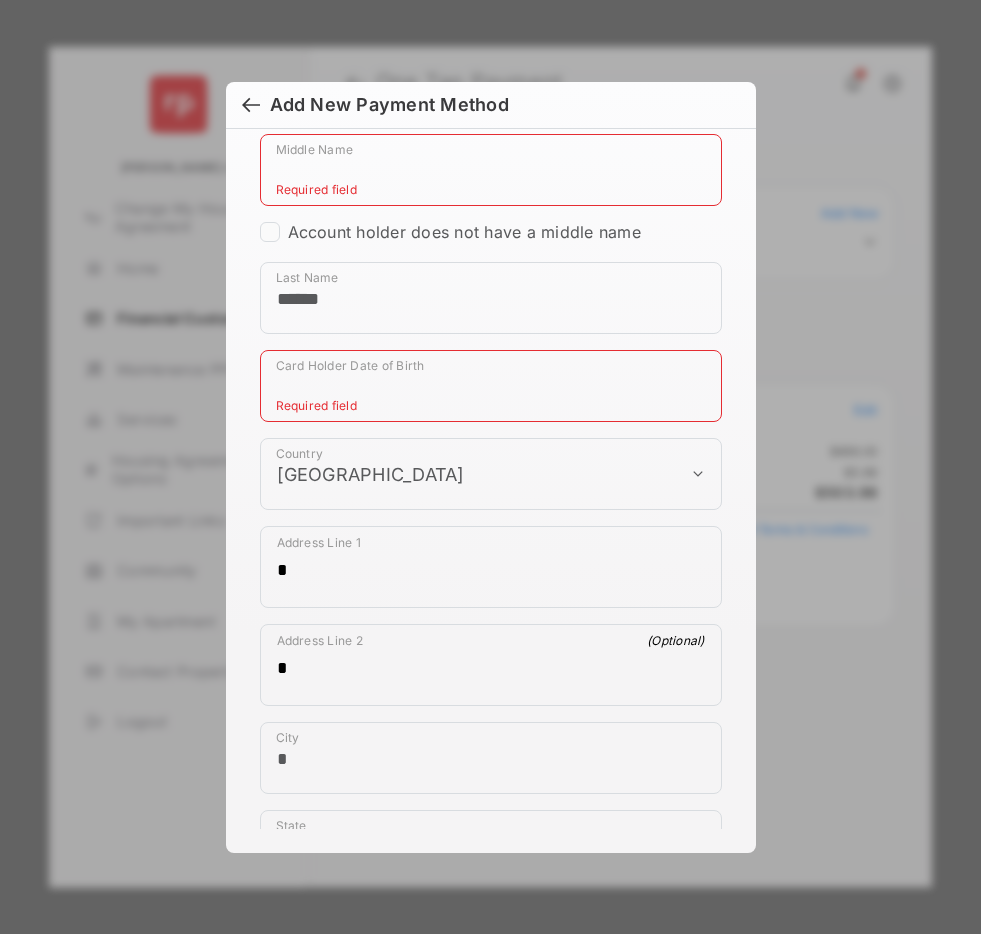 scroll, scrollTop: 712, scrollLeft: 0, axis: vertical 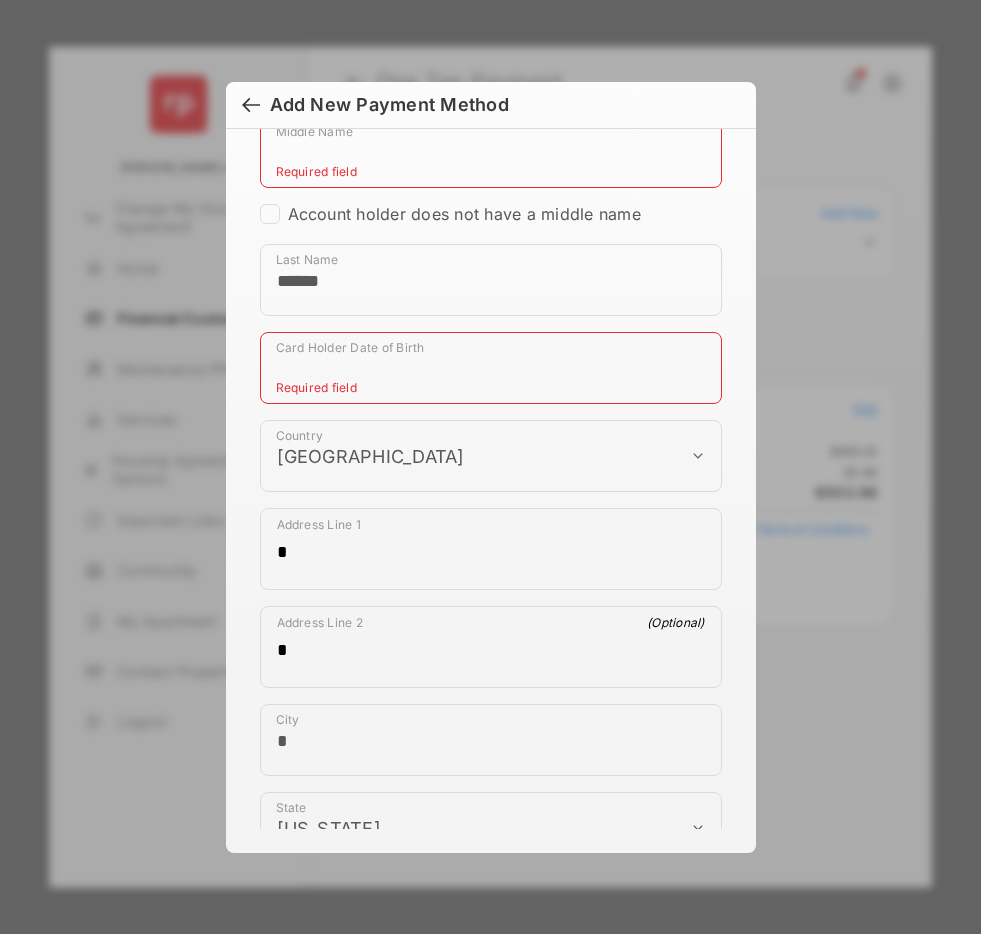 click on "Card Holder Date of Birth" at bounding box center (491, 368) 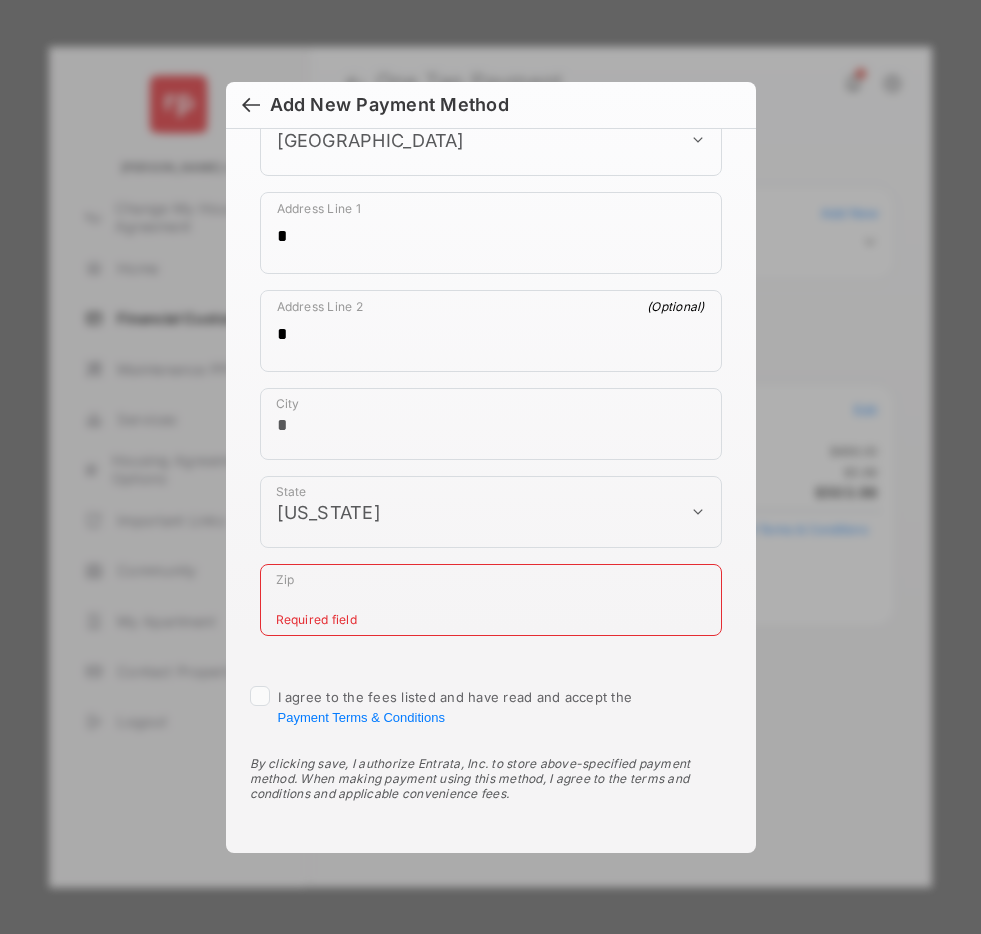 scroll, scrollTop: 1029, scrollLeft: 0, axis: vertical 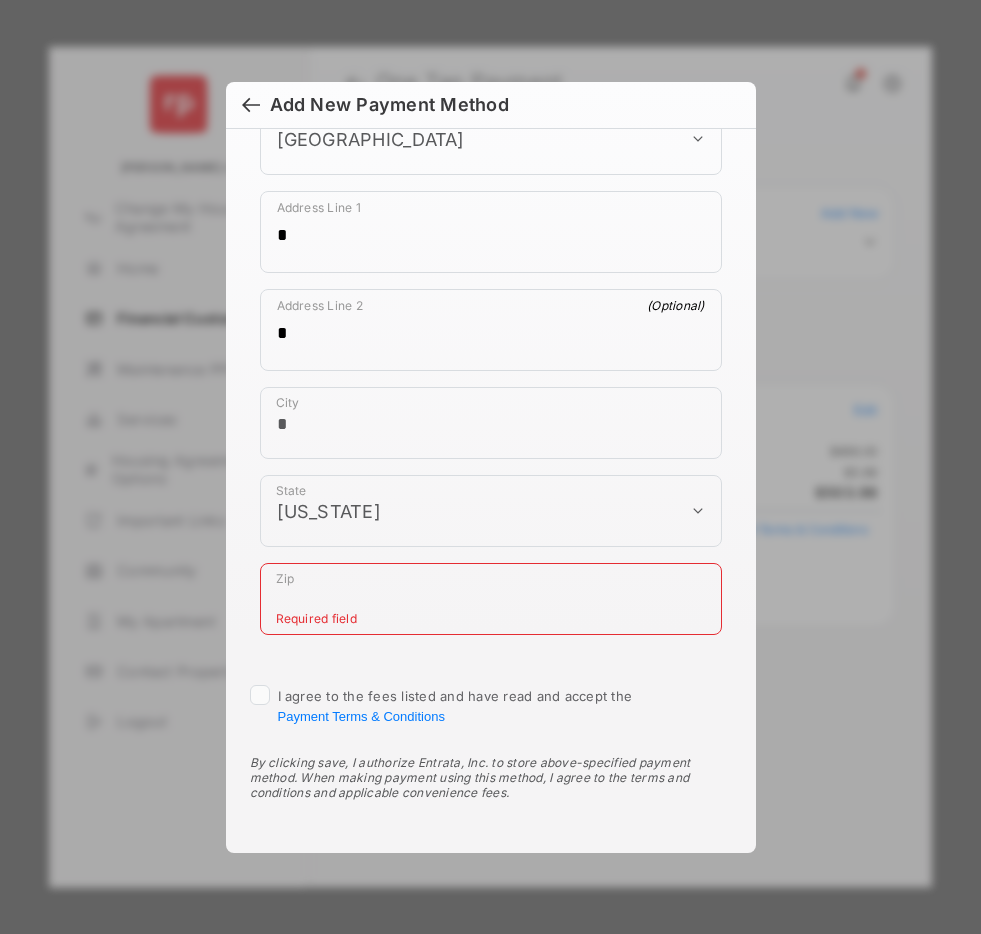 type on "**********" 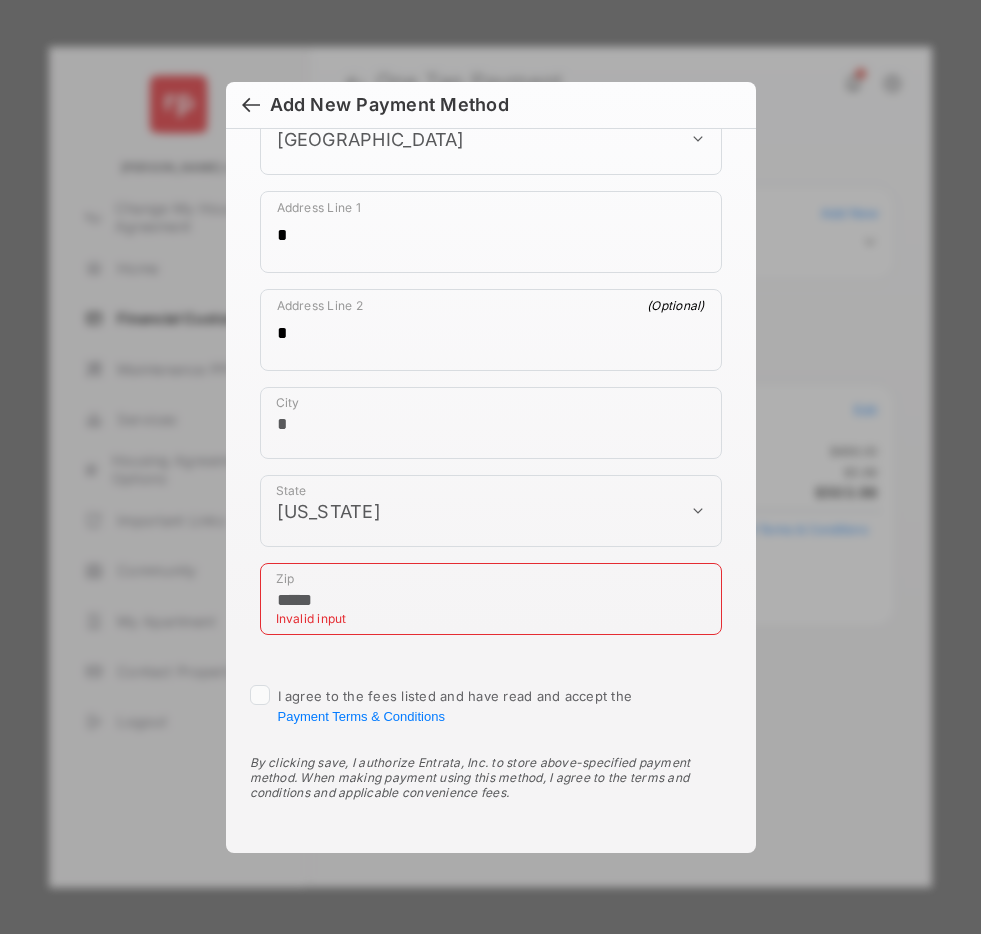 type on "*****" 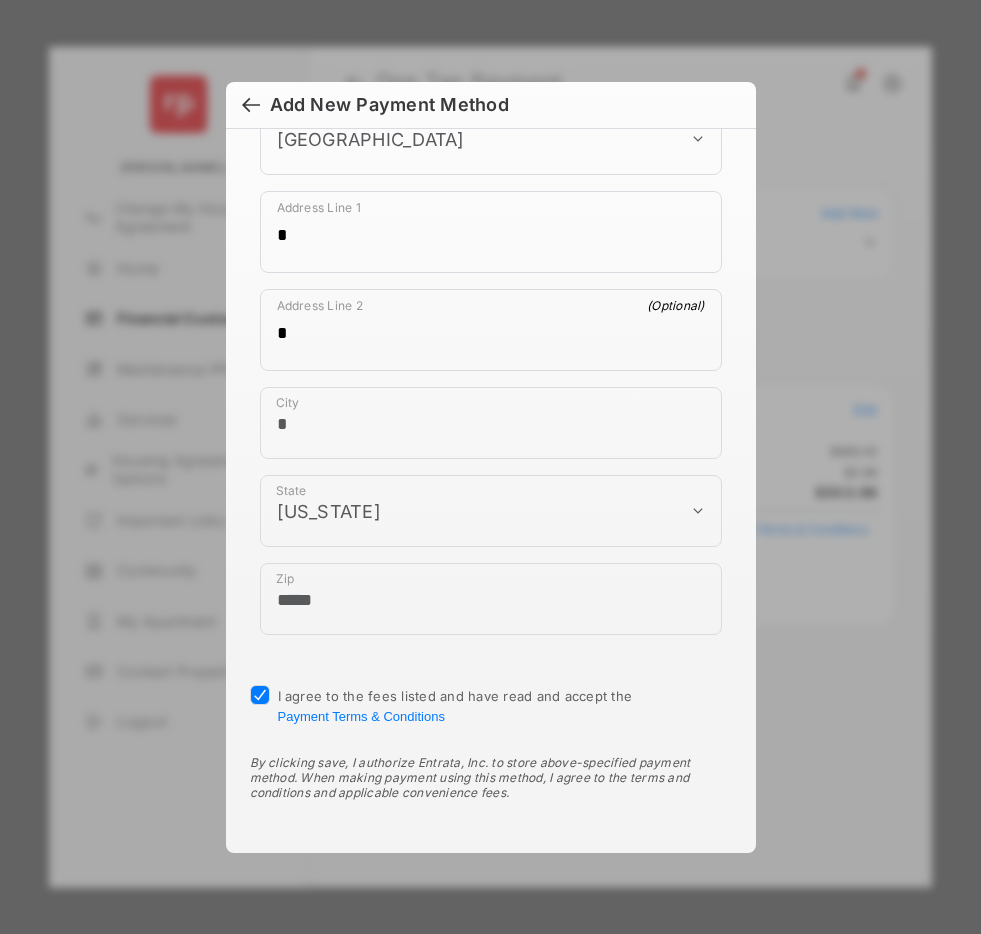 scroll, scrollTop: 1096, scrollLeft: 0, axis: vertical 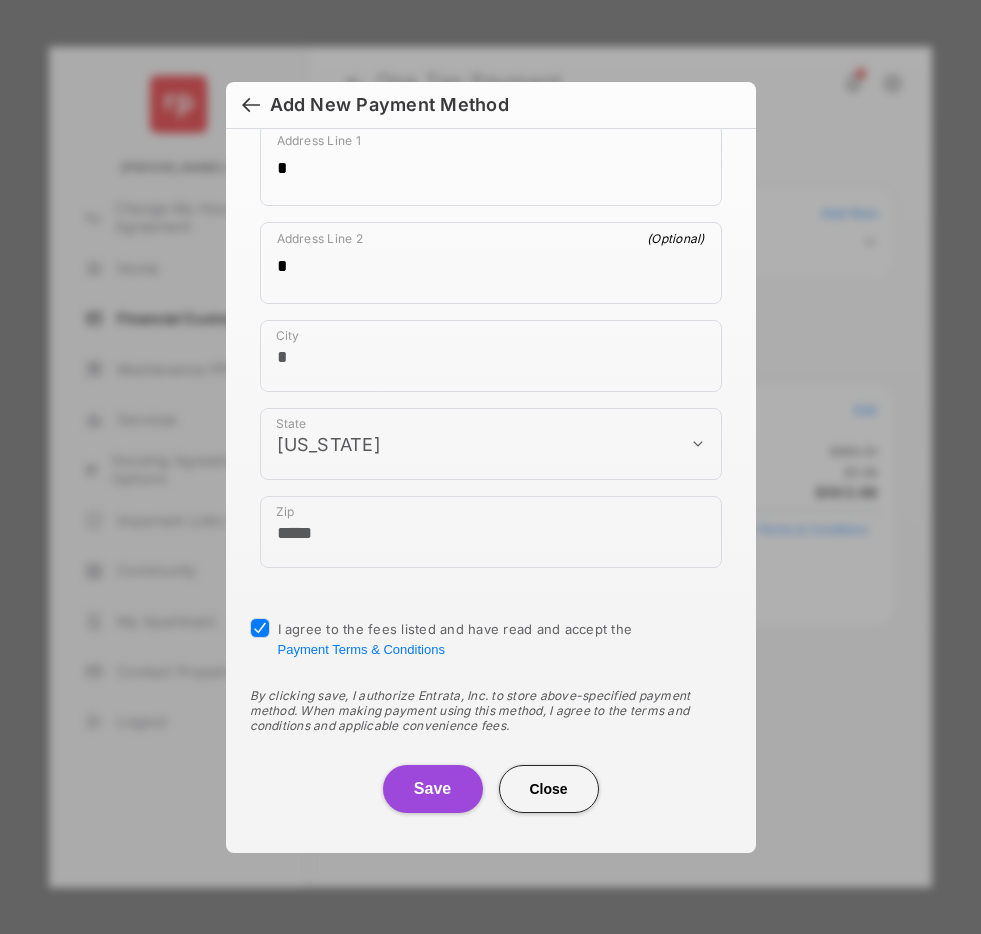 click on "Save" at bounding box center (433, 789) 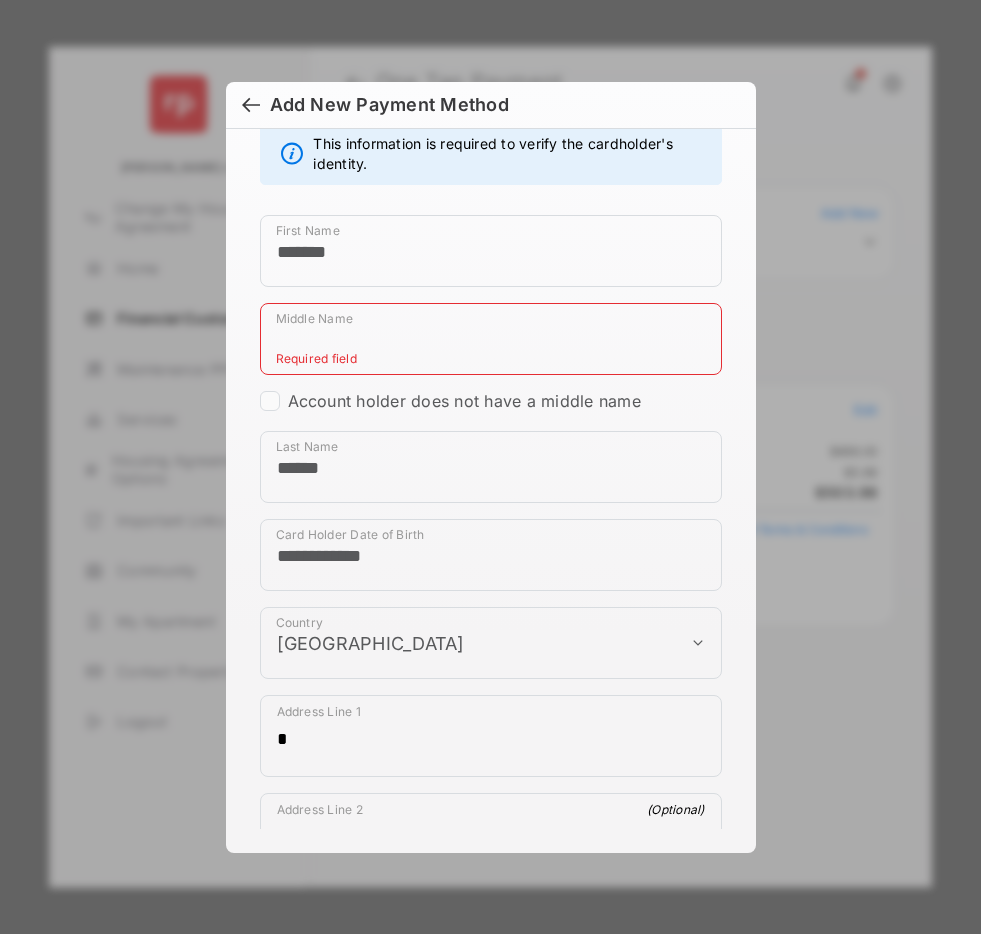 scroll, scrollTop: 308, scrollLeft: 0, axis: vertical 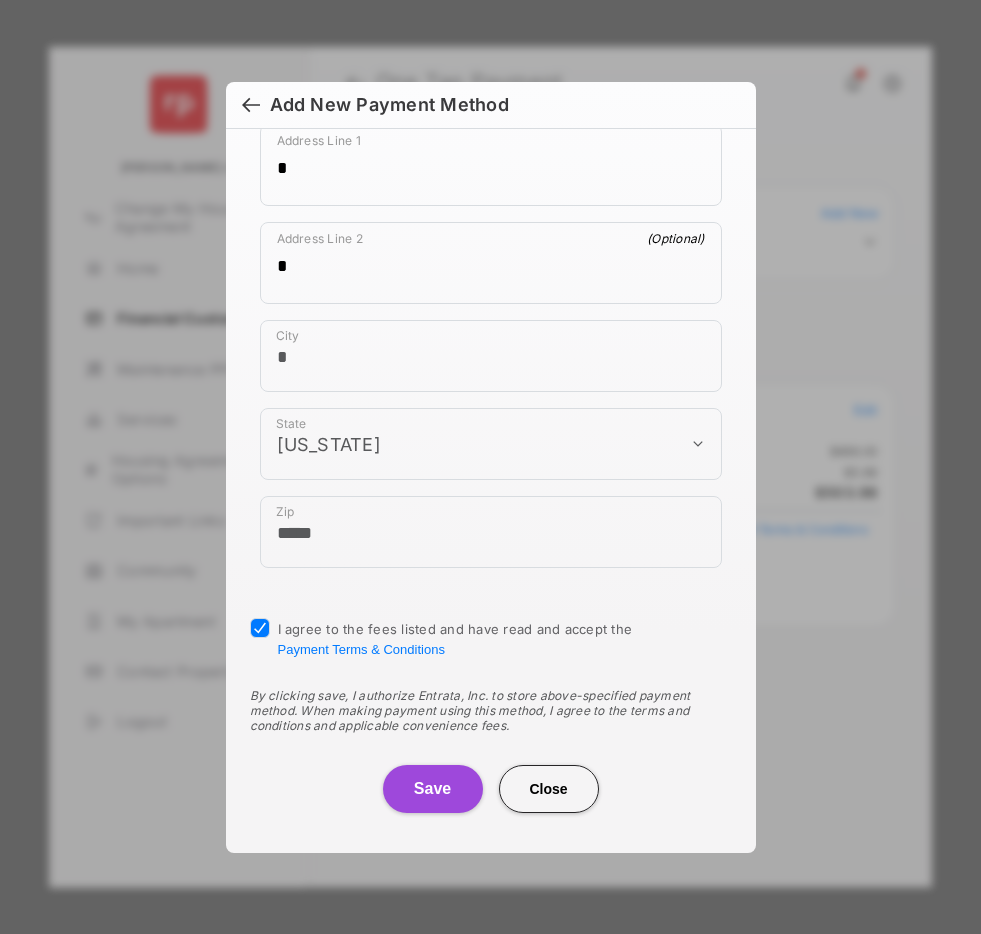 click on "Save" at bounding box center (433, 789) 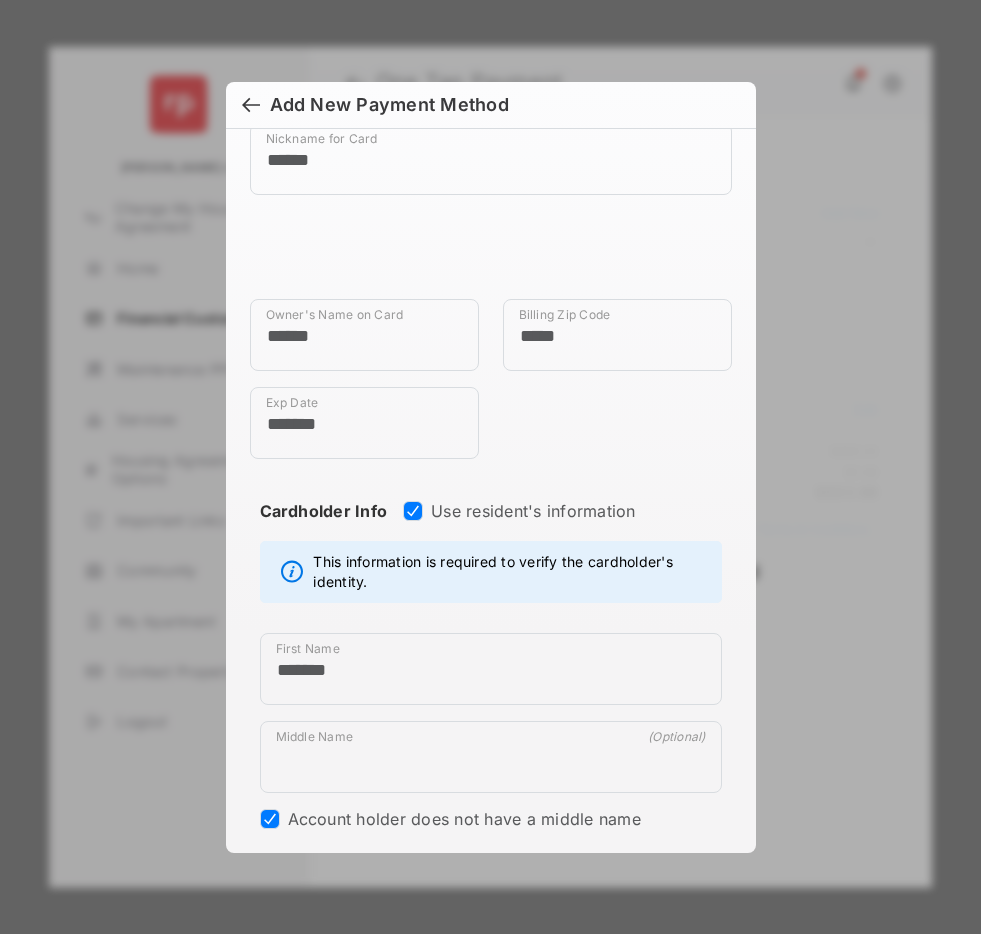 scroll, scrollTop: 0, scrollLeft: 0, axis: both 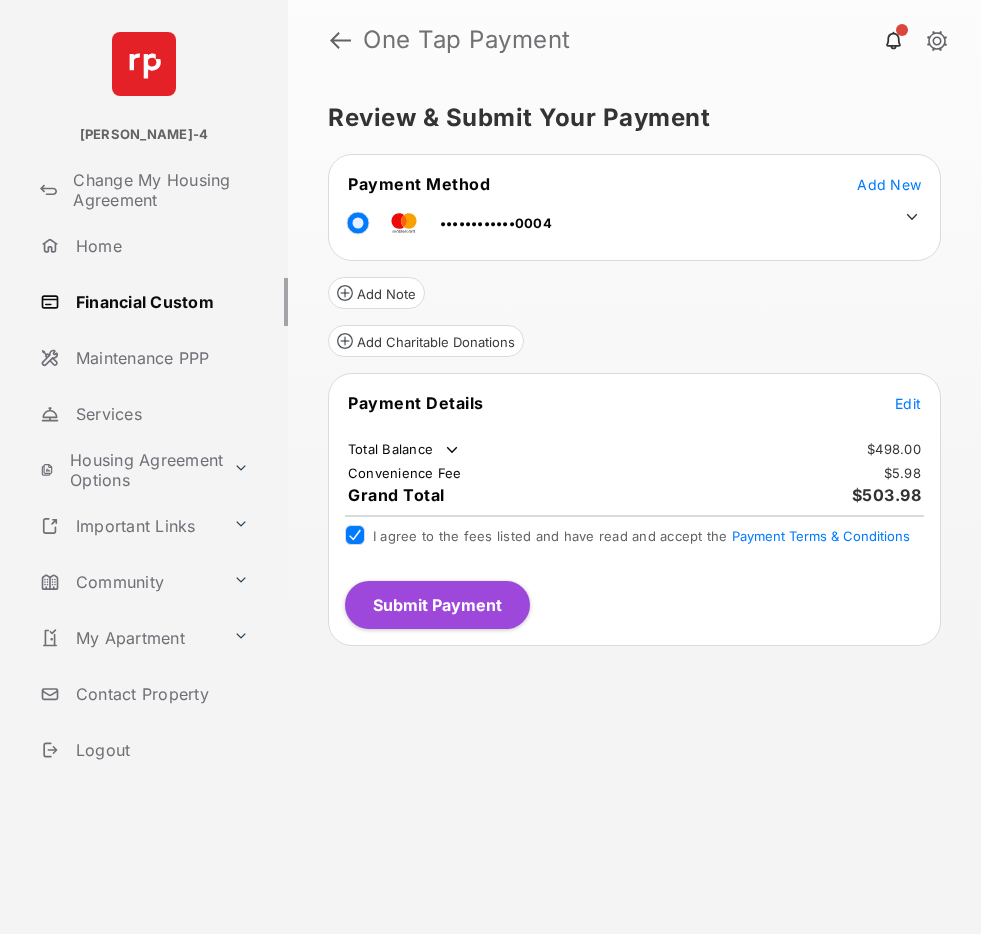click on "Add New" at bounding box center [889, 184] 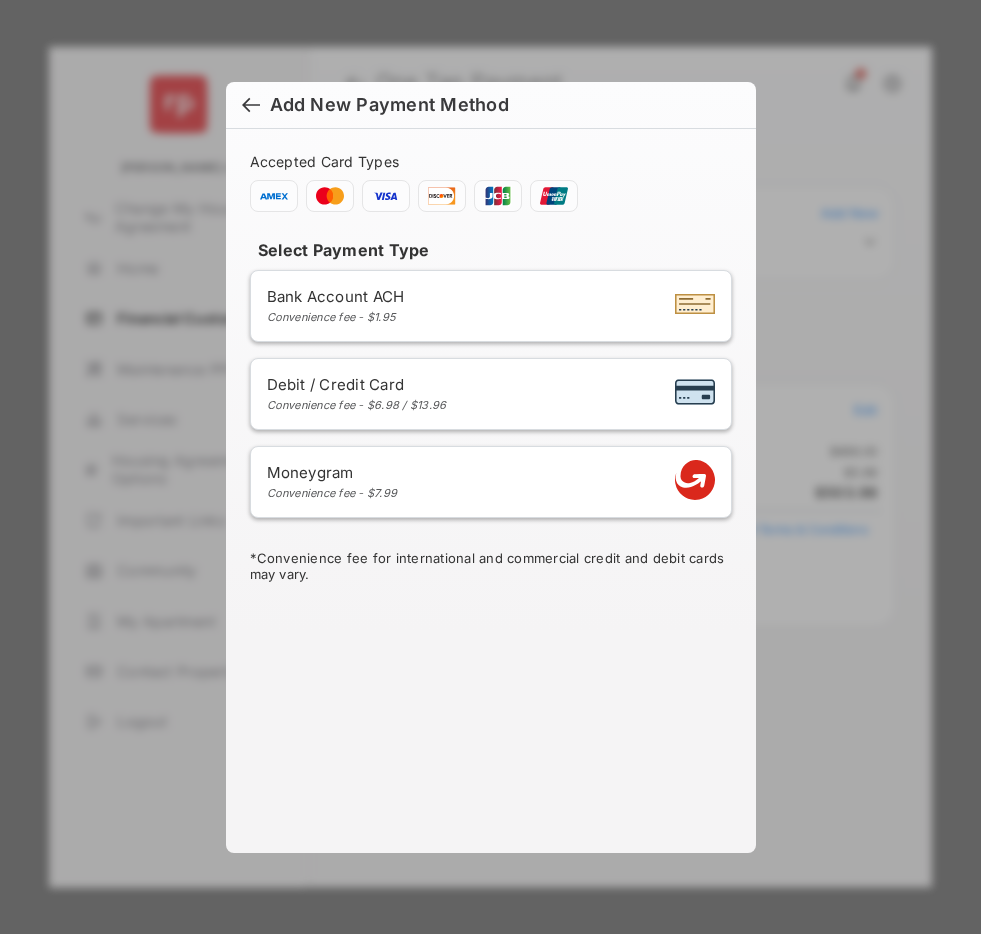 click on "Bank Account ACH Convenience fee - $1.95" at bounding box center [491, 306] 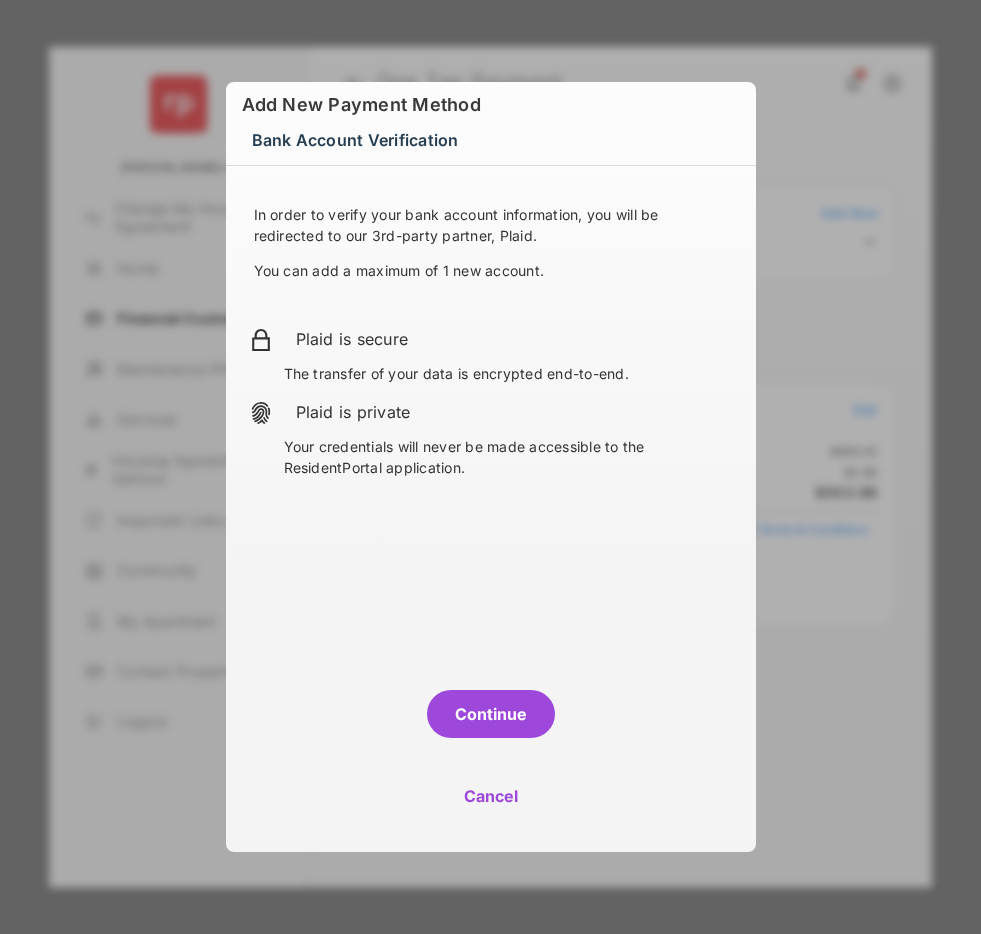 click on "Continue" at bounding box center (491, 714) 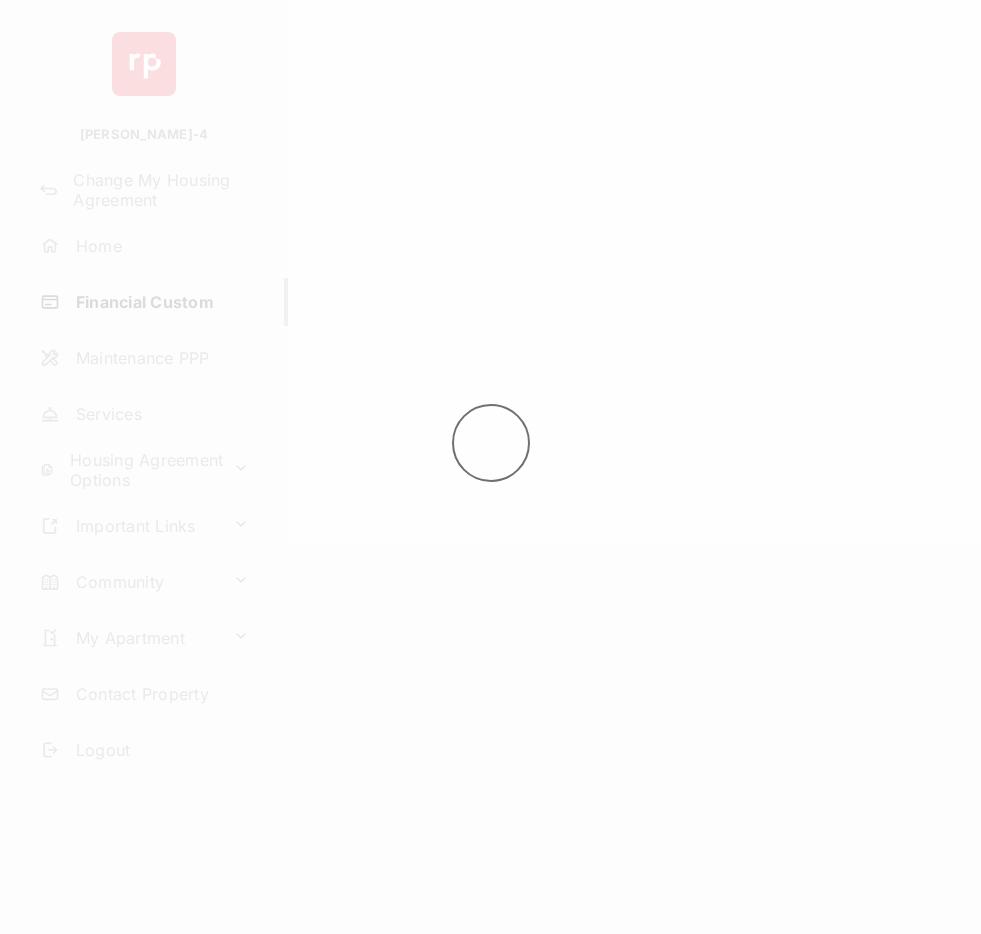 select on "**" 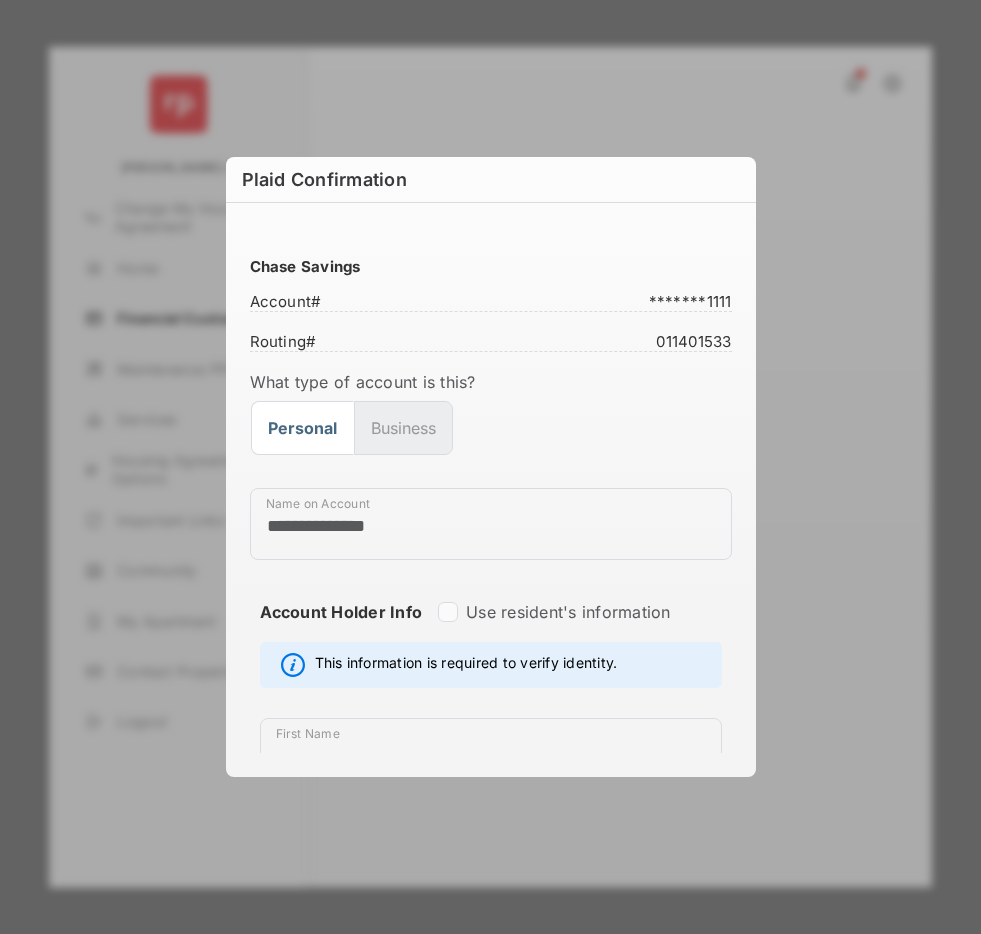 type on "*******" 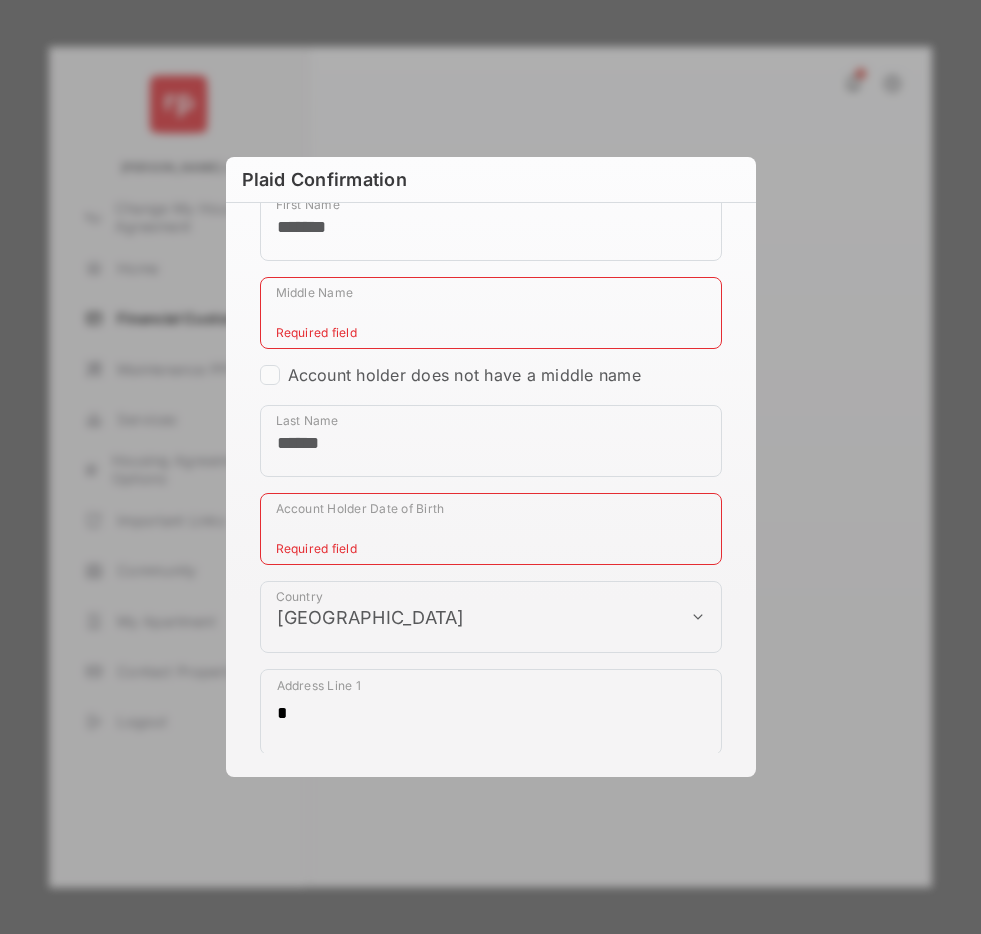 scroll, scrollTop: 758, scrollLeft: 0, axis: vertical 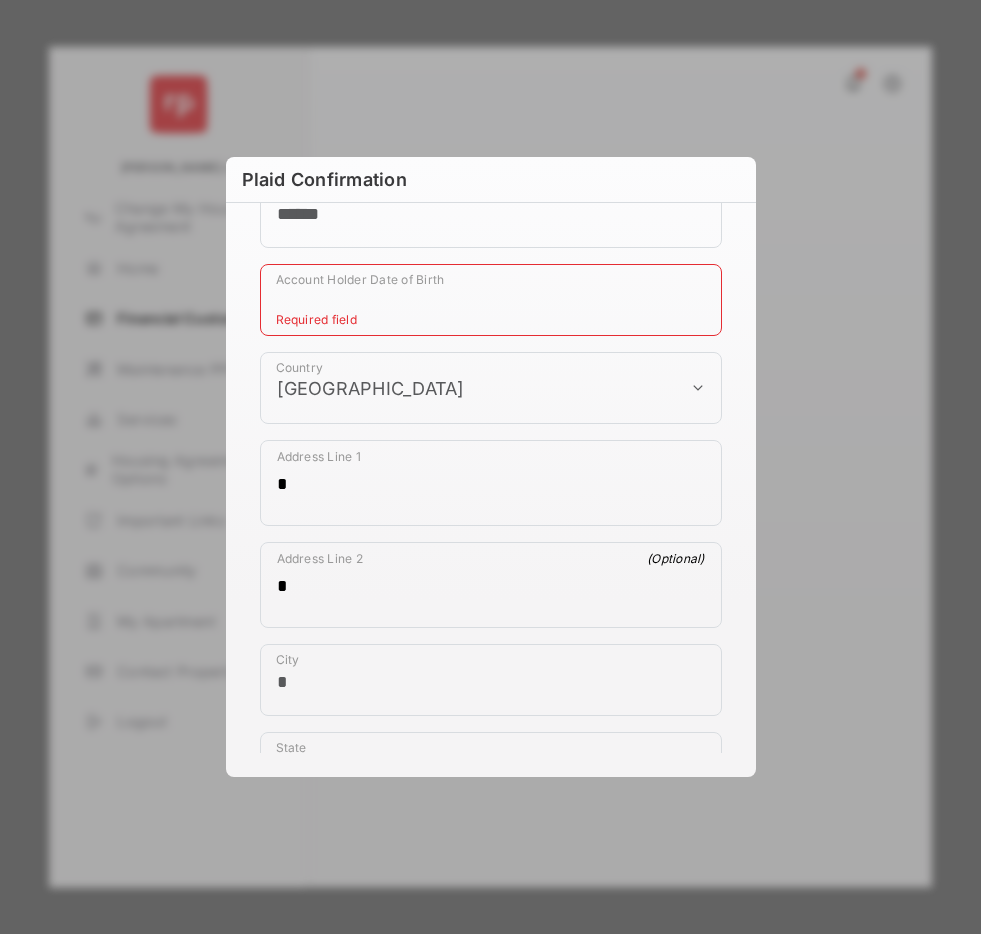click on "Account Holder Date of Birth" at bounding box center (491, 300) 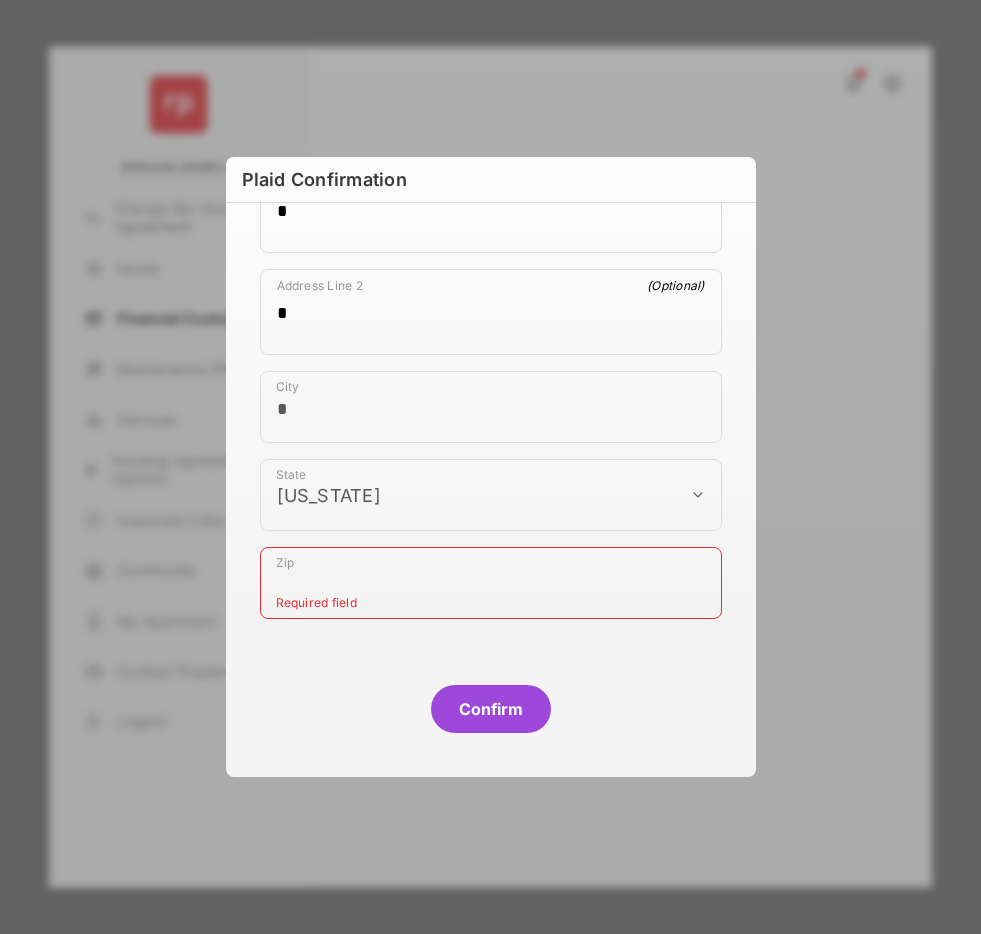 scroll, scrollTop: 1035, scrollLeft: 0, axis: vertical 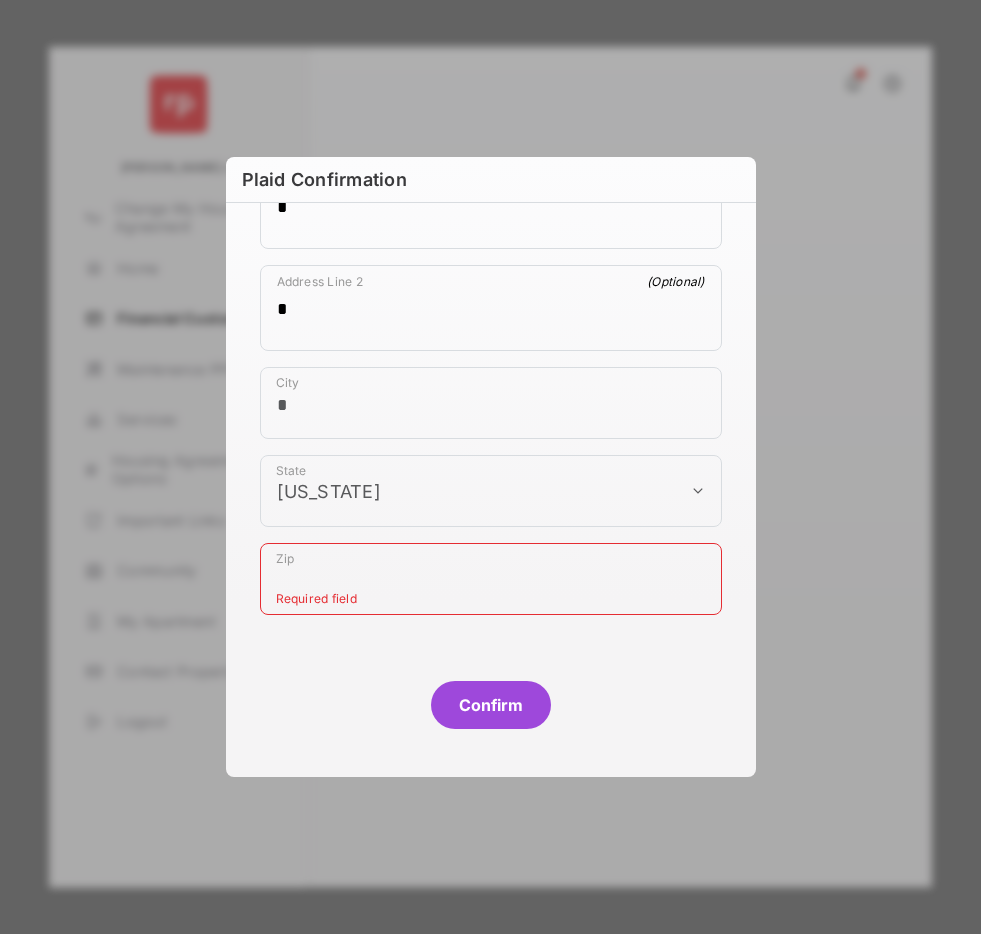 type on "**********" 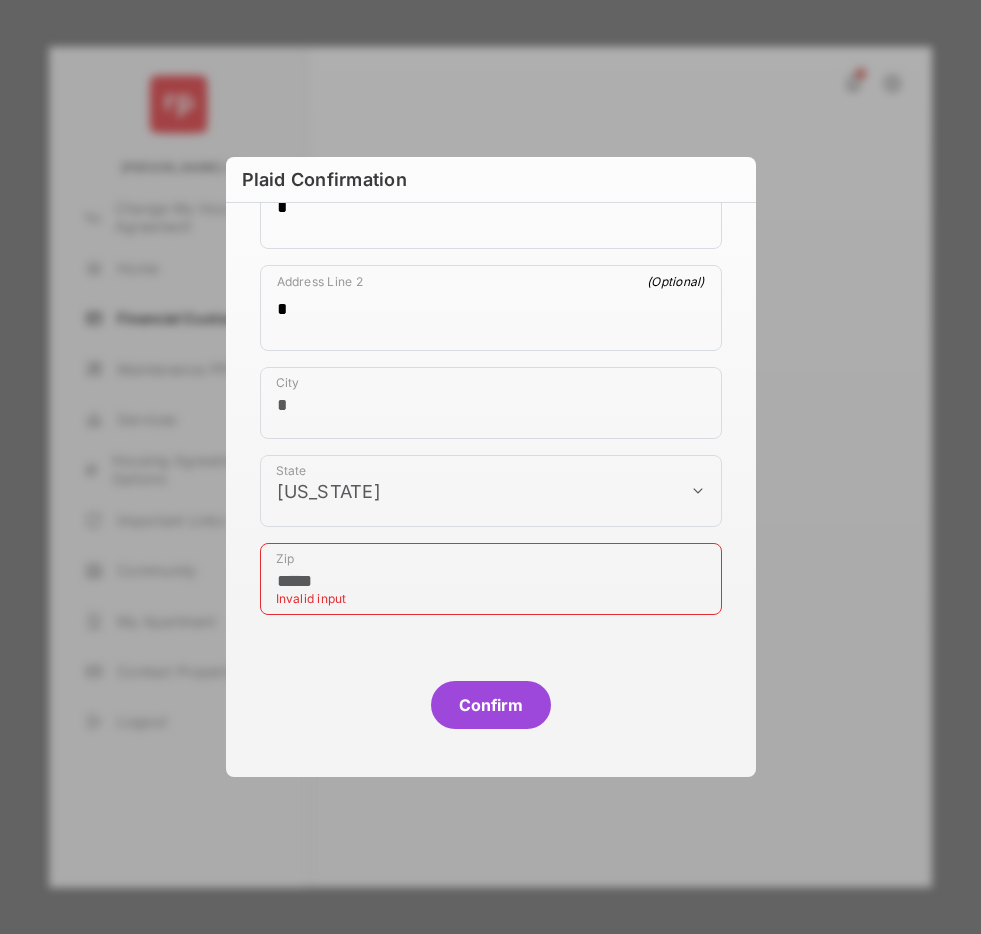 type on "*****" 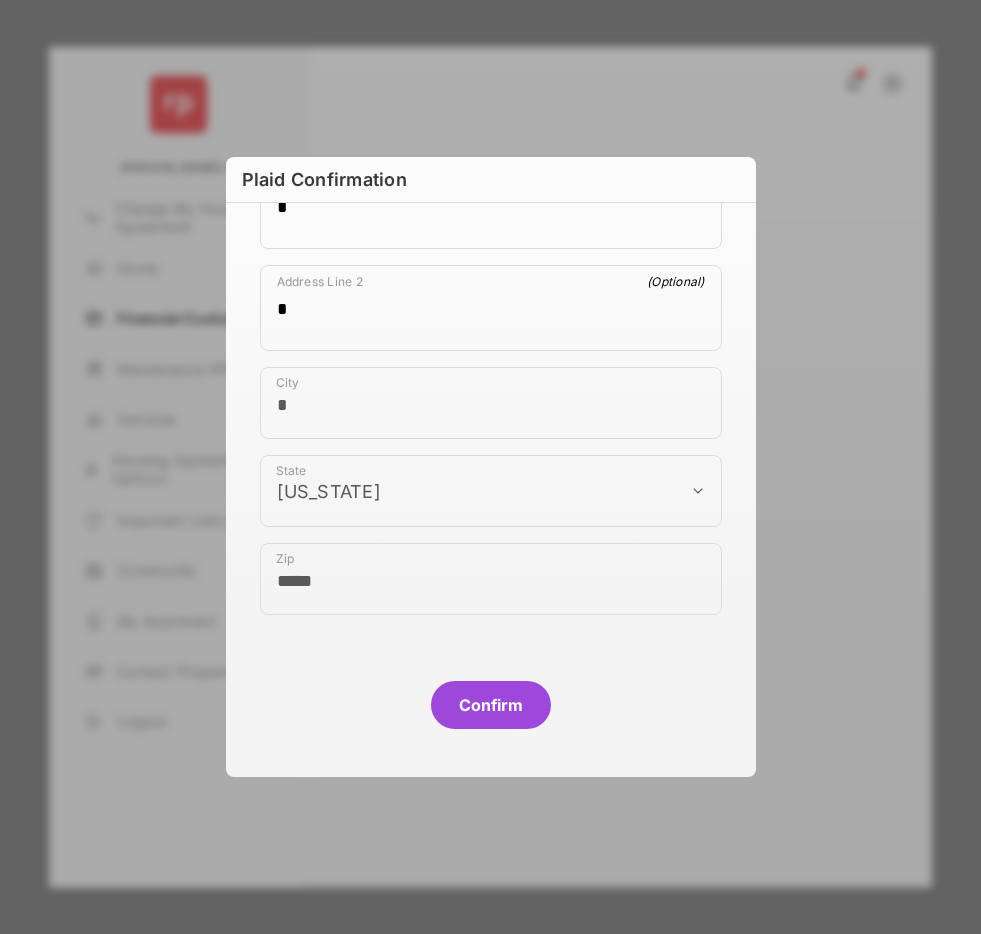 click on "Confirm" at bounding box center (491, 705) 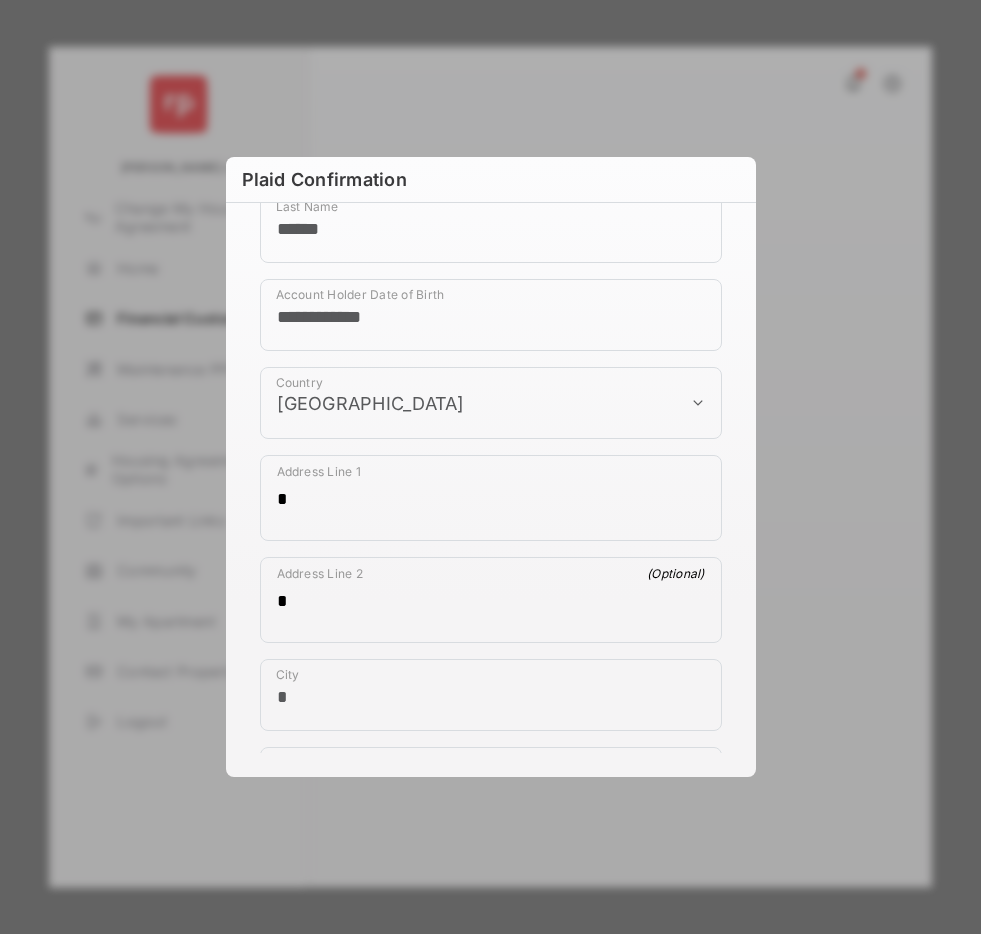 scroll, scrollTop: 1035, scrollLeft: 0, axis: vertical 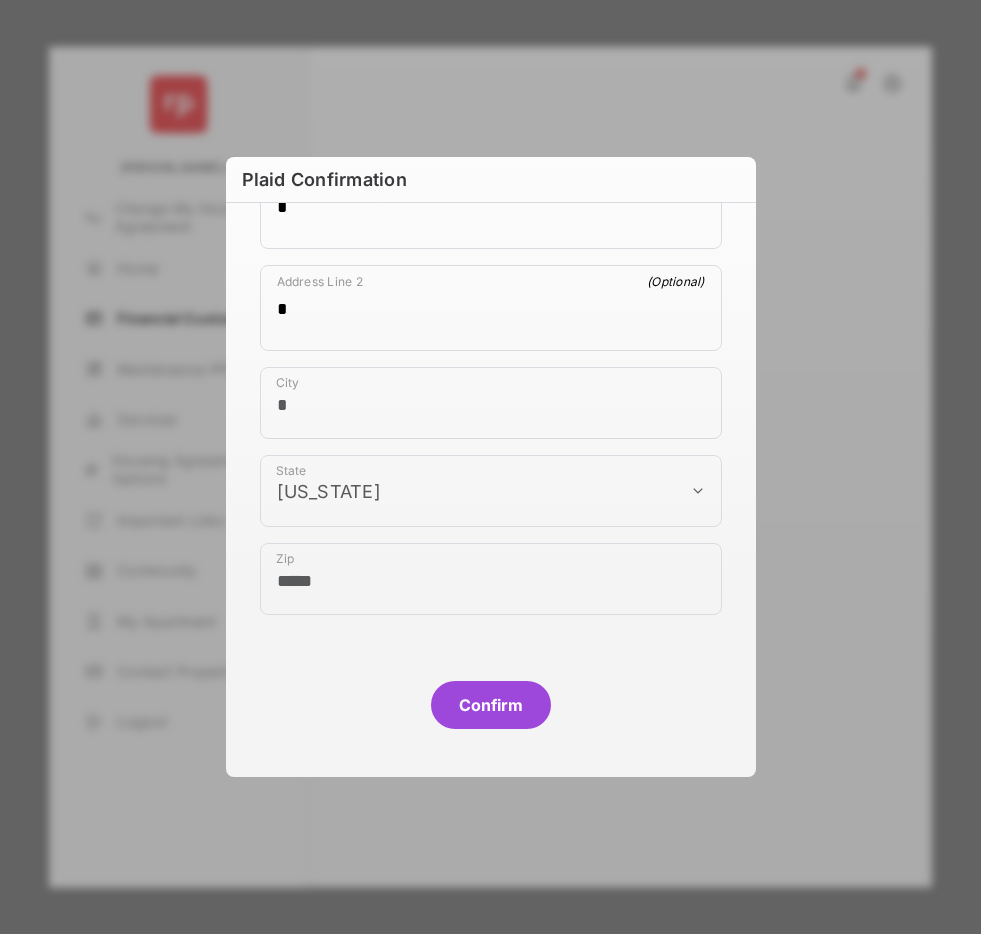 click on "Confirm" at bounding box center (491, 705) 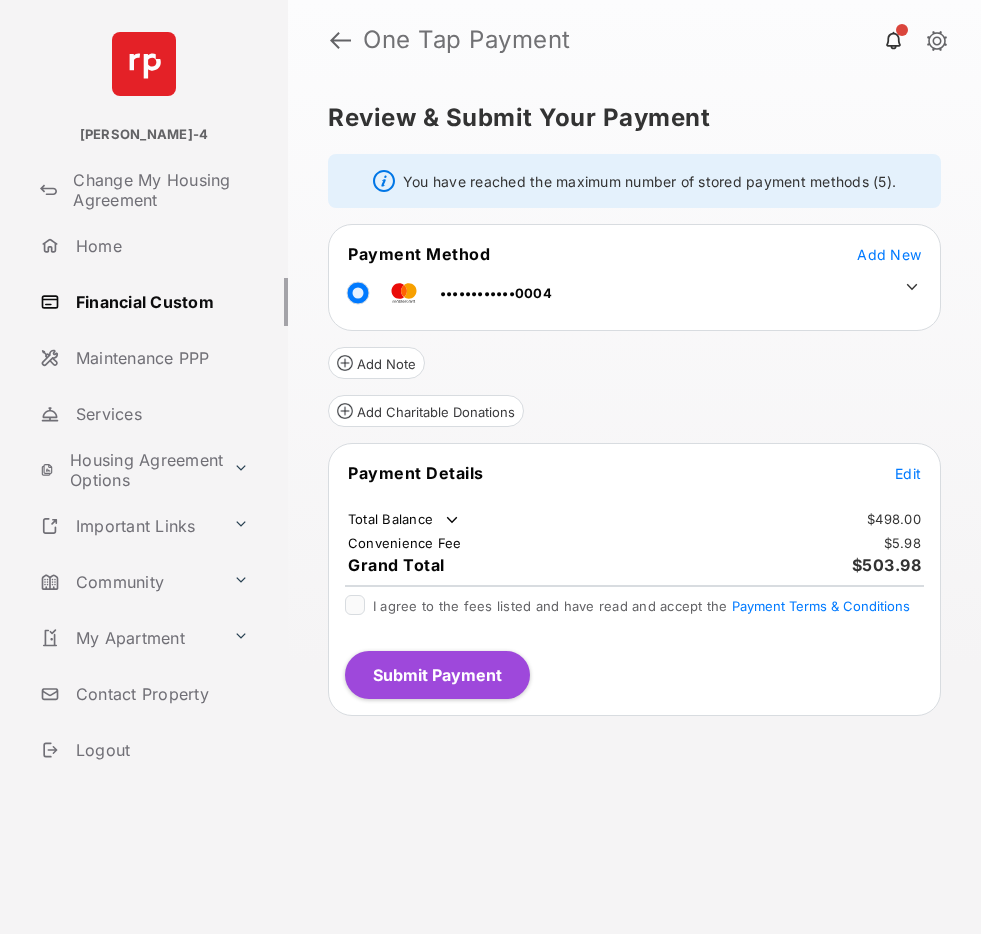click 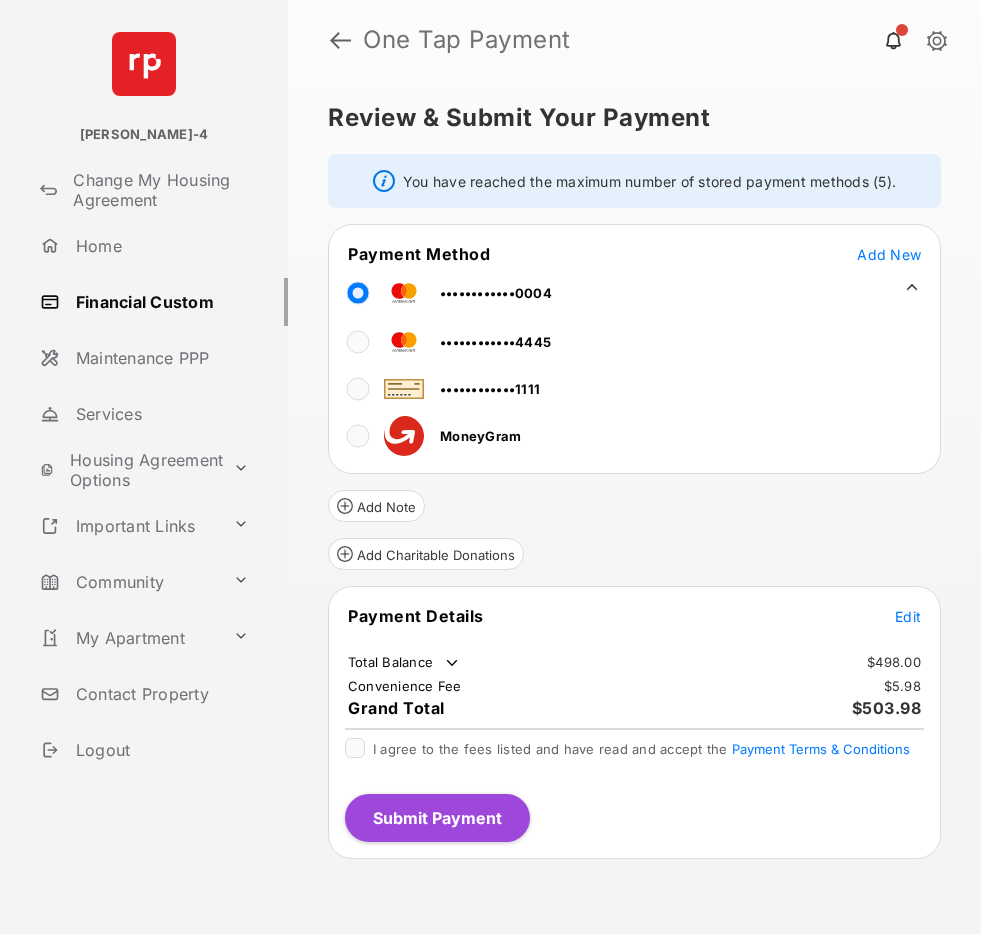 click on "Add New" at bounding box center [889, 254] 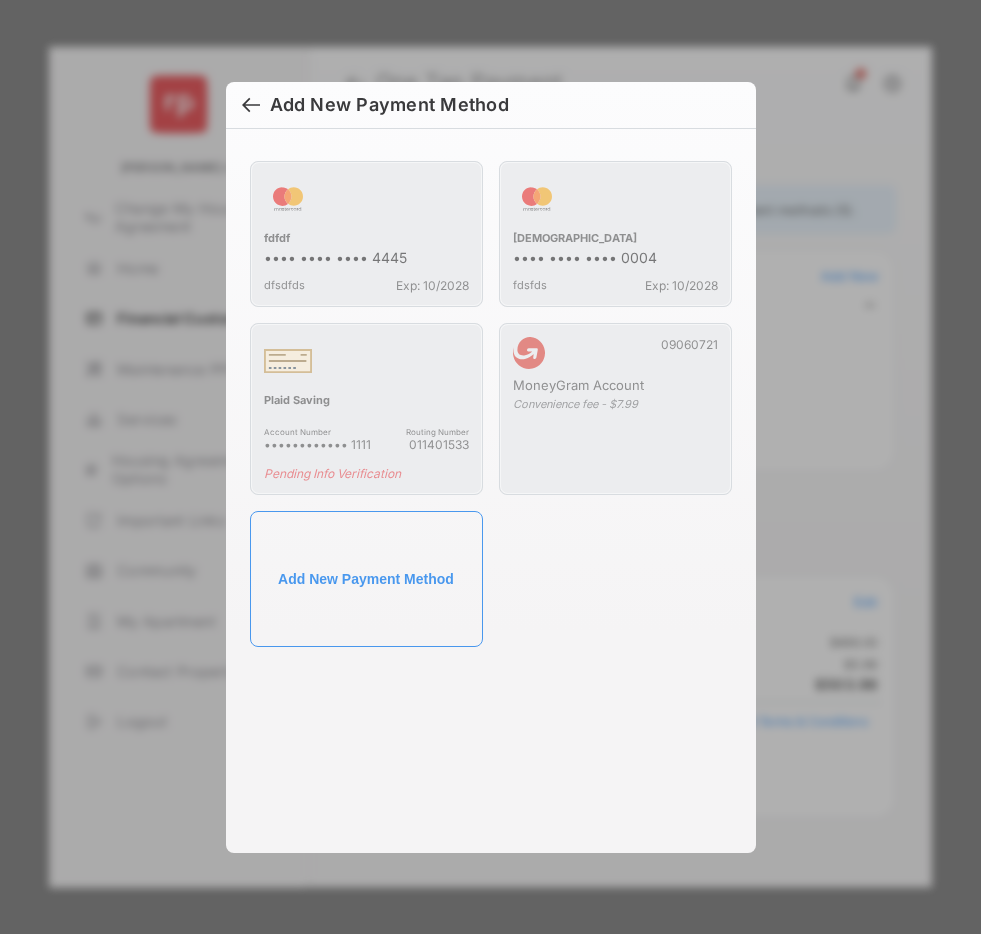 click at bounding box center (251, 107) 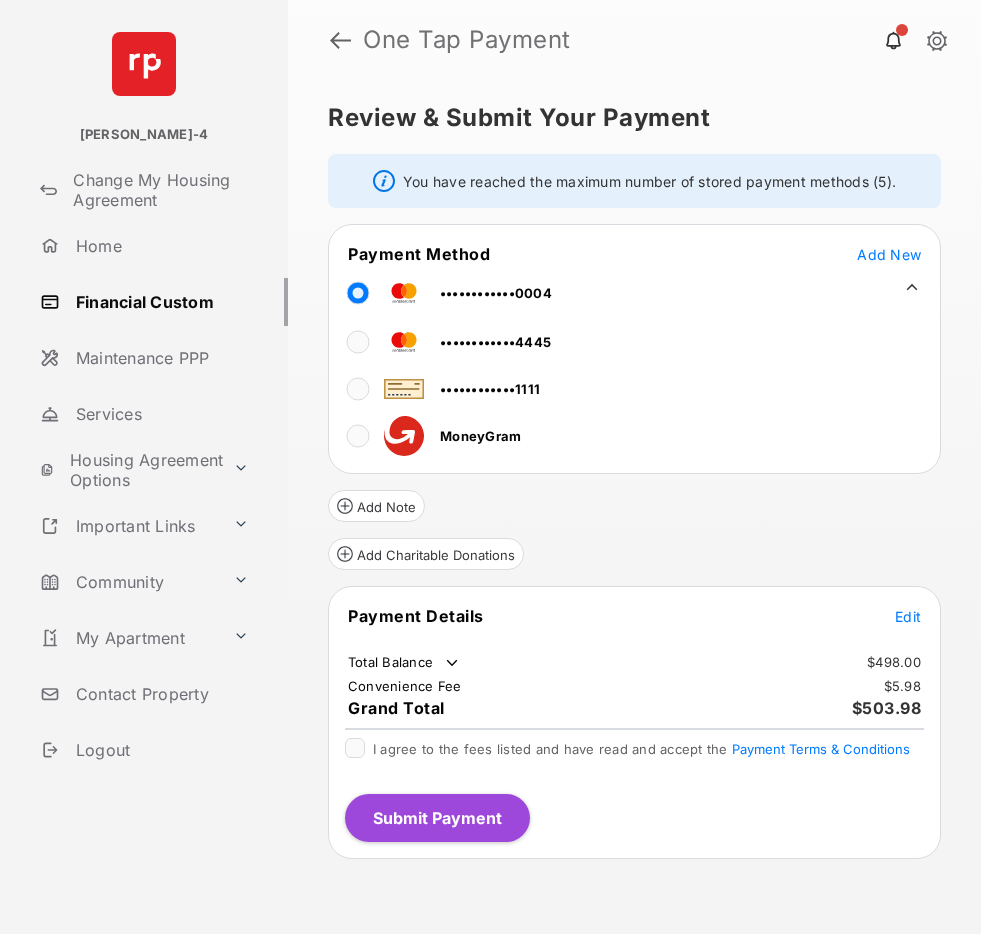 click on "Add New" at bounding box center [889, 254] 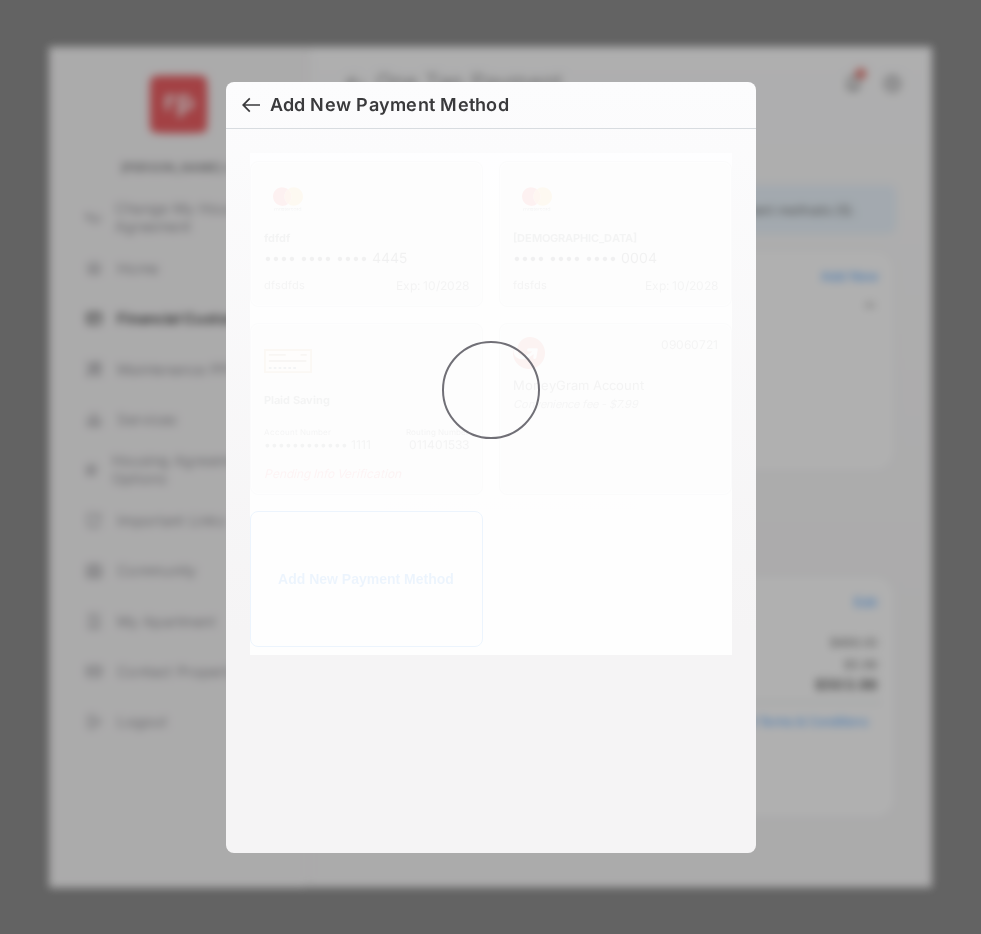 click at bounding box center (251, 107) 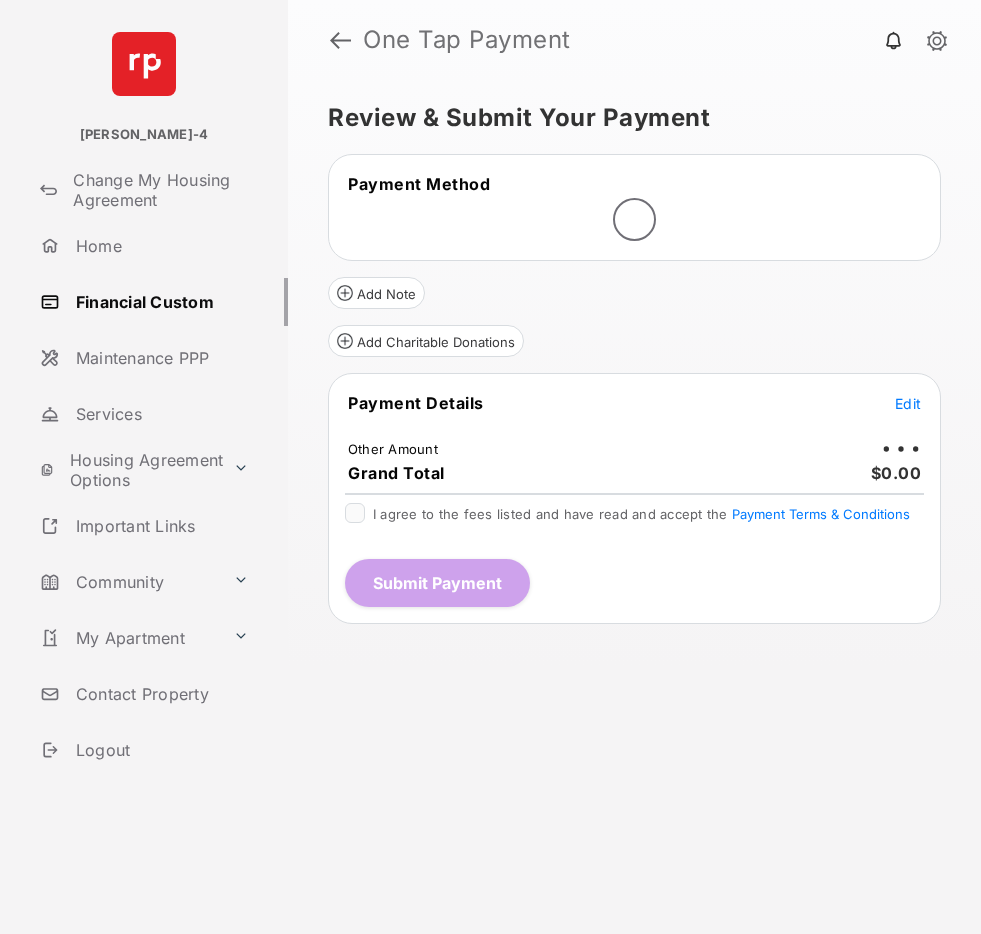 scroll, scrollTop: 0, scrollLeft: 0, axis: both 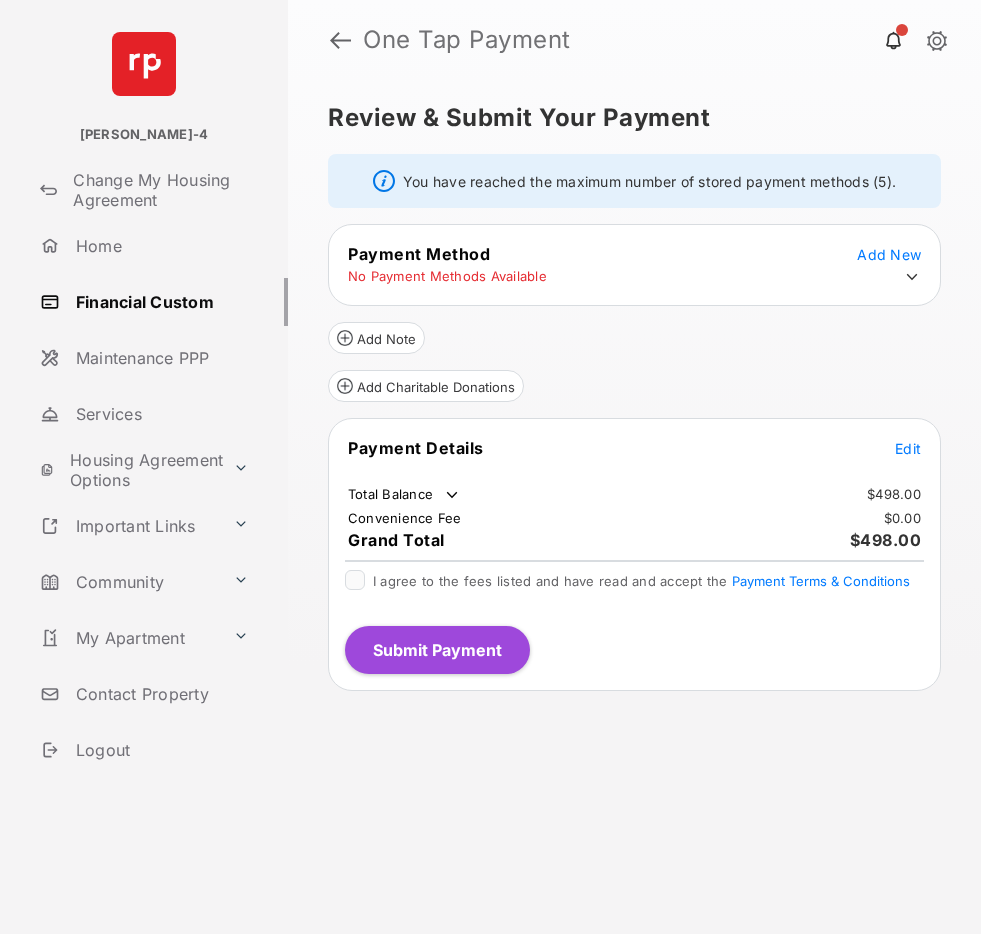 click on "Add New" at bounding box center [889, 254] 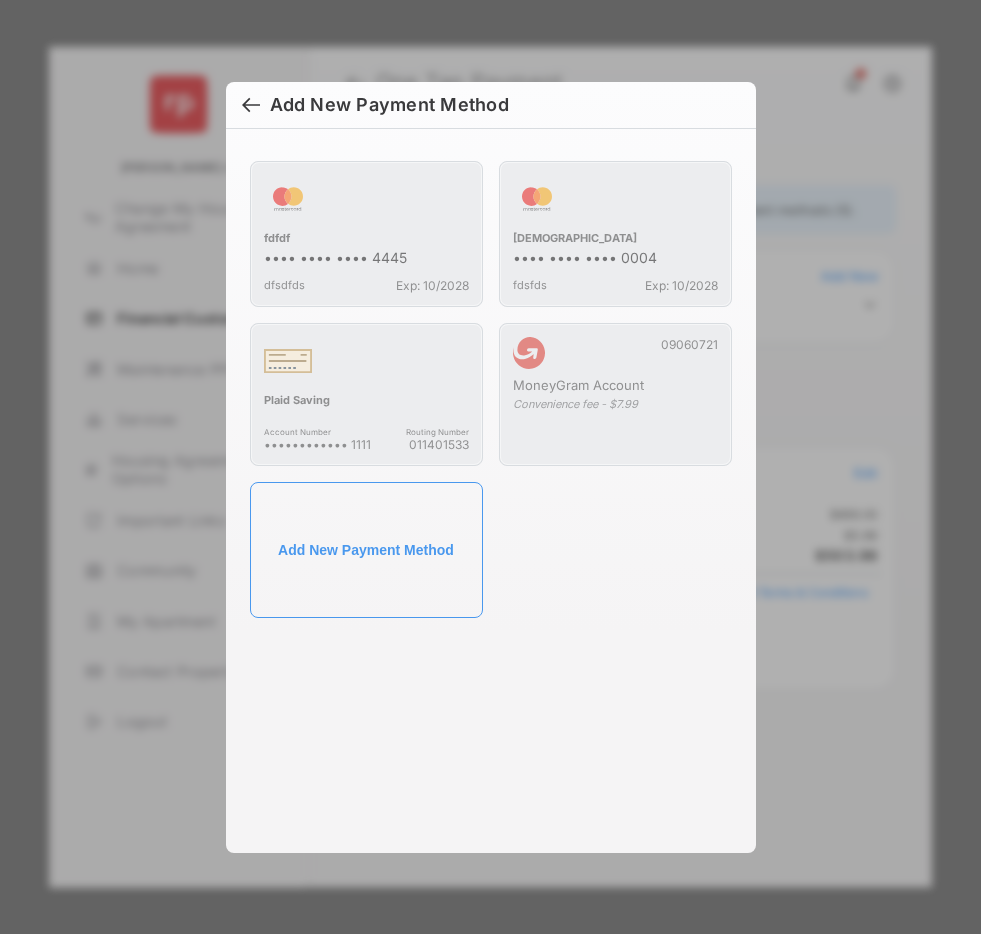 drag, startPoint x: 250, startPoint y: 110, endPoint x: 237, endPoint y: 94, distance: 20.615528 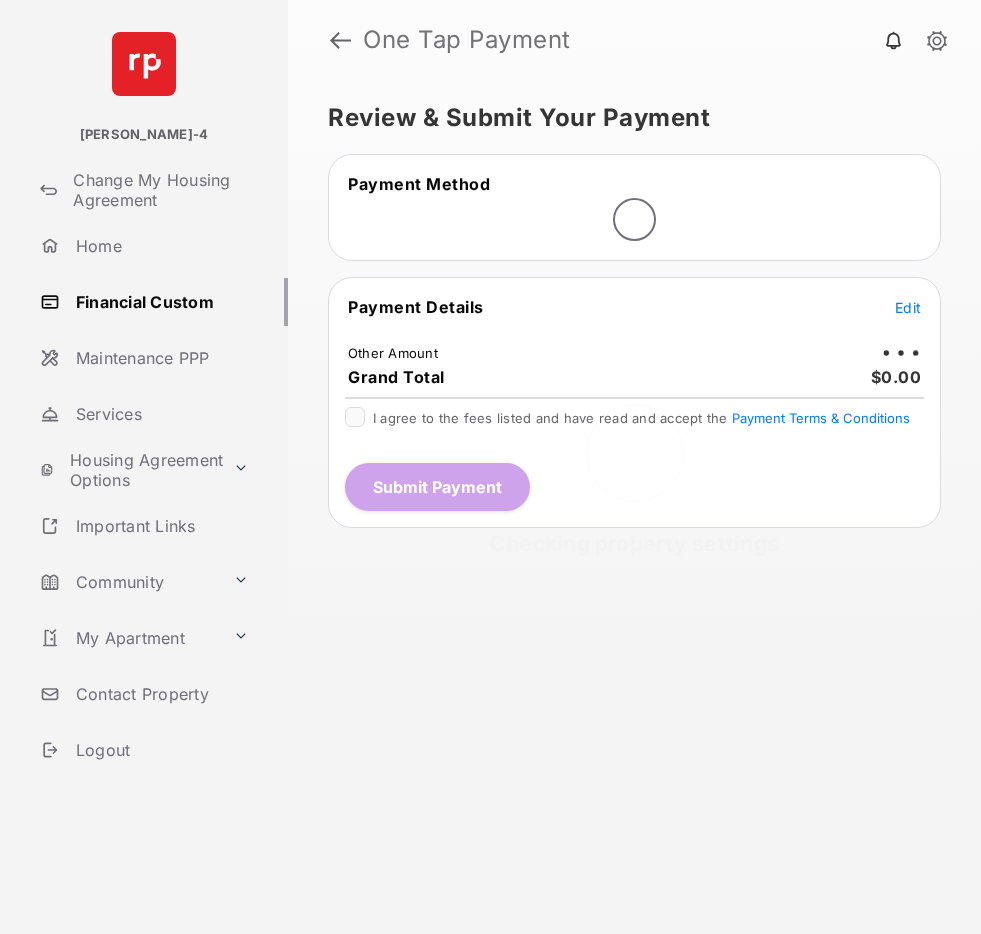 scroll, scrollTop: 0, scrollLeft: 0, axis: both 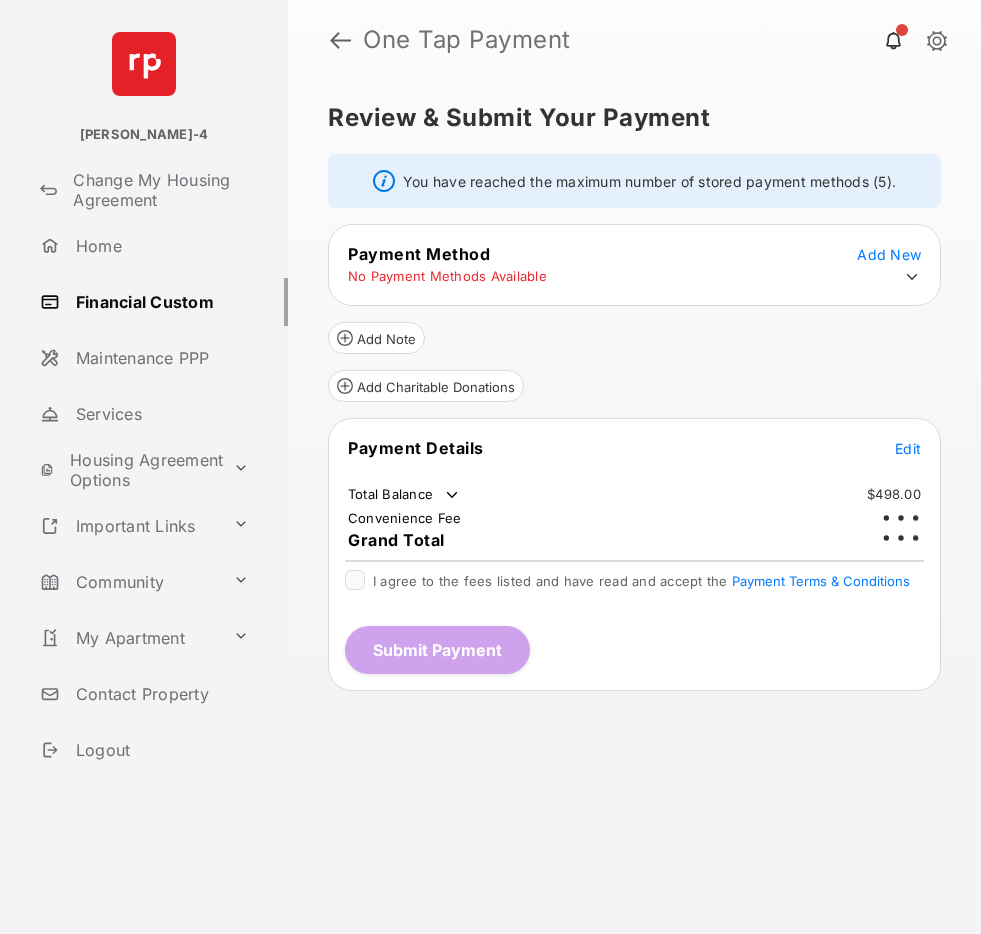click on "Add New" at bounding box center [889, 254] 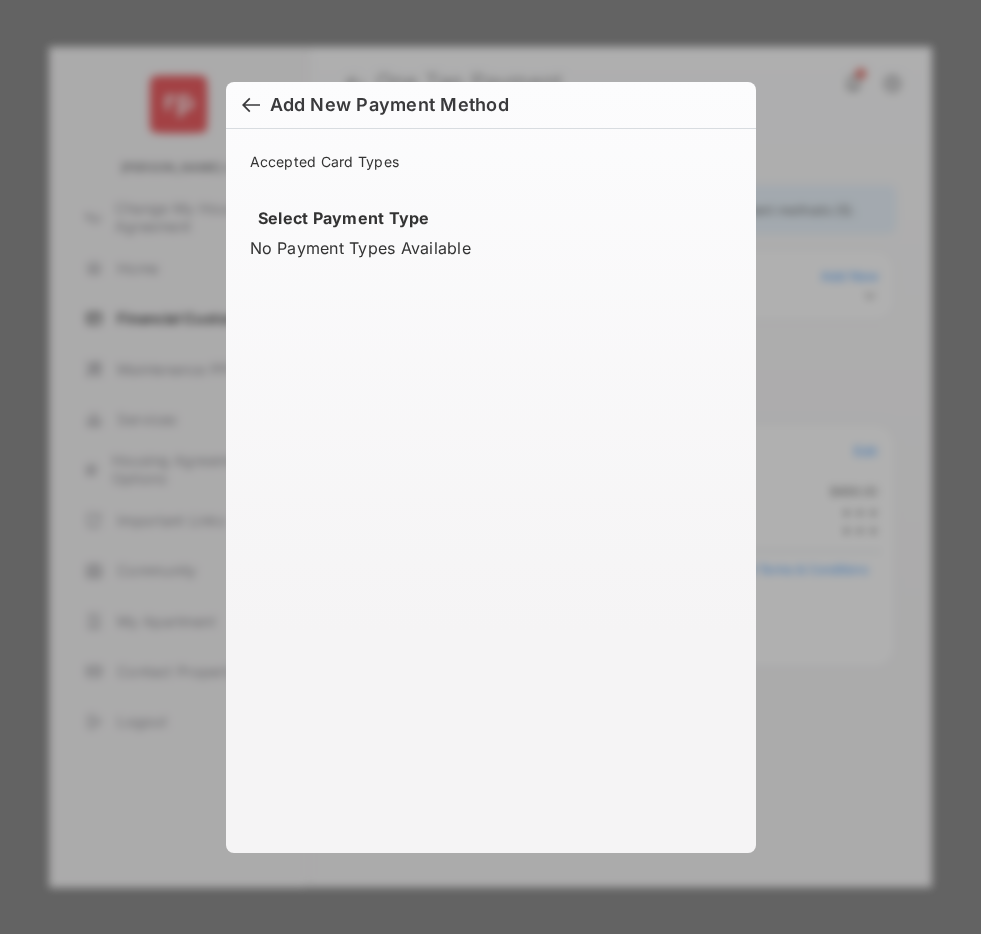 click at bounding box center [251, 107] 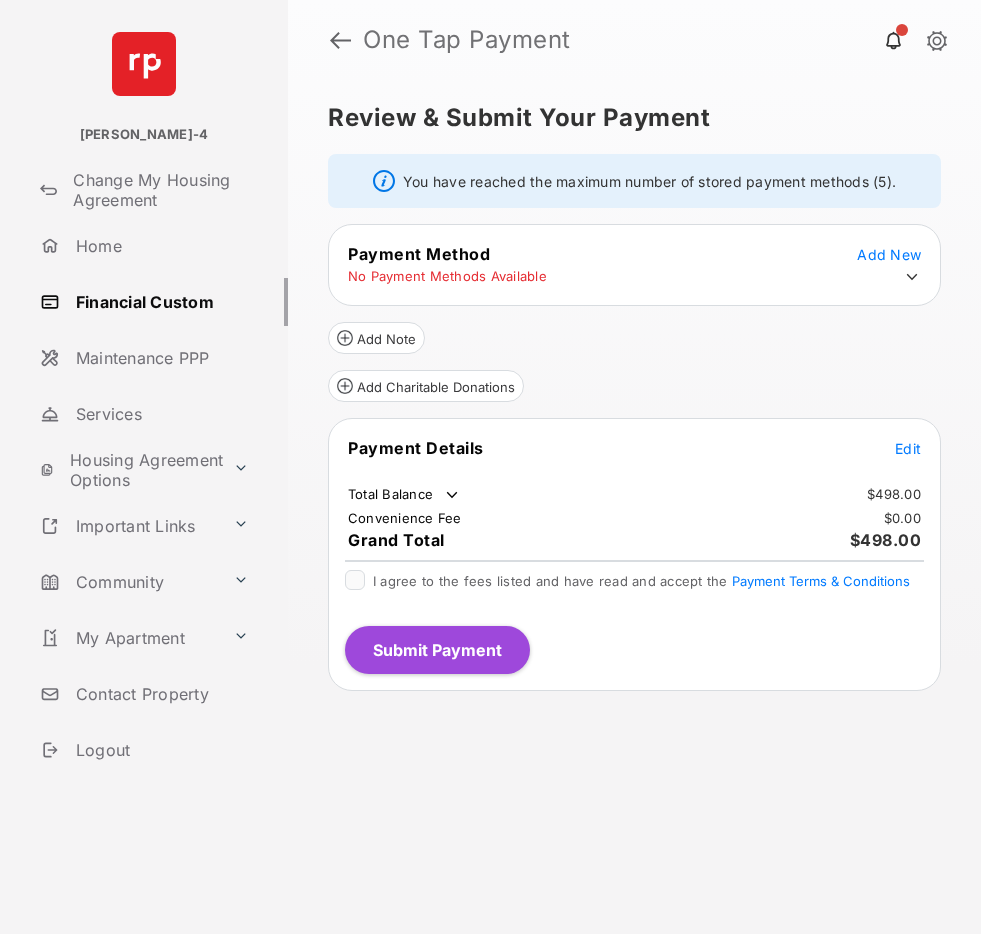 click on "Add New" at bounding box center (889, 254) 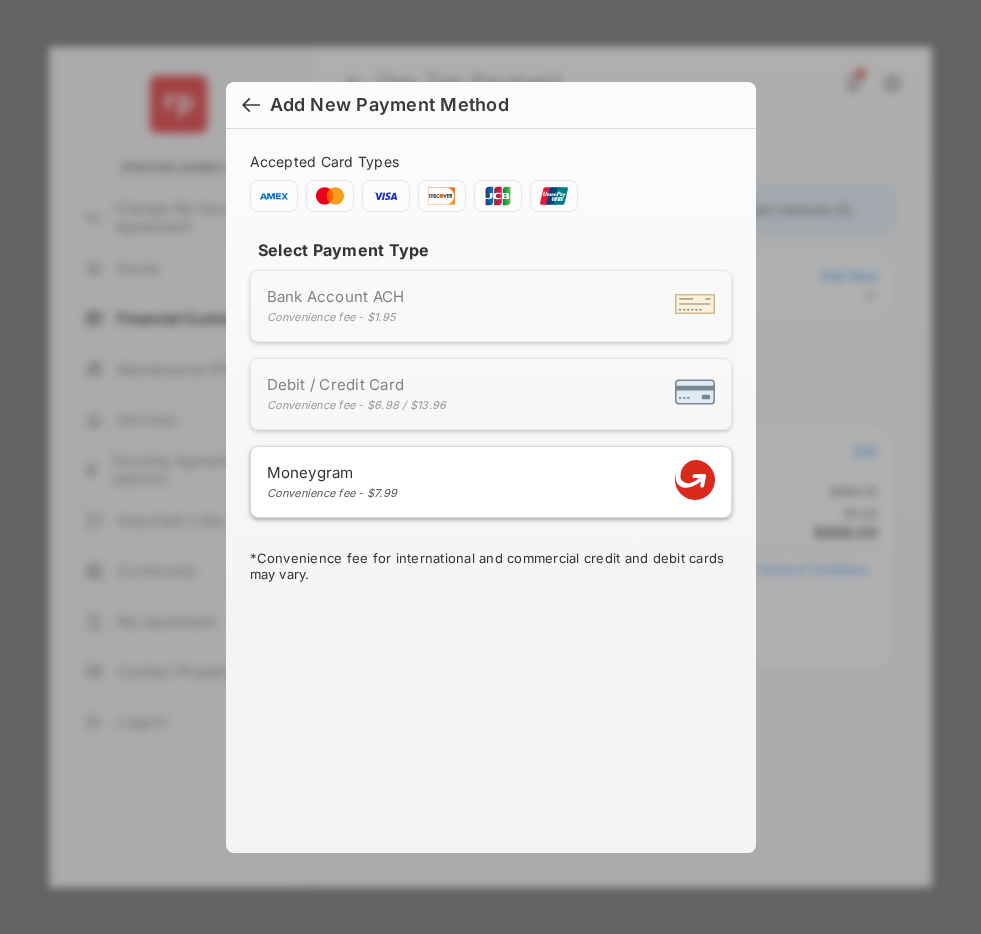 click on "Bank Account ACH Convenience fee - $1.95" at bounding box center [491, 306] 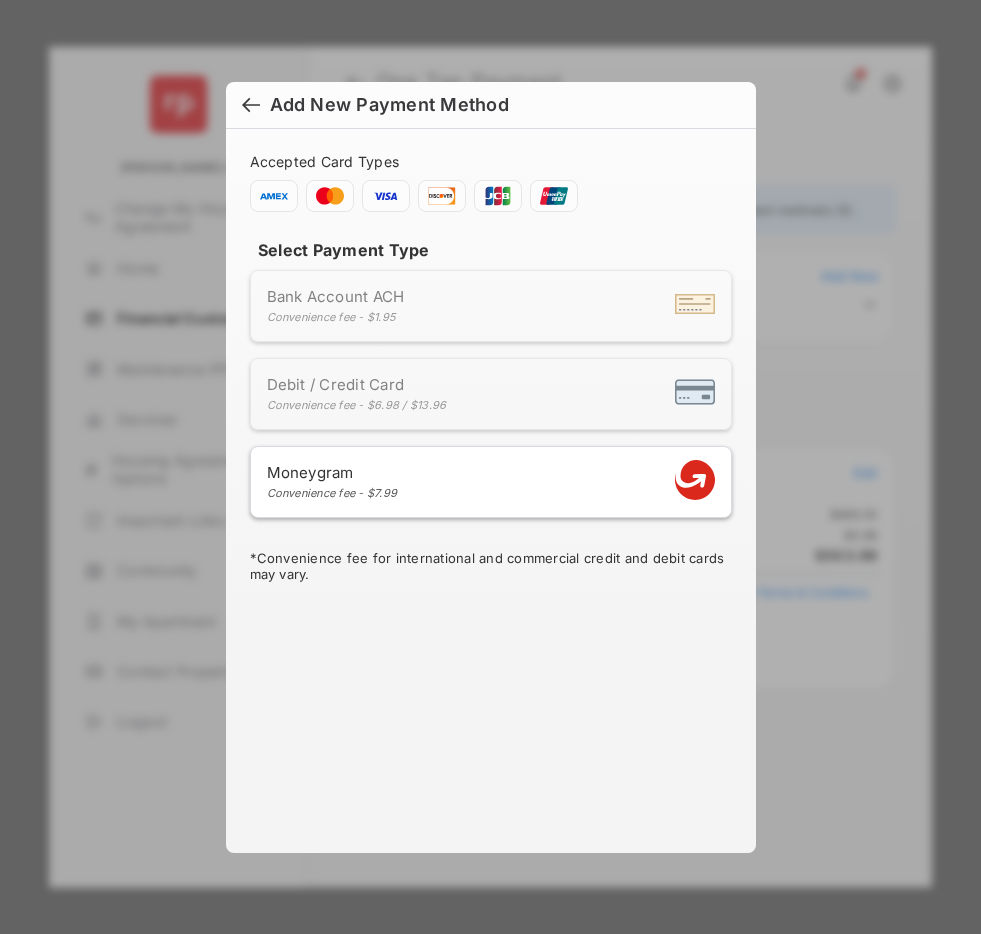 click on "Debit / Credit Card Convenience fee - $6.98 / $13.96" at bounding box center [491, 394] 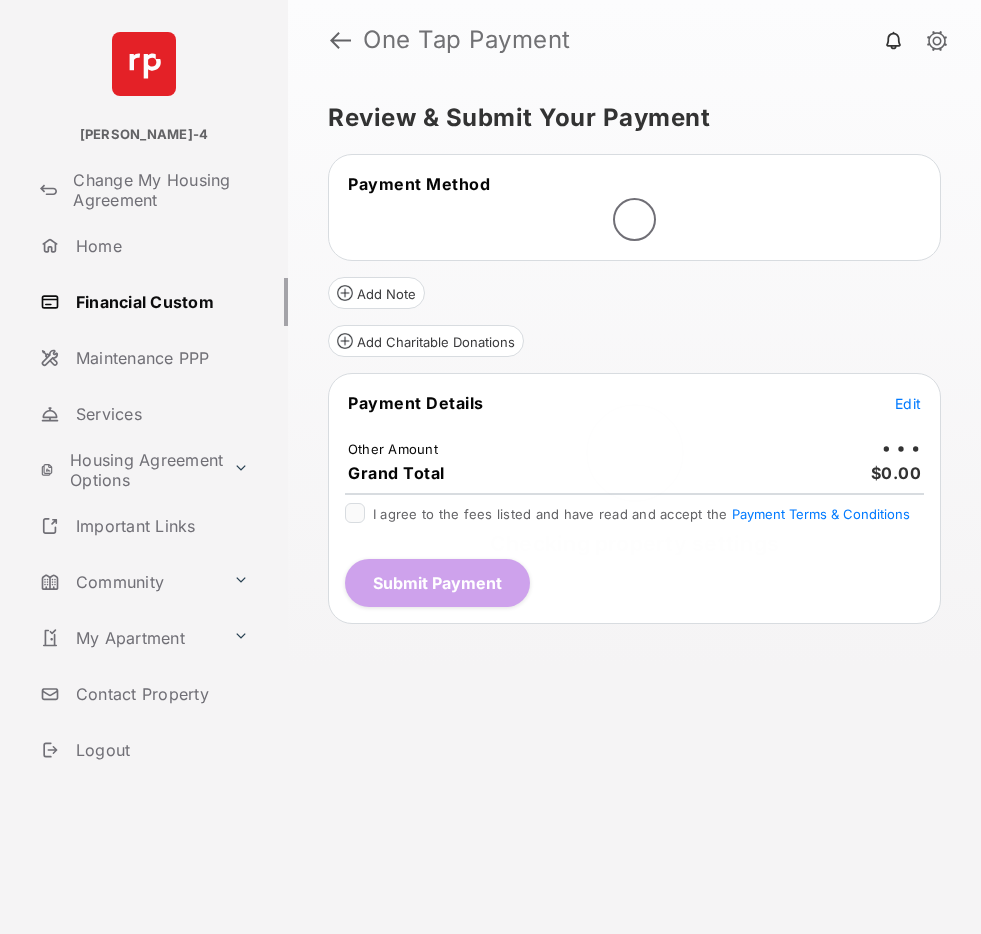 scroll, scrollTop: 0, scrollLeft: 0, axis: both 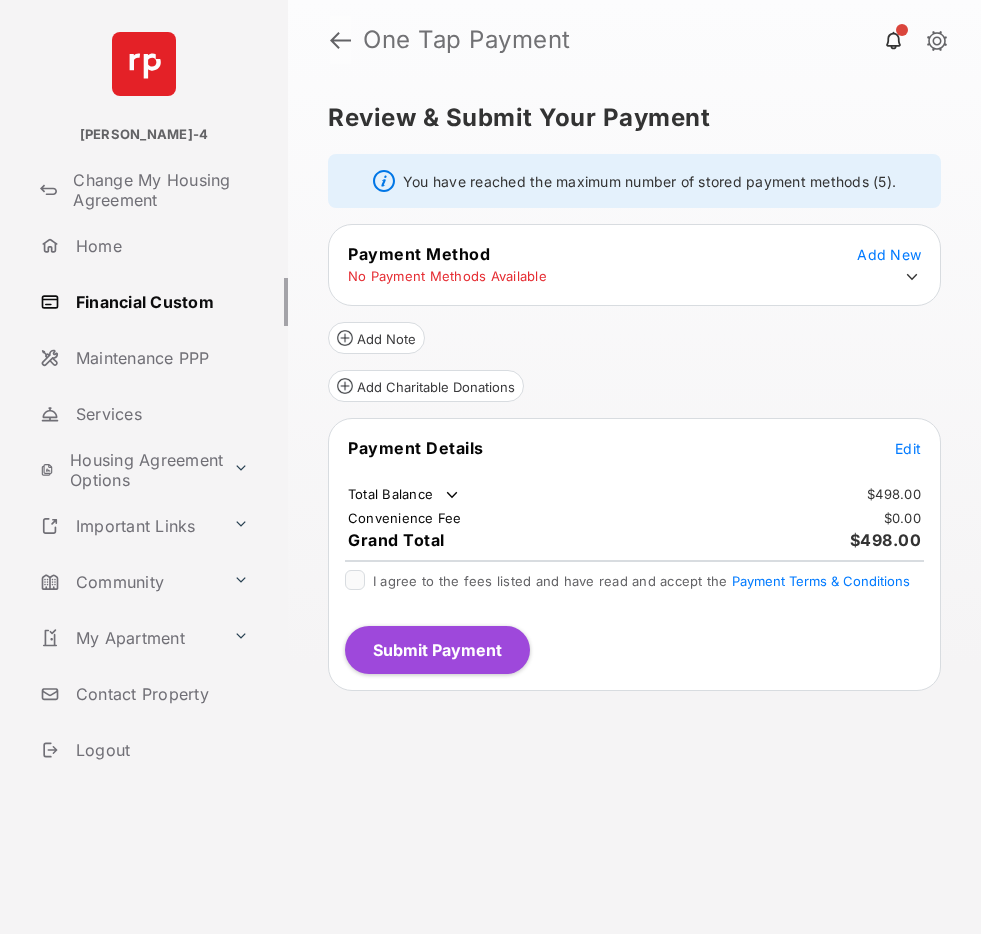 click at bounding box center (340, 40) 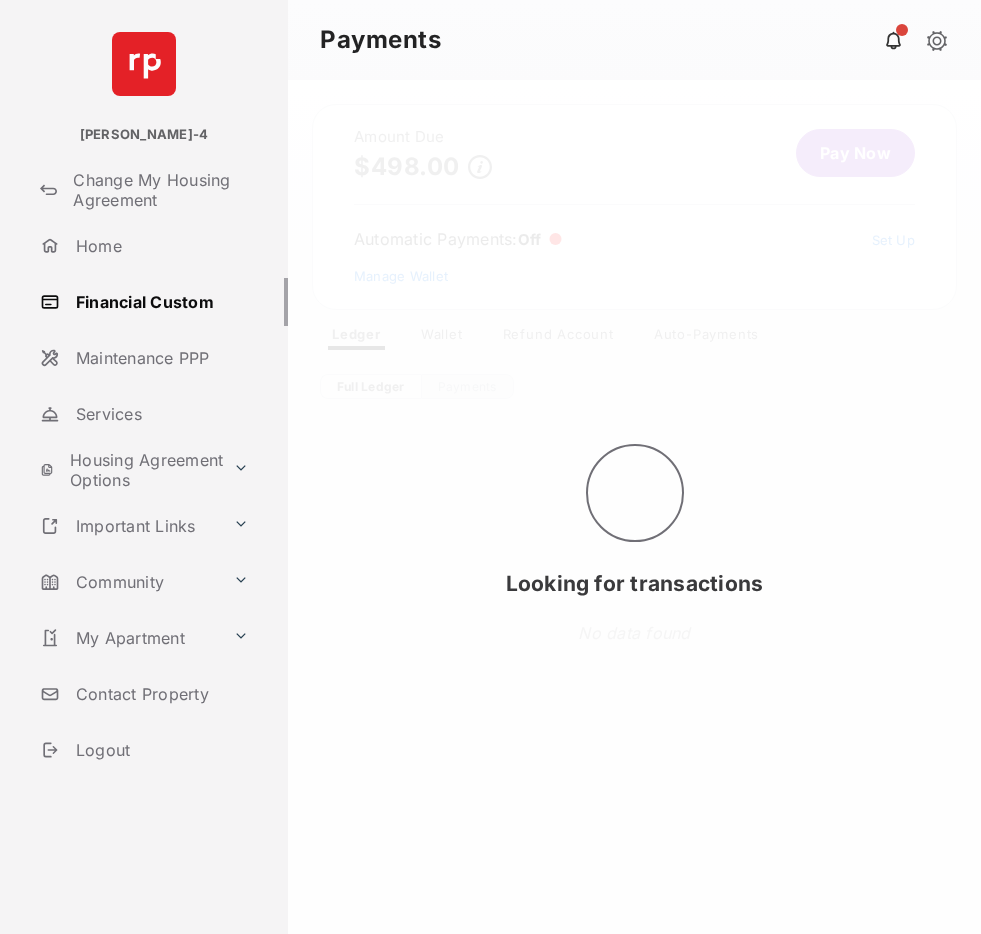 click on "Looking for transactions" at bounding box center [634, 507] 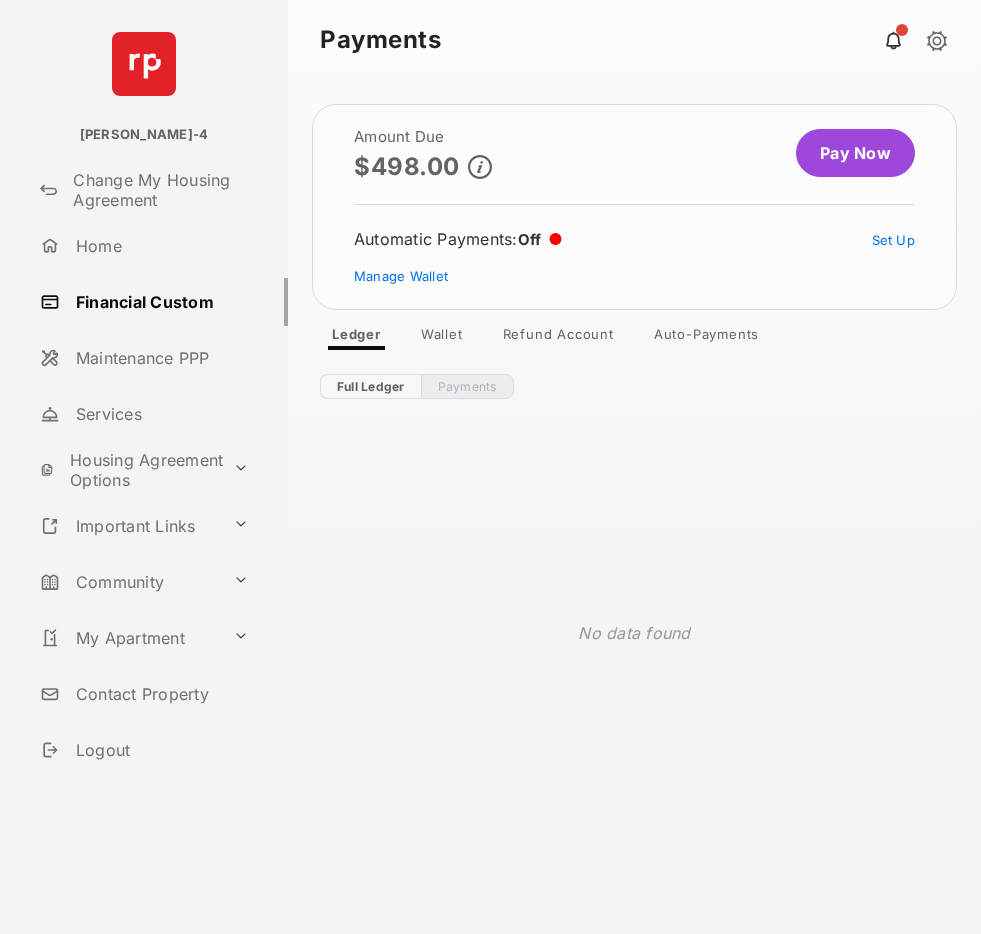 click on "Wallet" at bounding box center (442, 338) 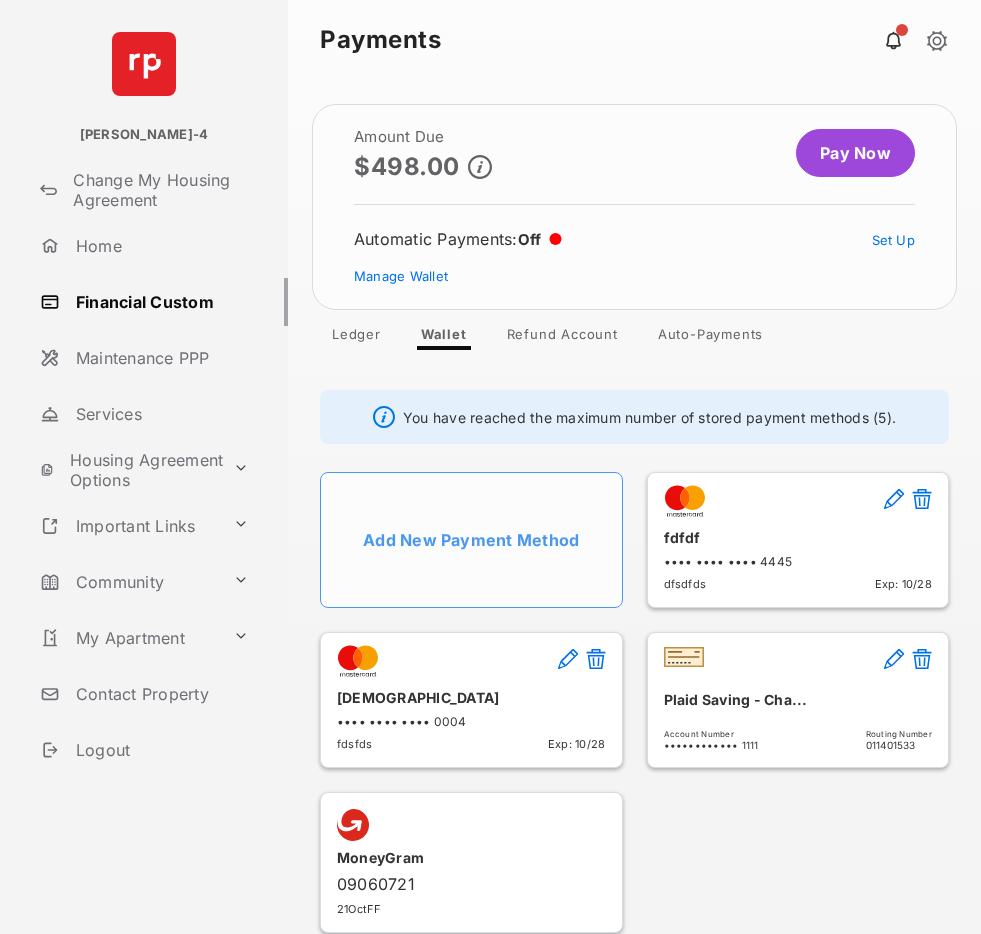 click at bounding box center [922, 660] 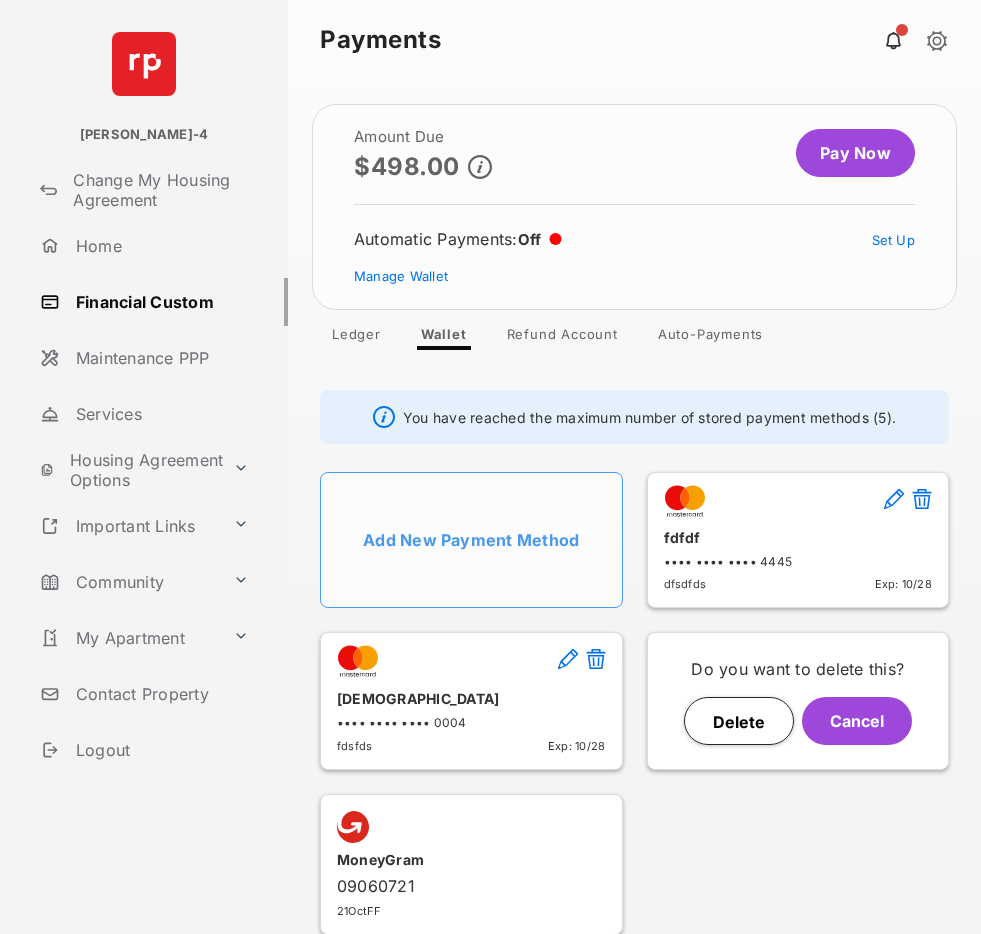 click on "Delete" at bounding box center [739, 721] 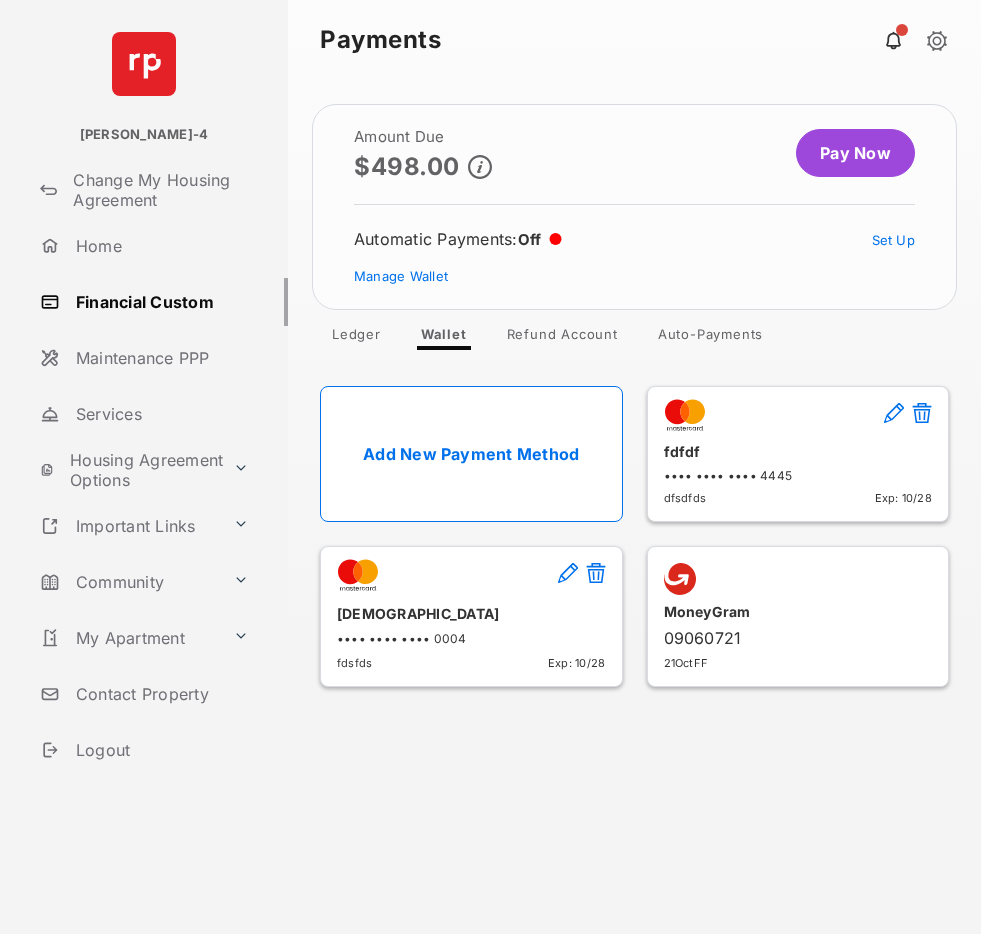 click at bounding box center (922, 414) 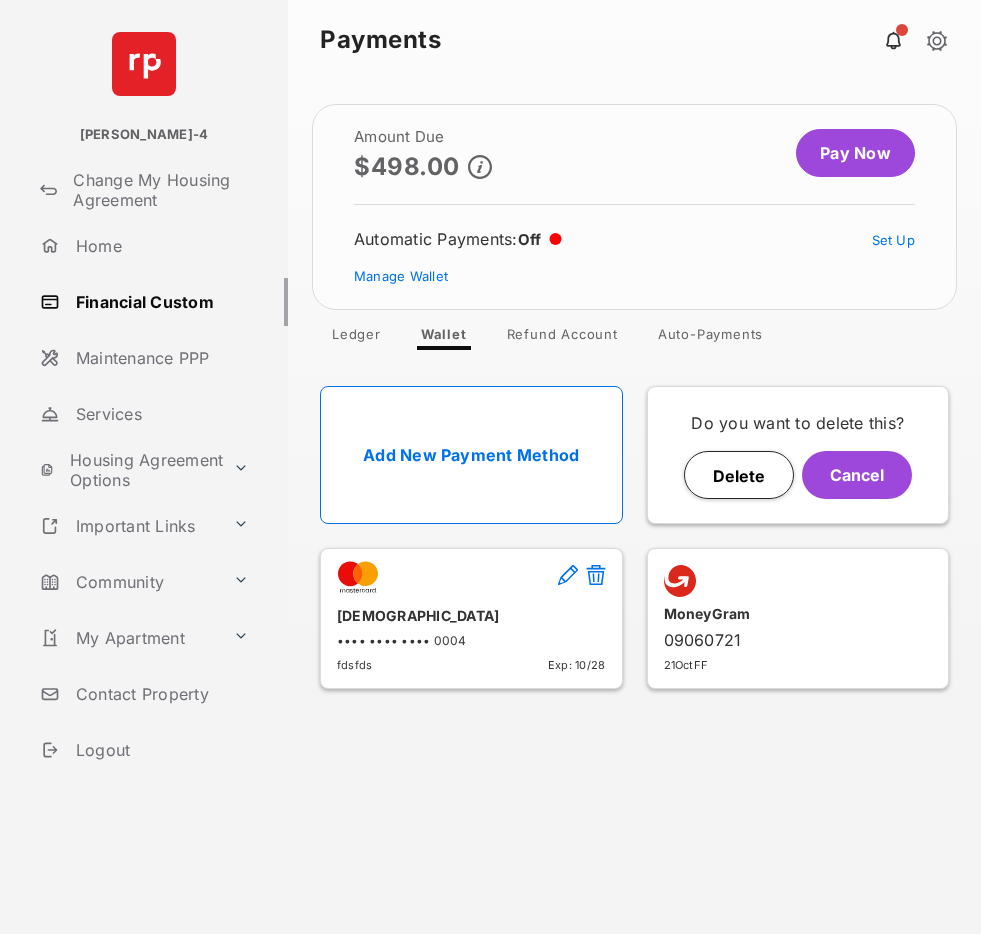 click on "Delete" at bounding box center [739, 475] 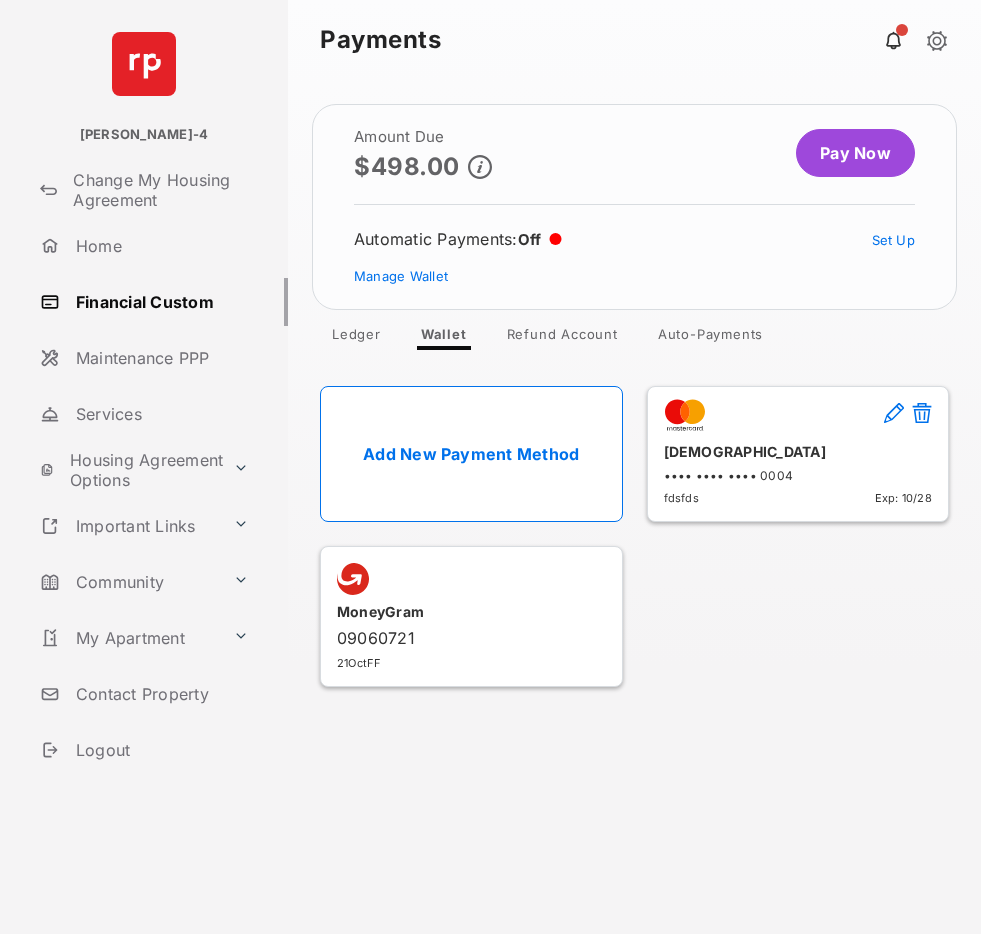 click on "Add New Payment Method" at bounding box center [471, 454] 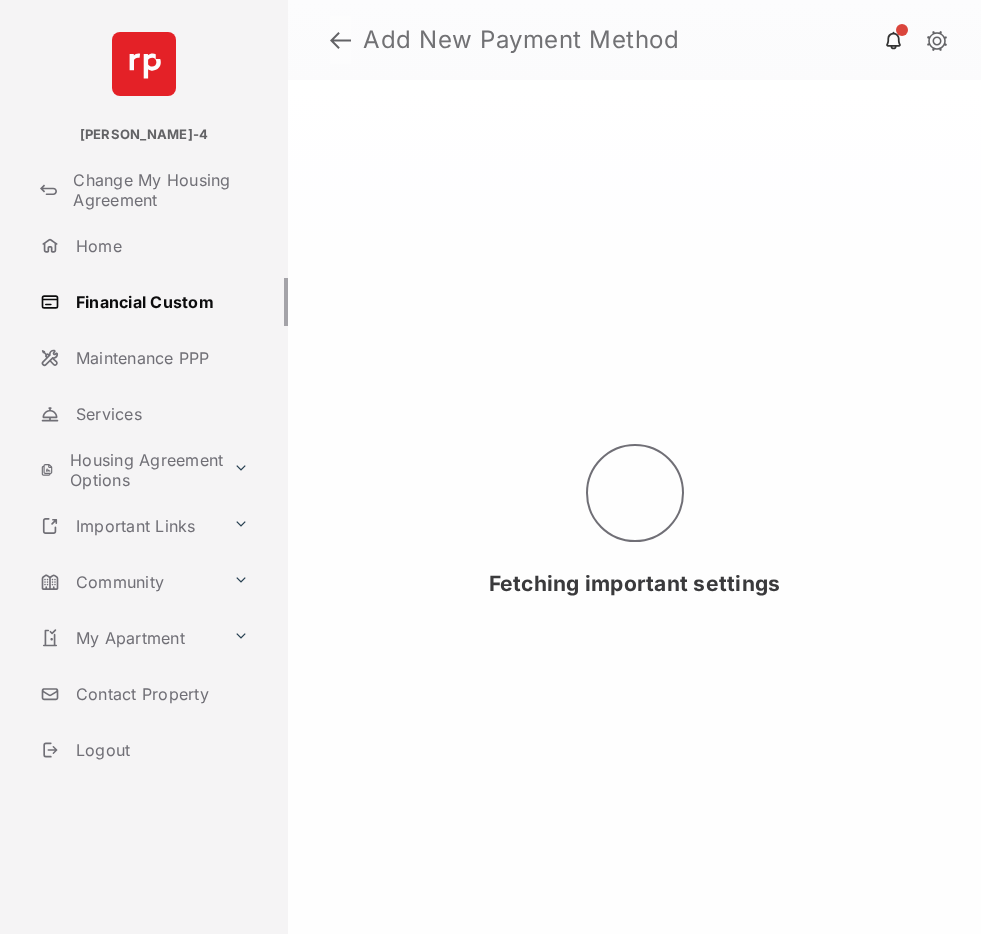 click at bounding box center [340, 40] 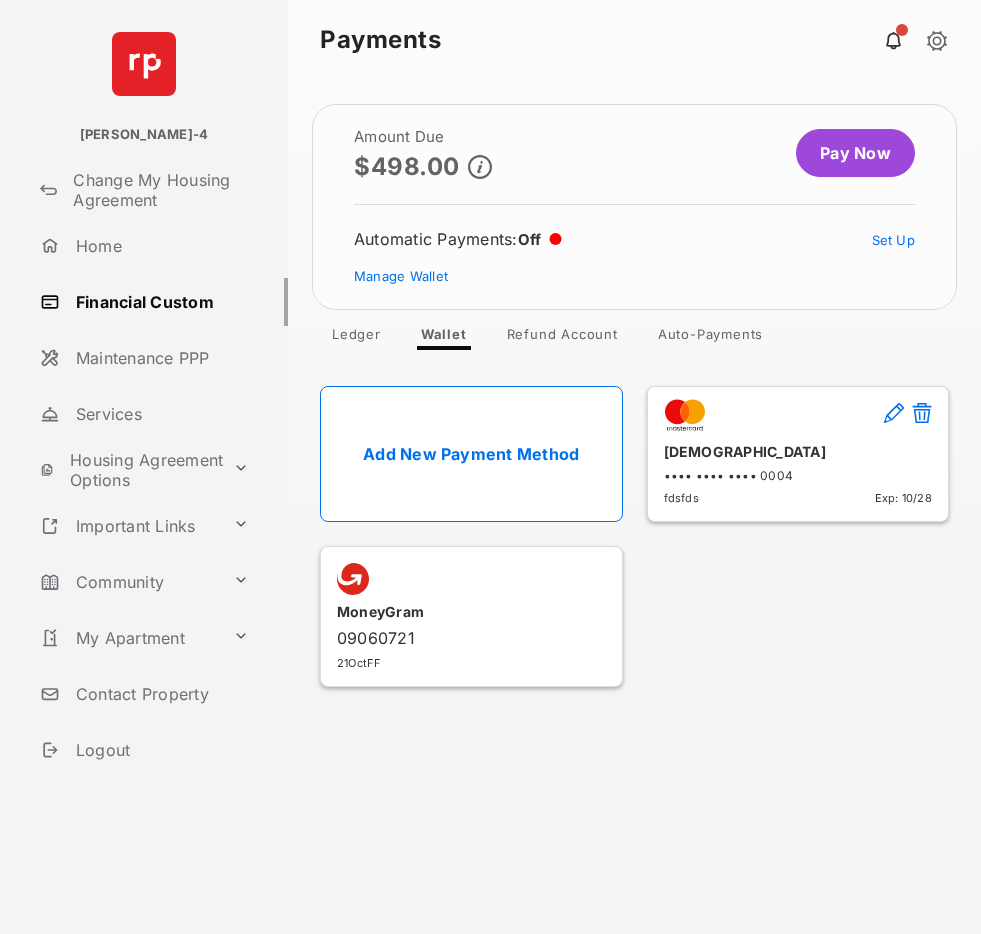 click on "Pay Now" at bounding box center (855, 153) 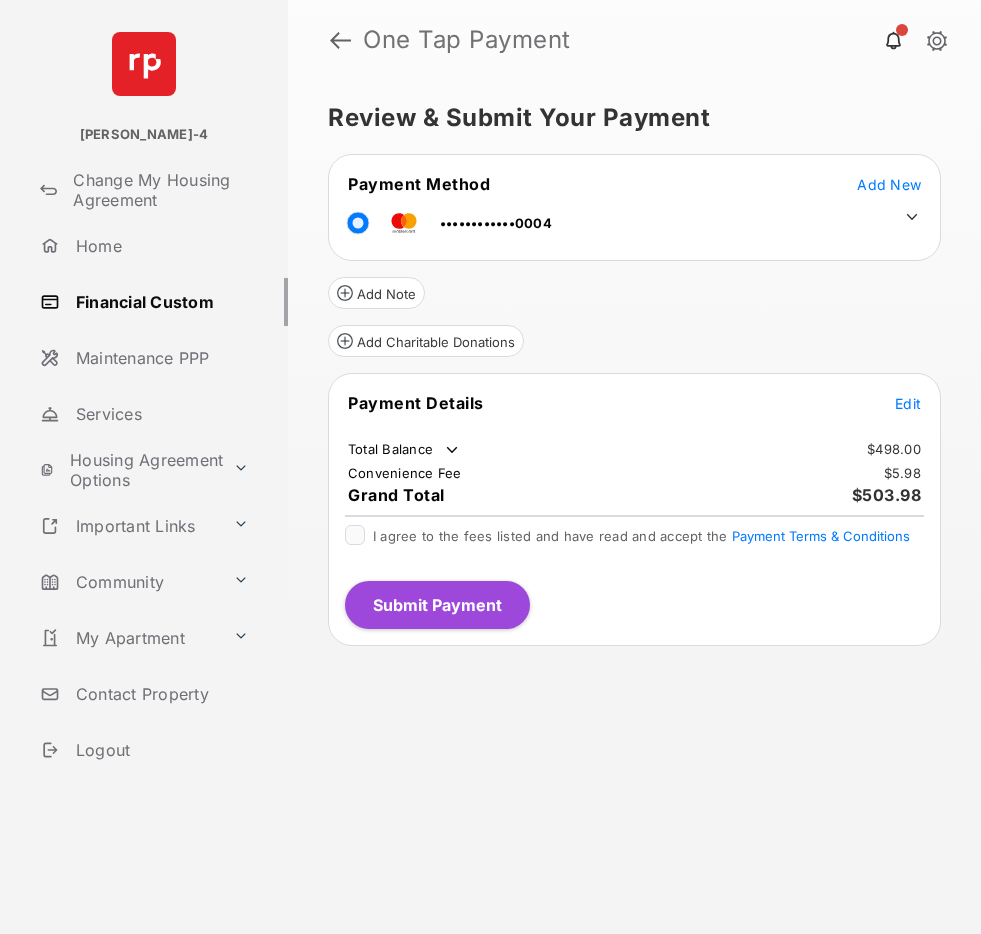 click on "Add New" at bounding box center (889, 184) 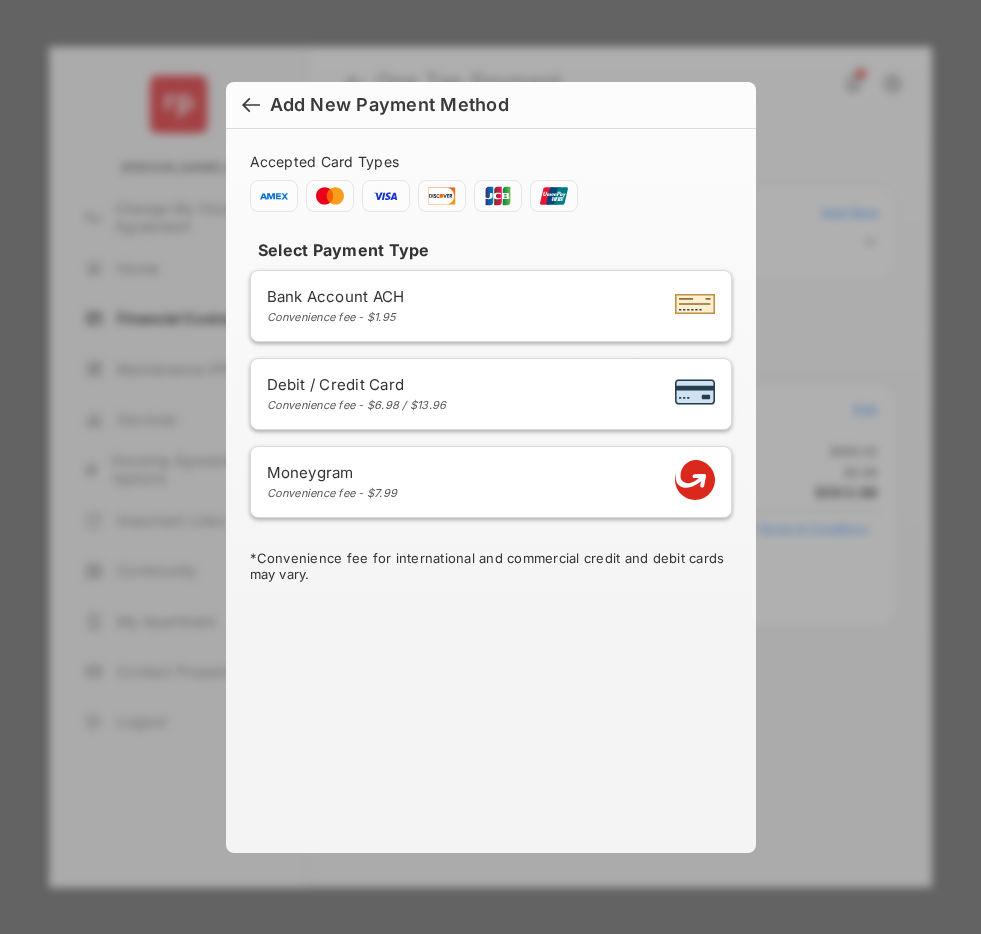 click on "Bank Account ACH Convenience fee - $1.95" at bounding box center [491, 306] 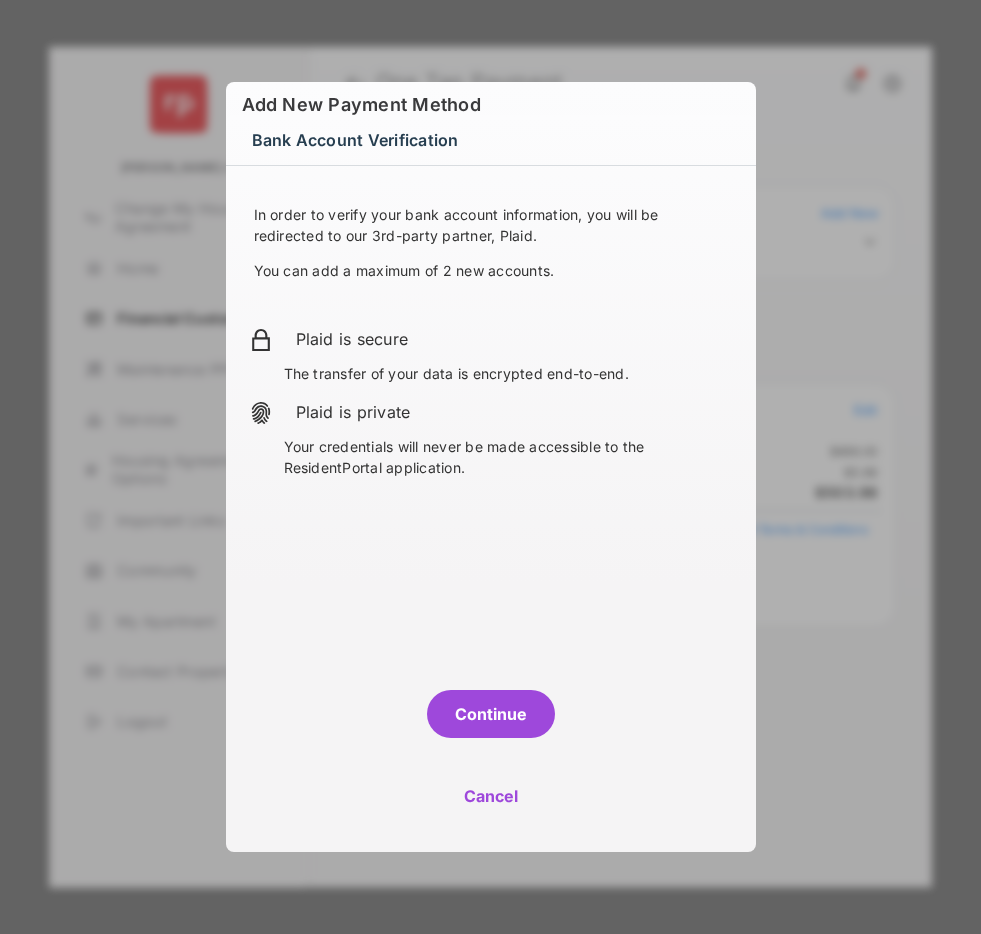 click on "Cancel" at bounding box center (491, 796) 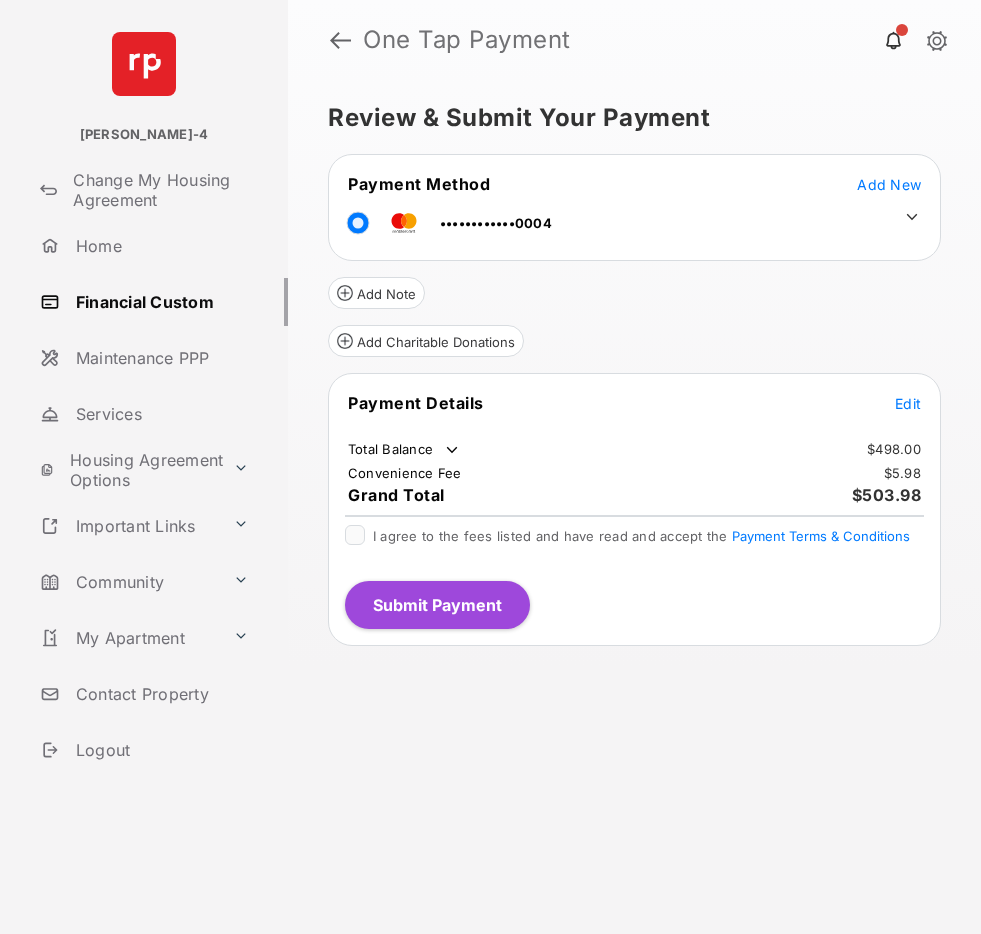 click on "Add New" at bounding box center (889, 184) 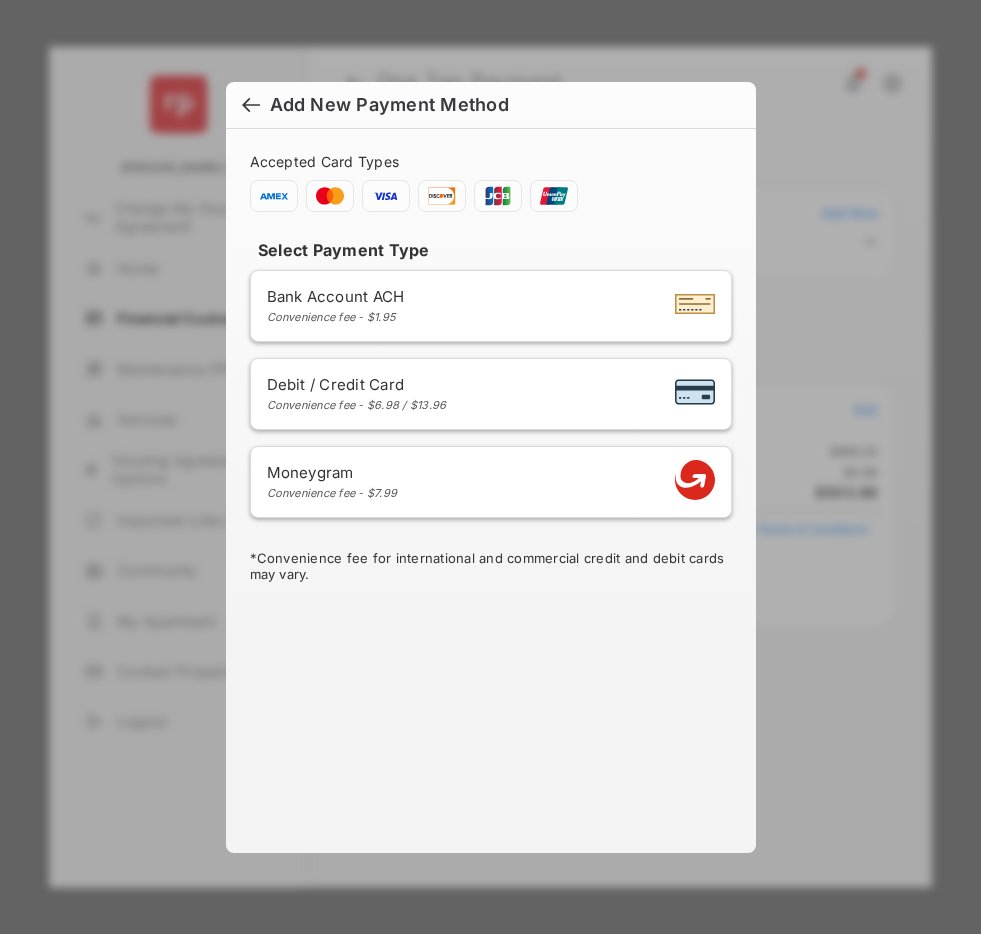 click at bounding box center [251, 107] 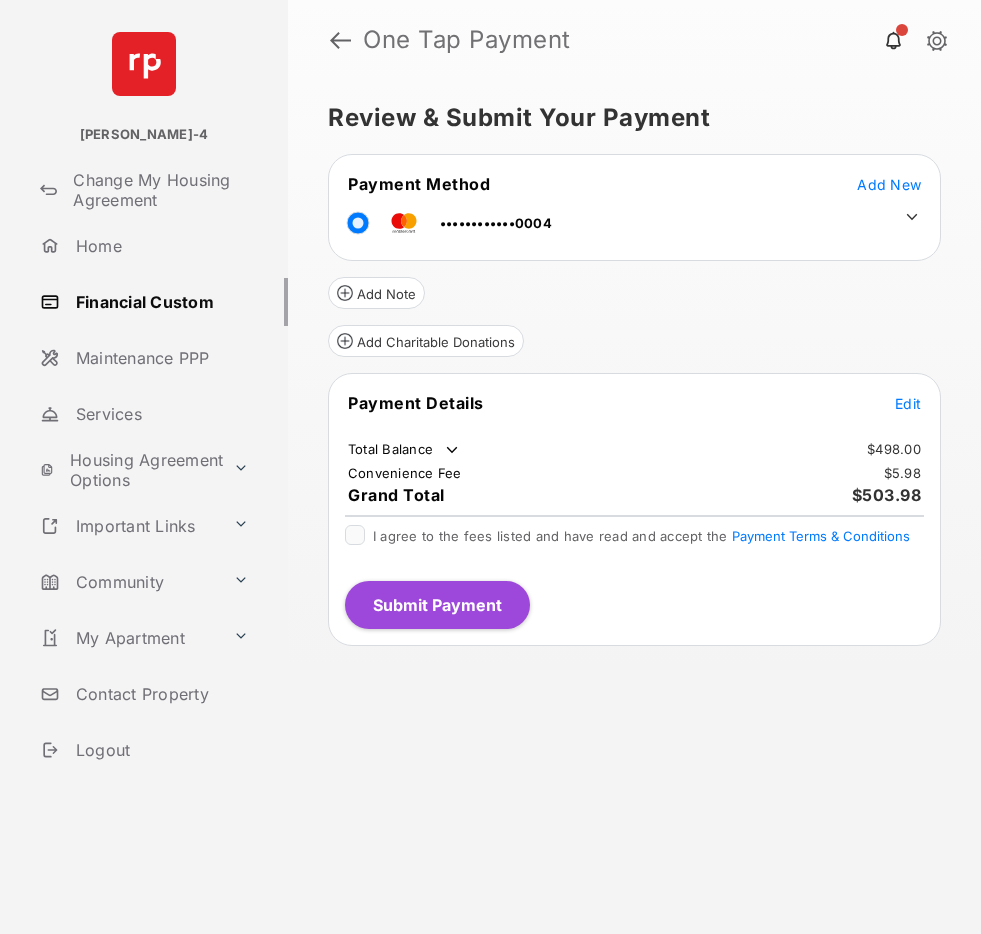 click on "Add New" at bounding box center [889, 184] 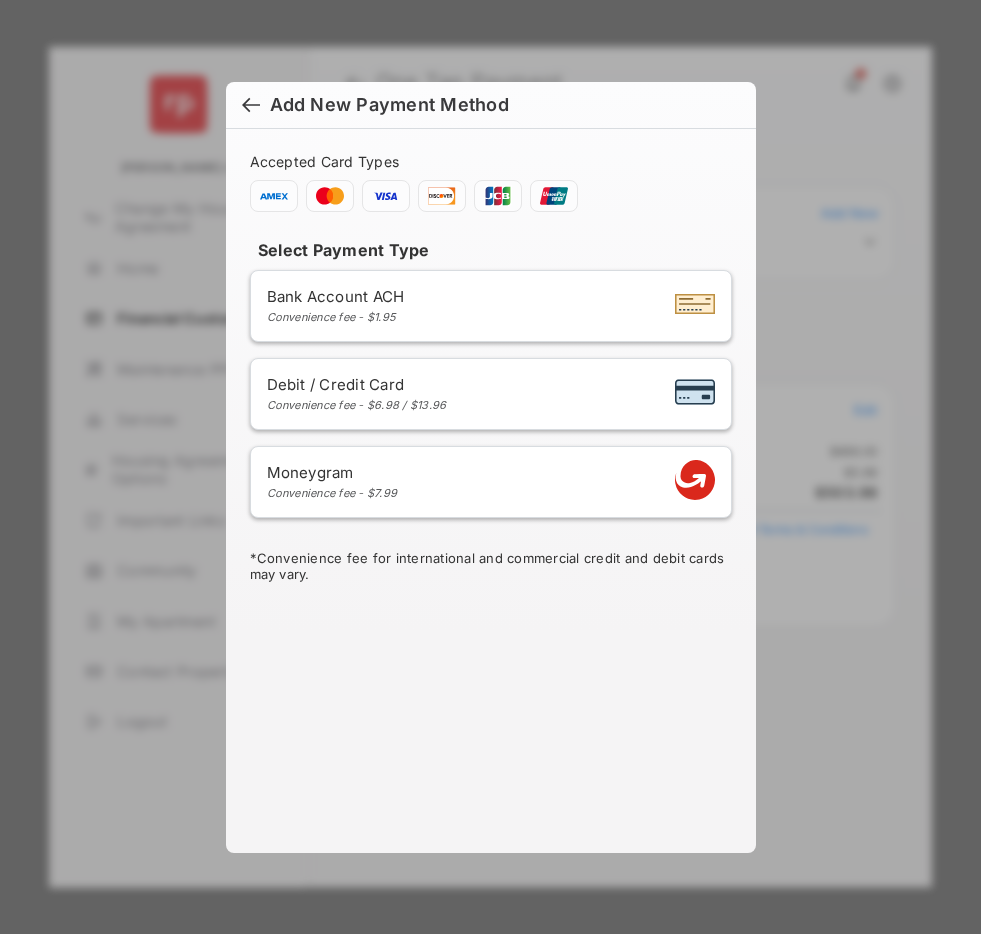 click on "Add New Payment Method" at bounding box center (491, 105) 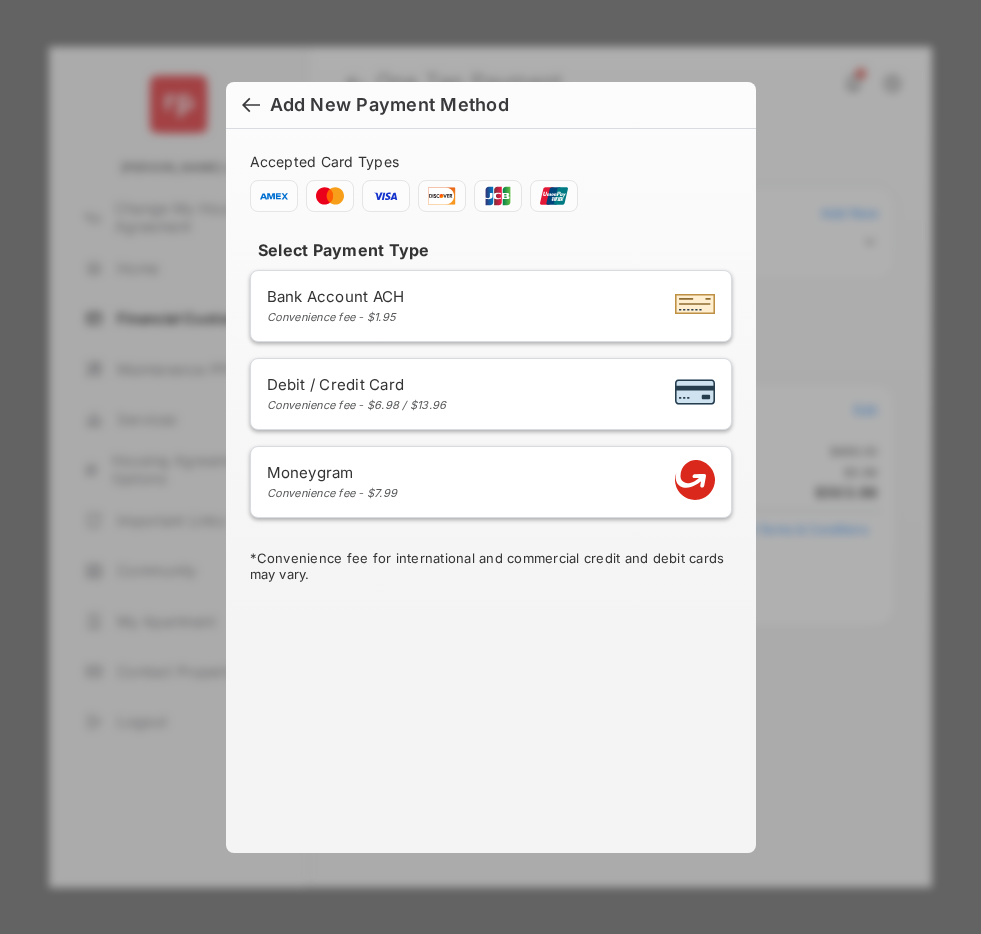 click at bounding box center (251, 107) 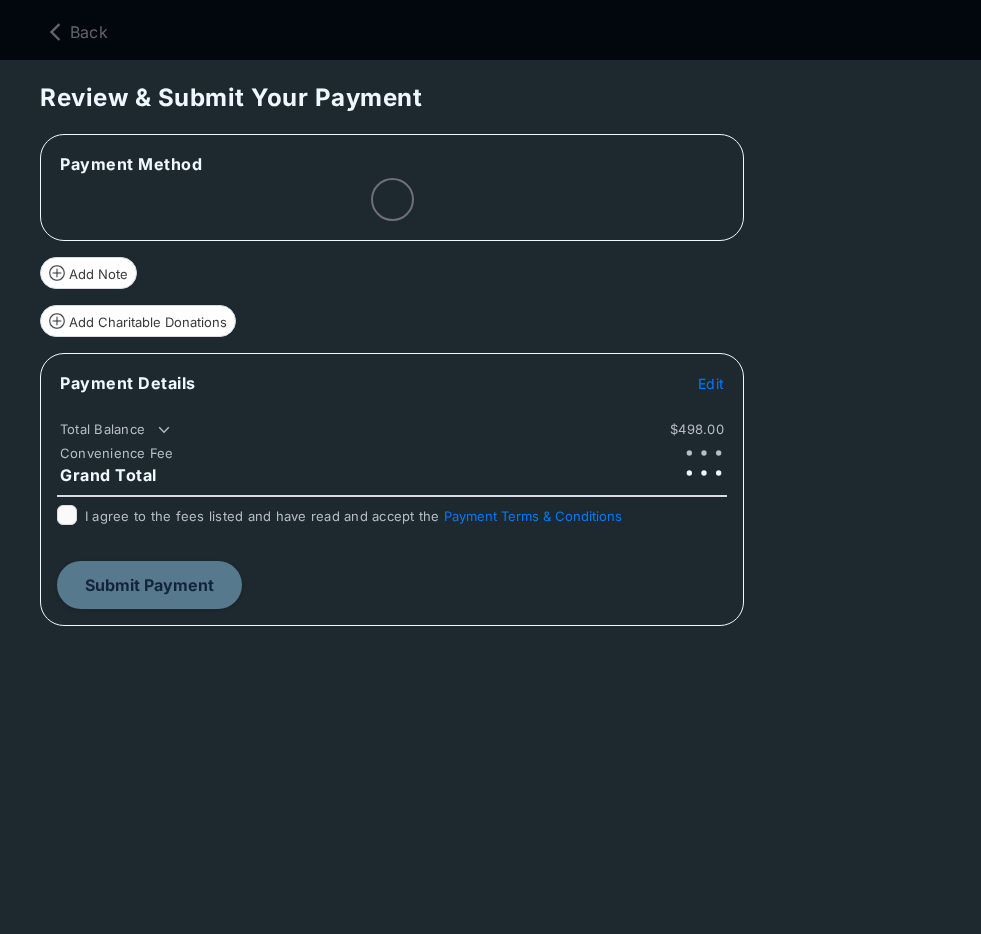 scroll, scrollTop: 0, scrollLeft: 0, axis: both 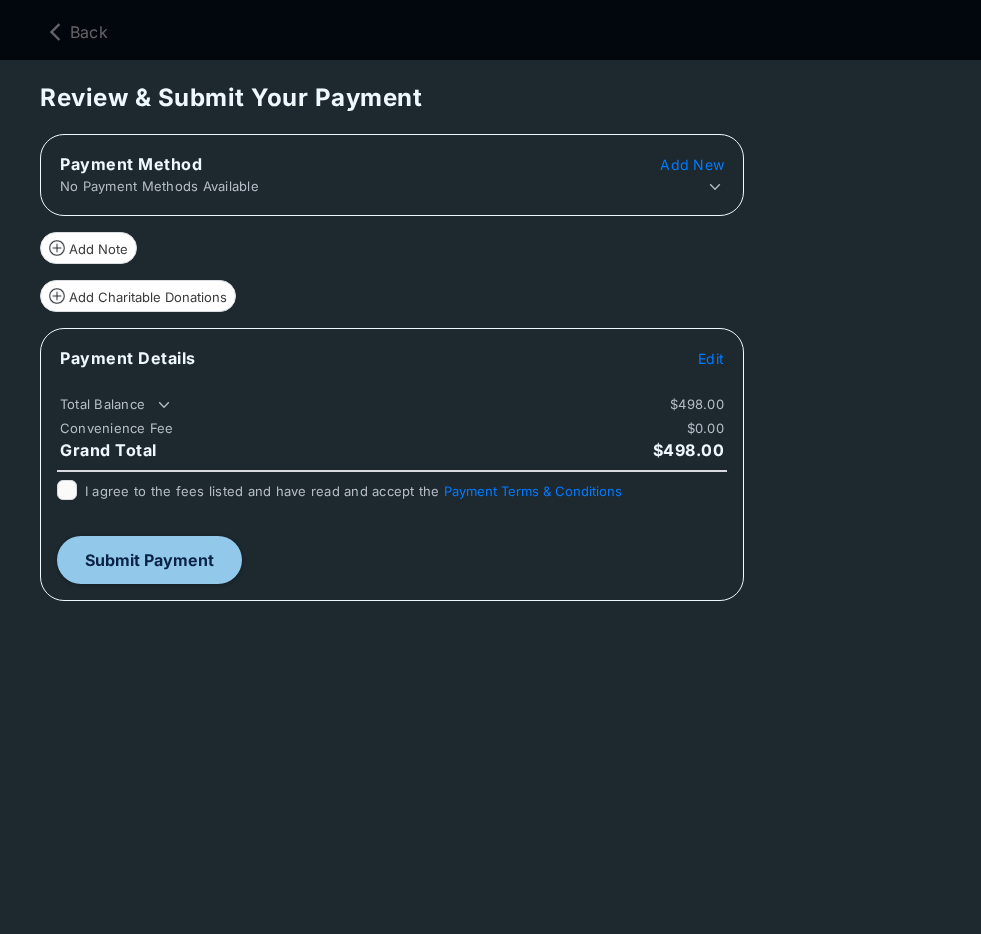 click on "Add New" at bounding box center (692, 164) 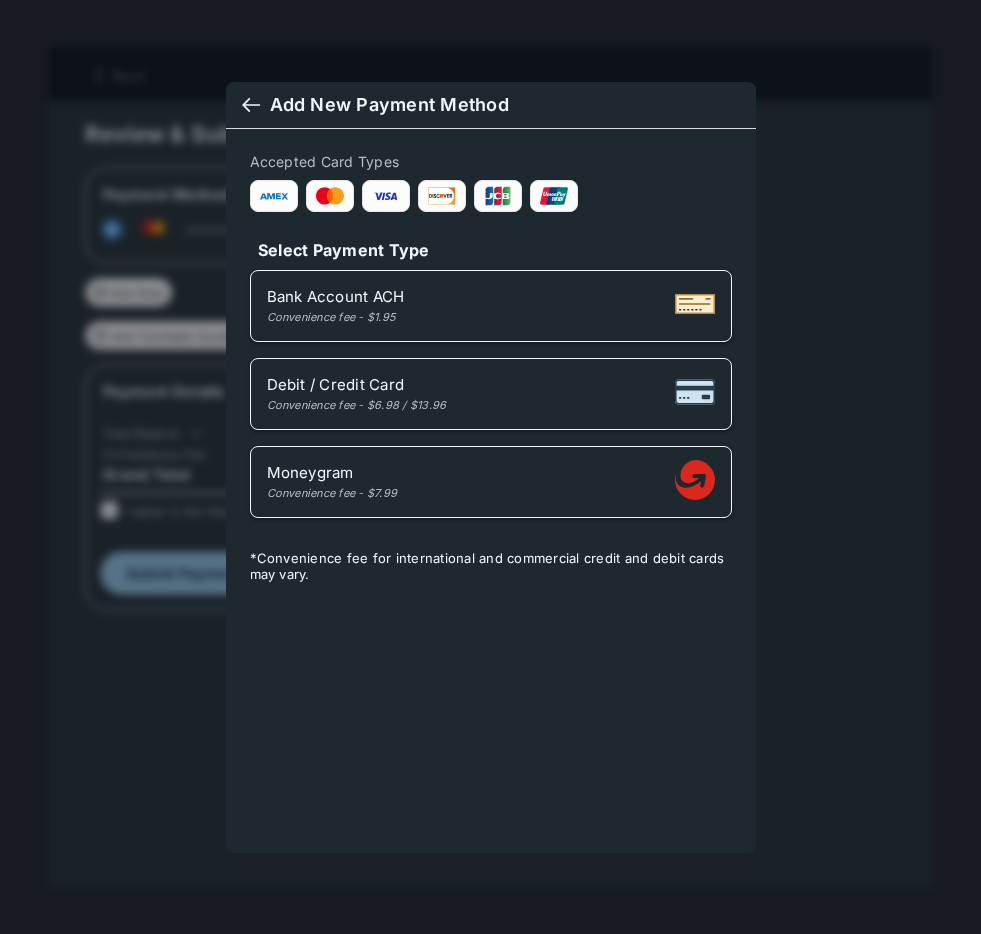 click at bounding box center [251, 107] 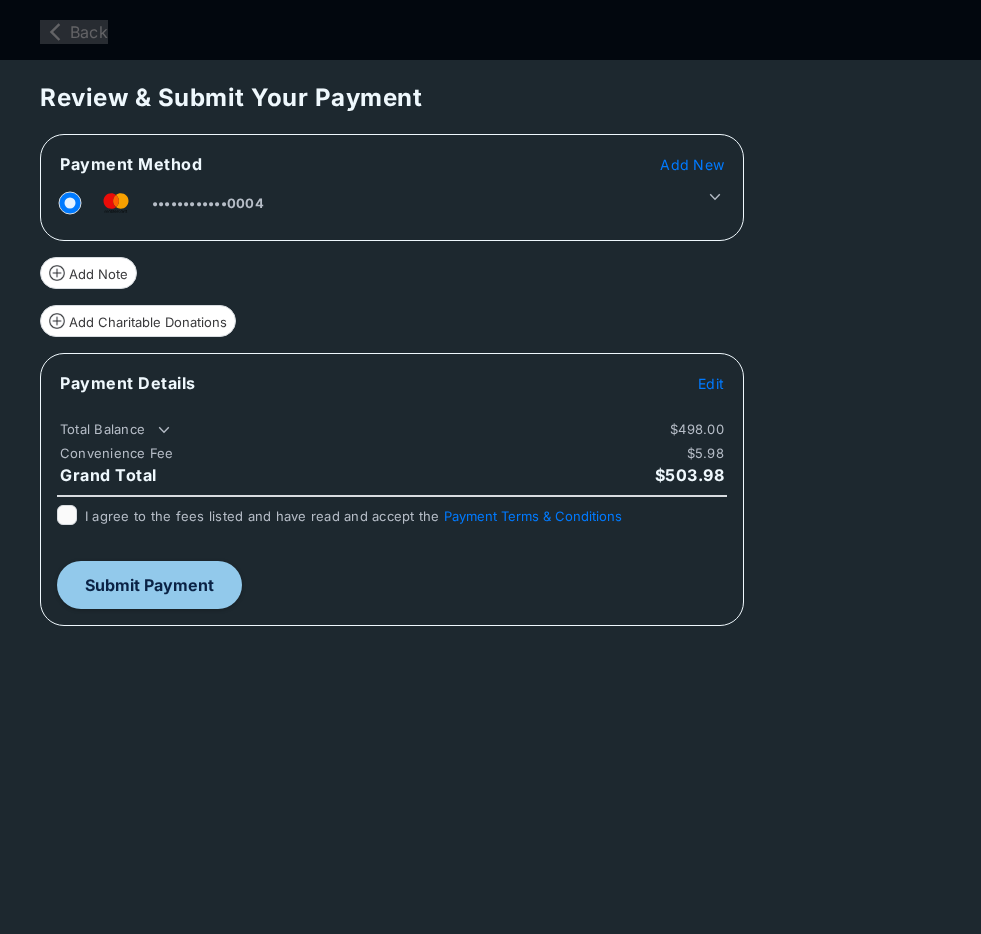 click on "Back" at bounding box center (74, 32) 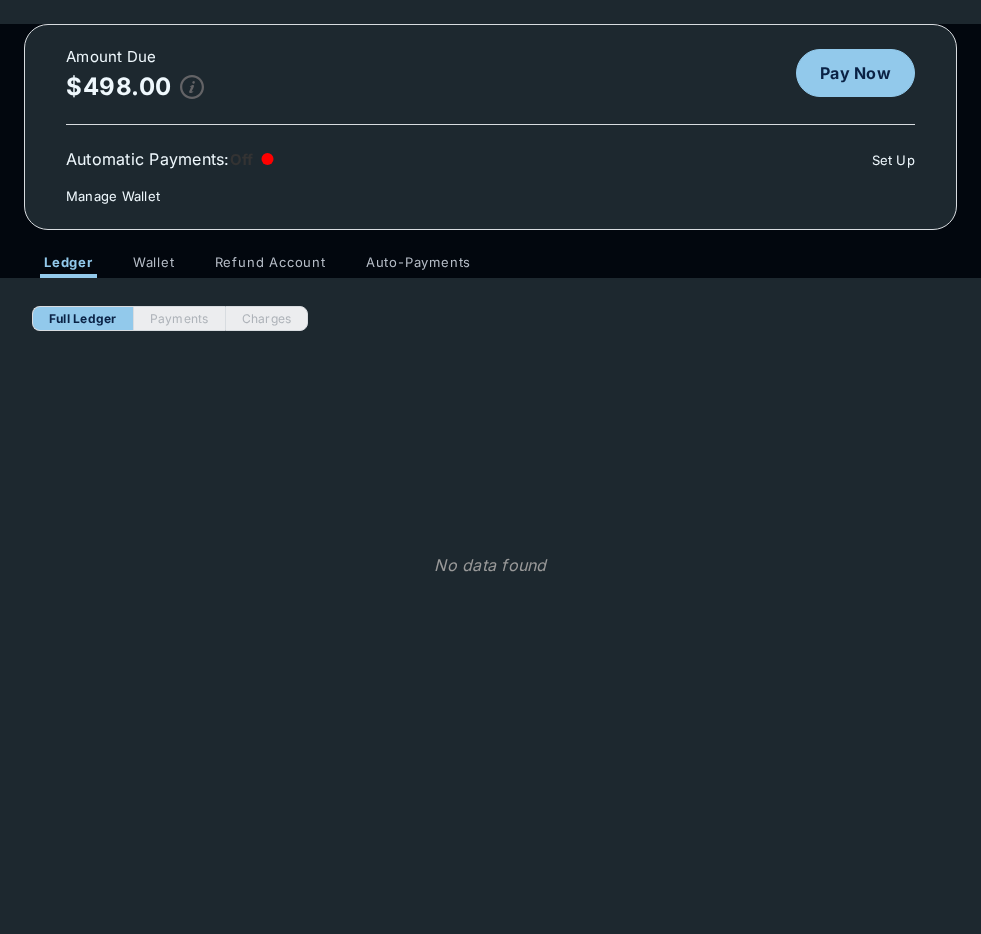 click on "Wallet" at bounding box center [154, 266] 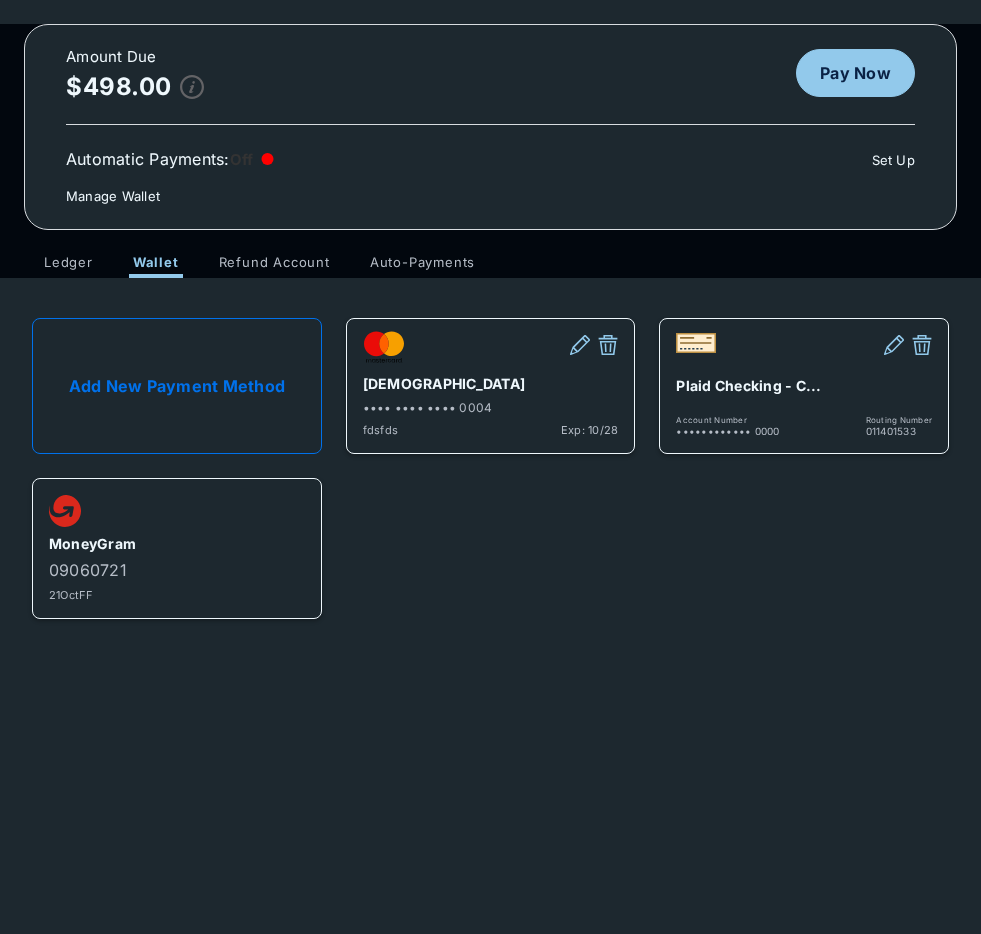 click on "Auto-Payments" at bounding box center [422, 266] 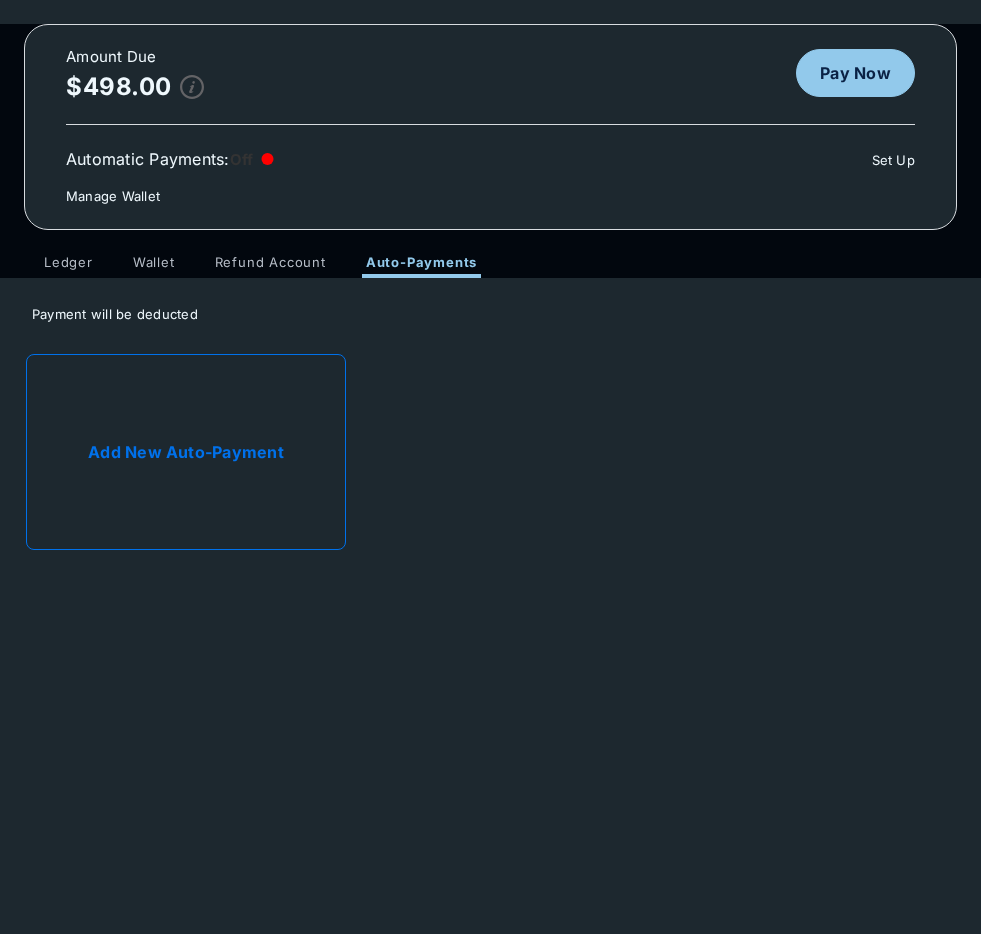 click on "Add New Auto-Payment" at bounding box center [186, 452] 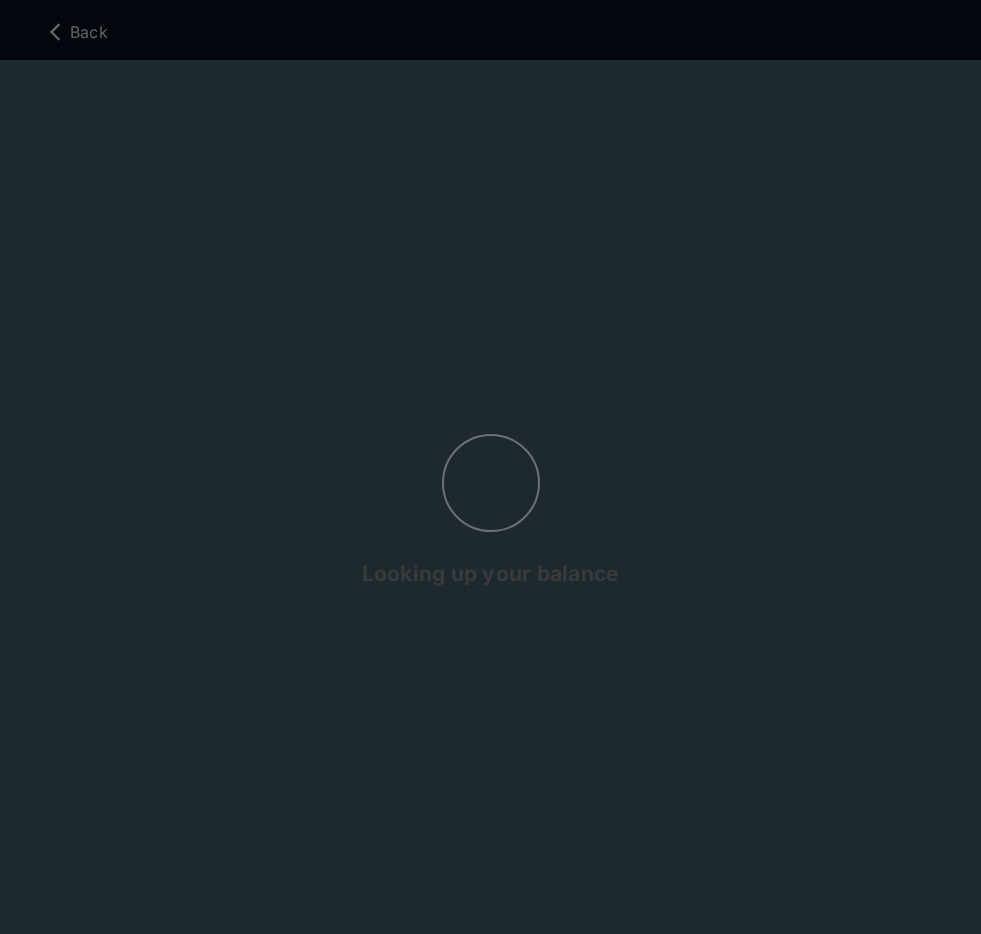 select on "**********" 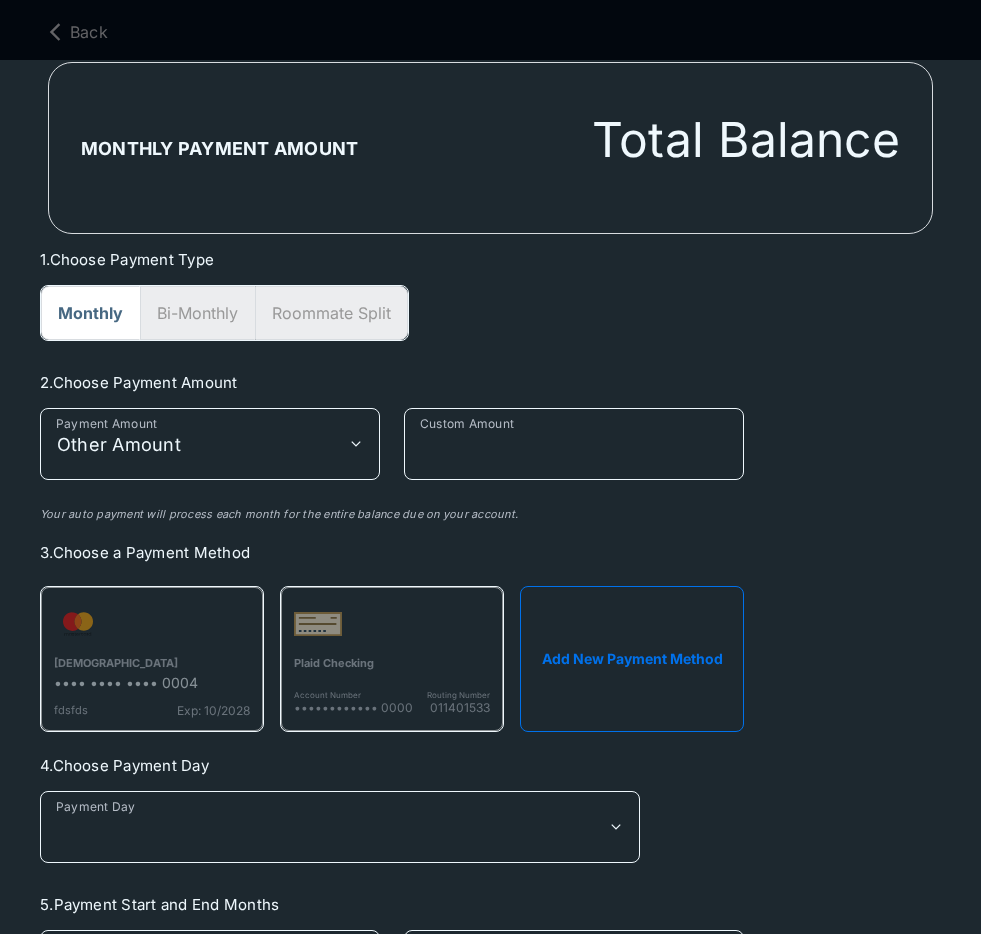 click on "Add New Payment Method" at bounding box center [632, 659] 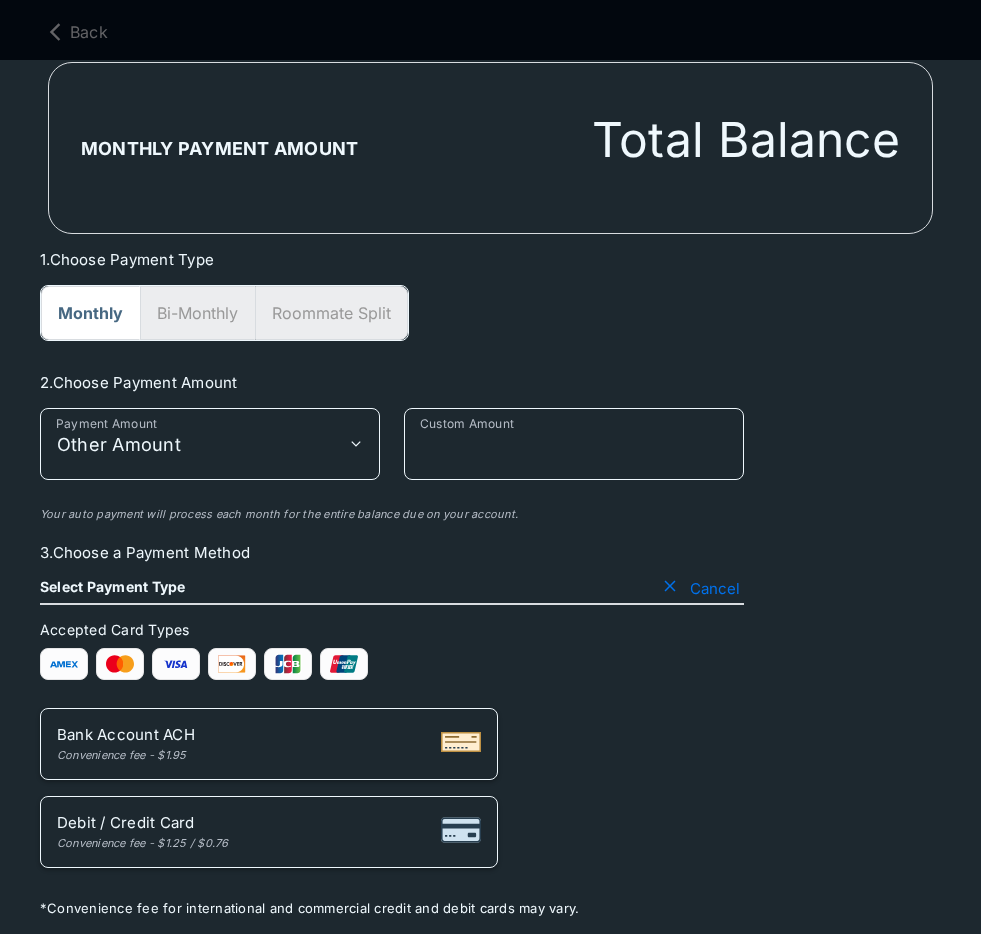 click on "Bank Account ACH Convenience fee - $1.95" at bounding box center (269, 744) 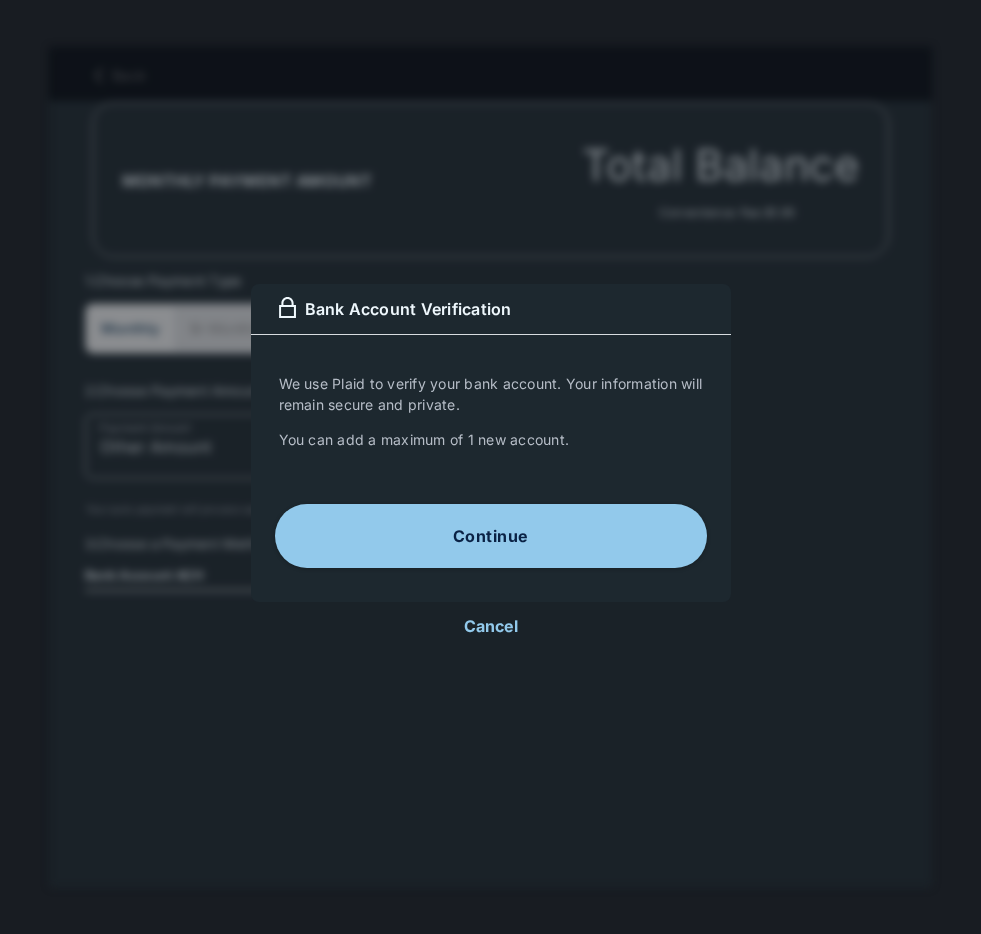 click on "Continue" at bounding box center (491, 536) 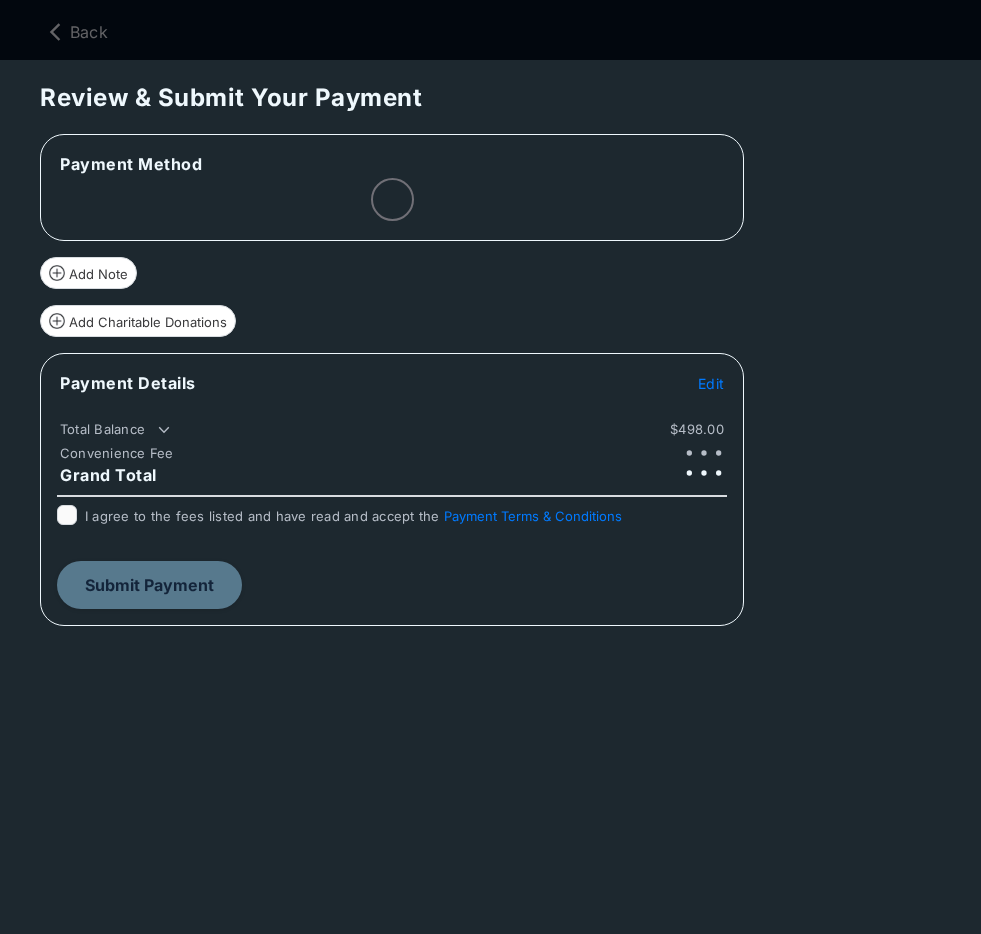 scroll, scrollTop: 0, scrollLeft: 0, axis: both 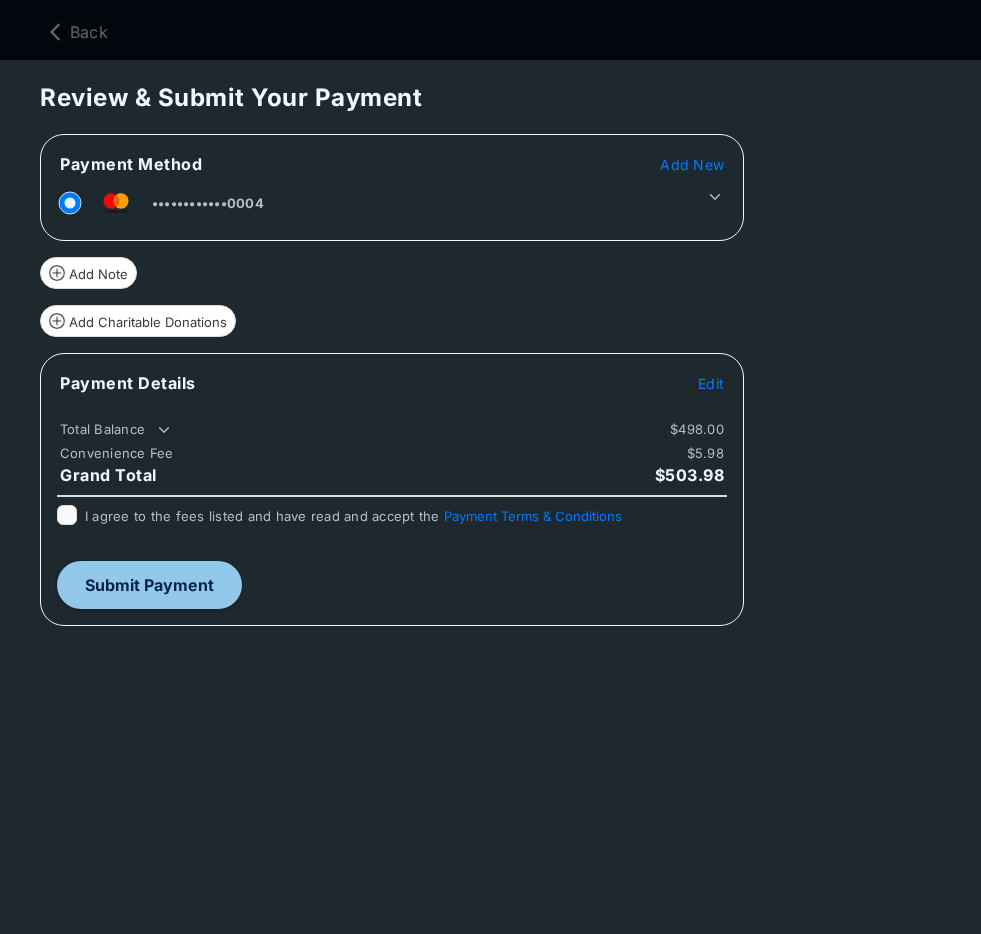 click on "Add New" at bounding box center [692, 164] 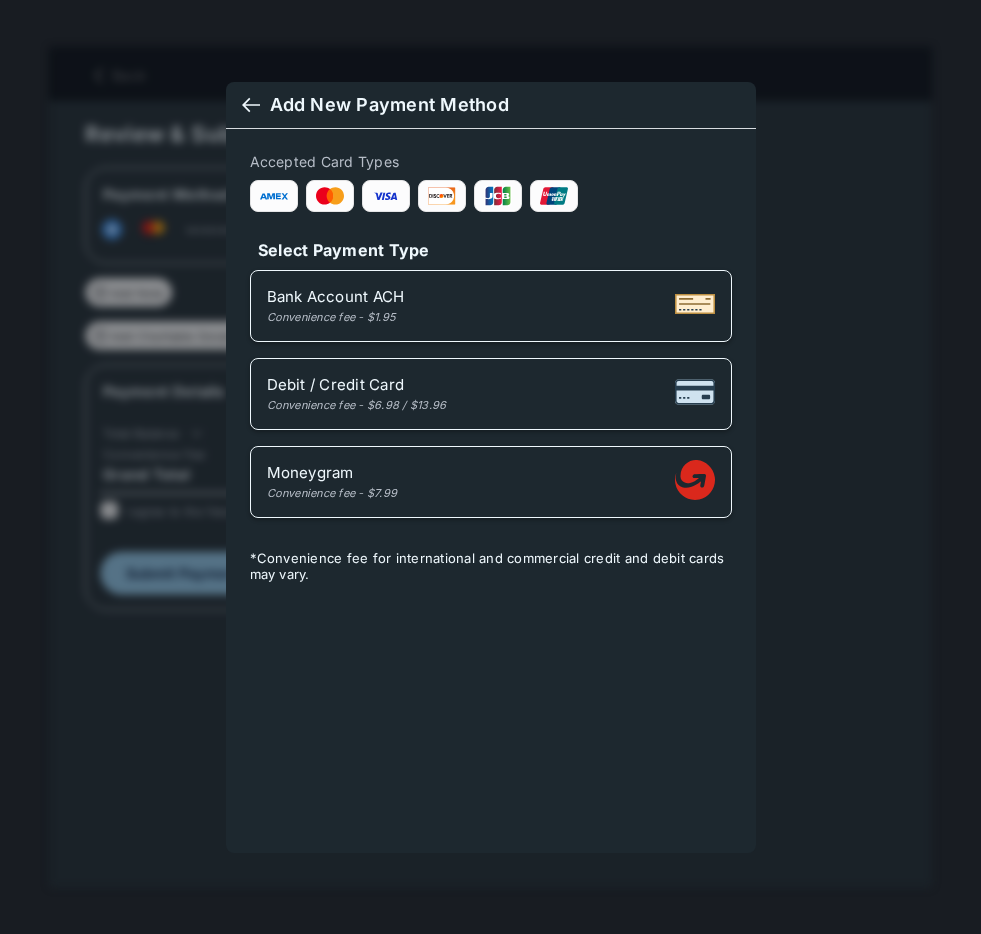 click on "Bank Account ACH Convenience fee - $1.95" at bounding box center (491, 306) 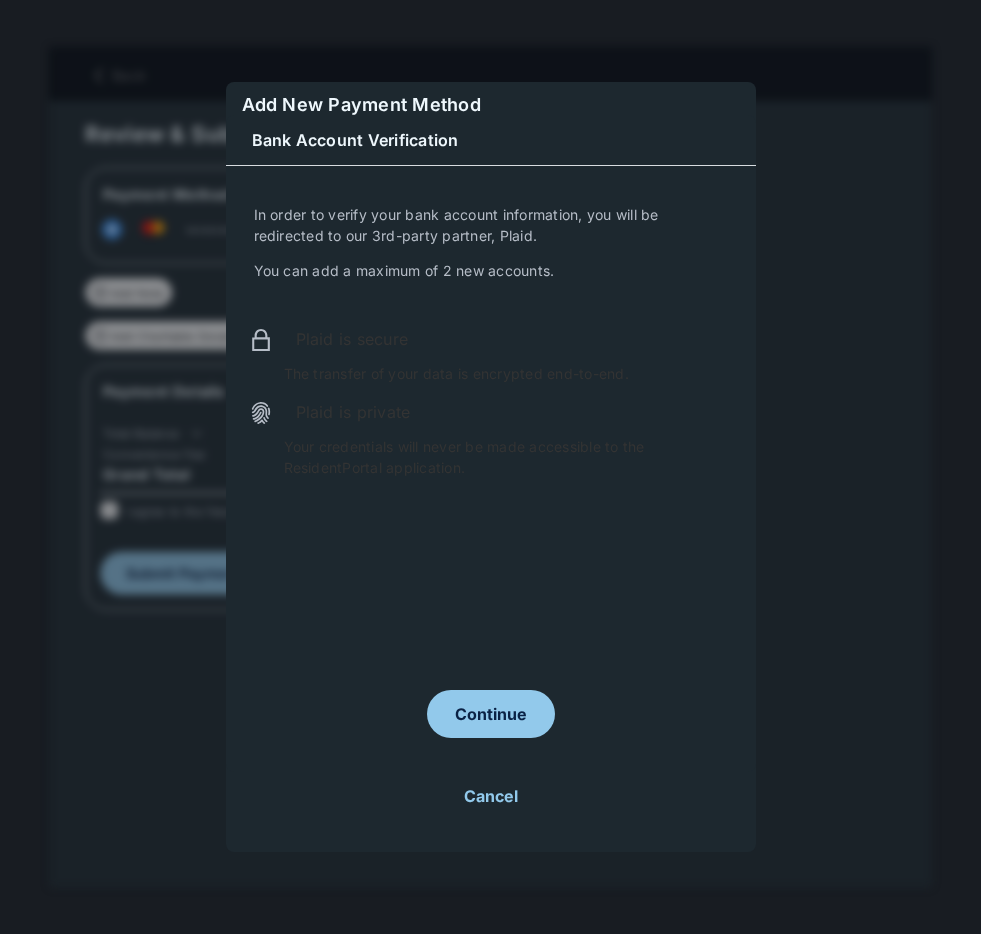 click on "Continue" at bounding box center (491, 714) 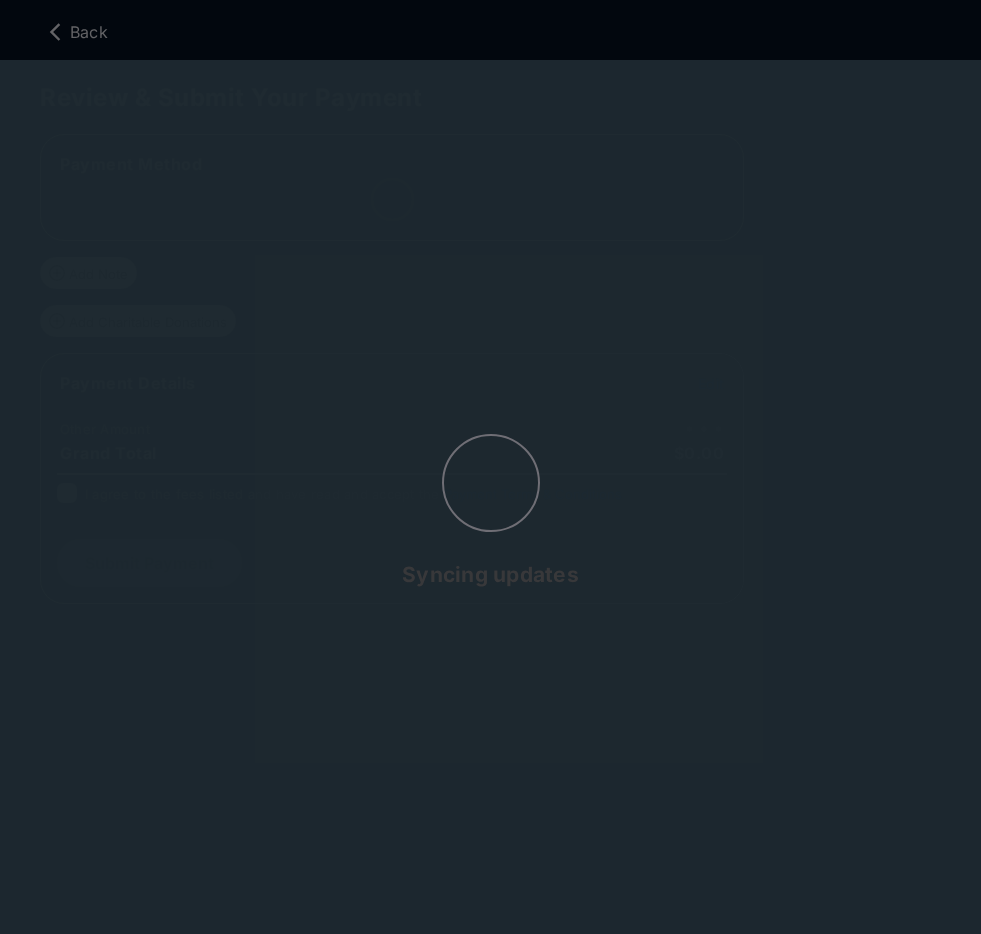 scroll, scrollTop: 0, scrollLeft: 0, axis: both 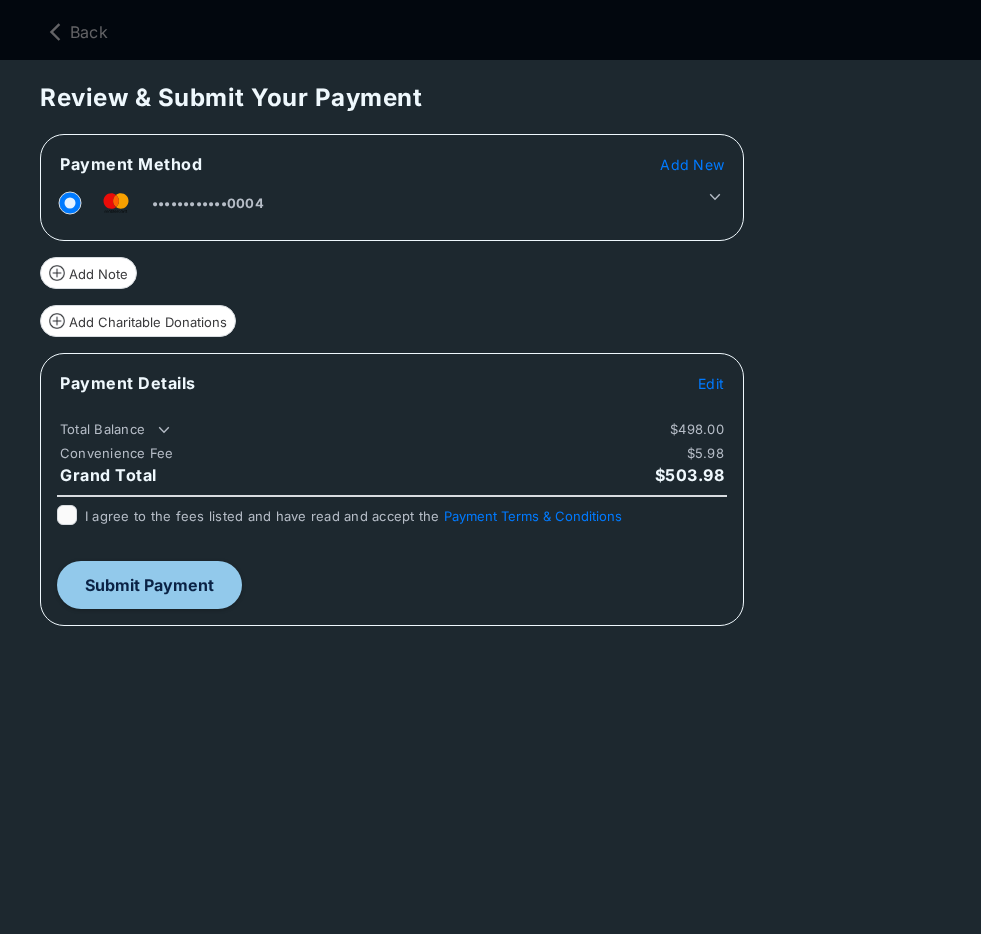click on "Add New" at bounding box center (692, 164) 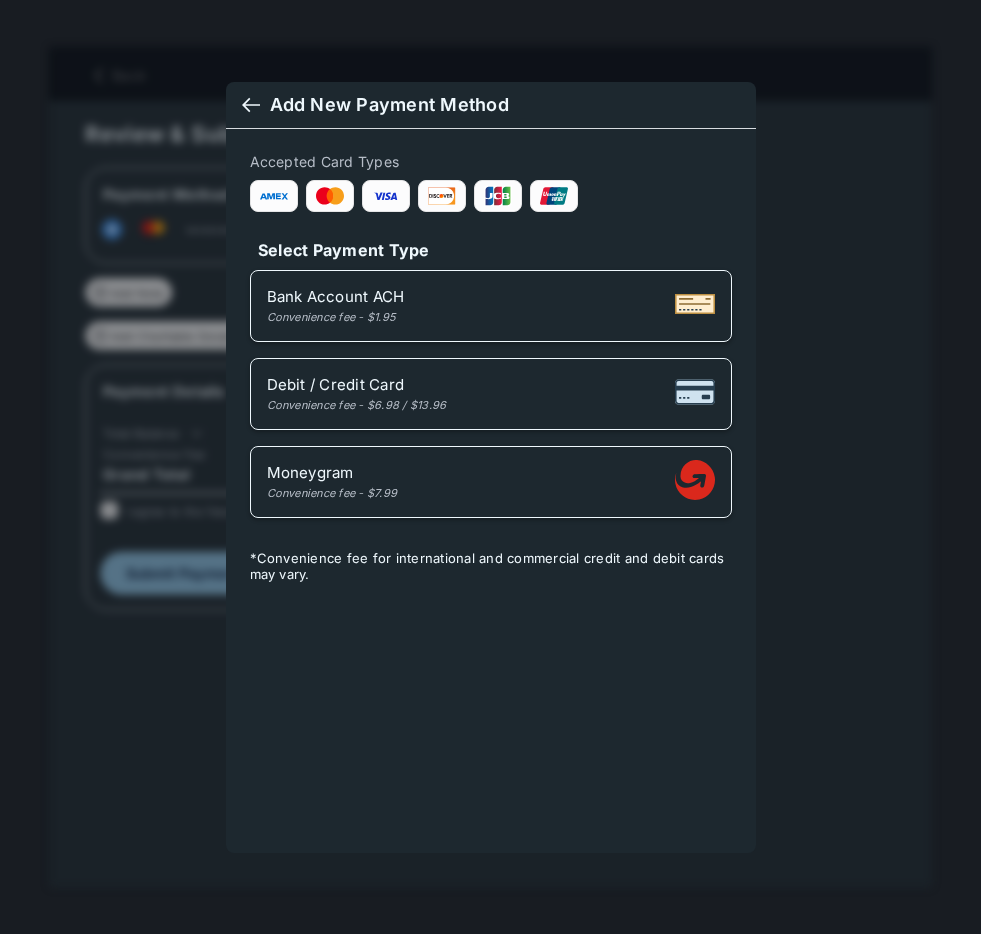 click at bounding box center [251, 107] 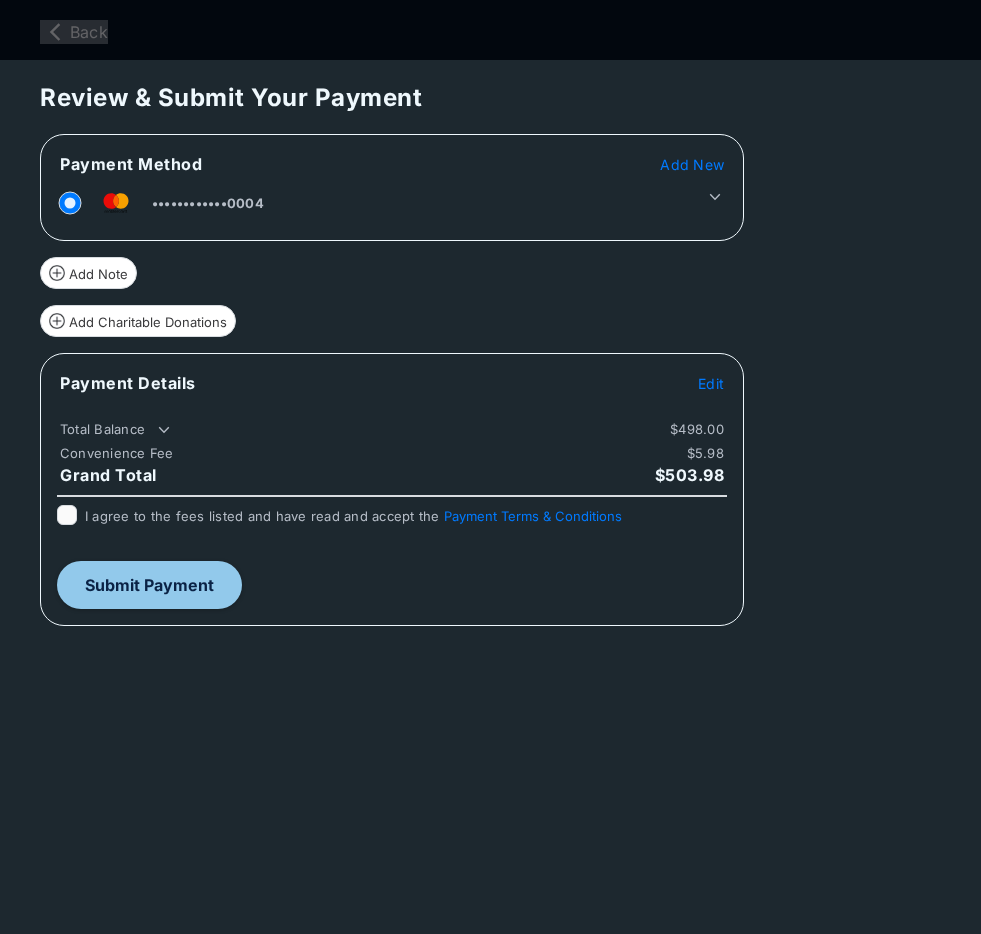 click on "Back" at bounding box center [74, 32] 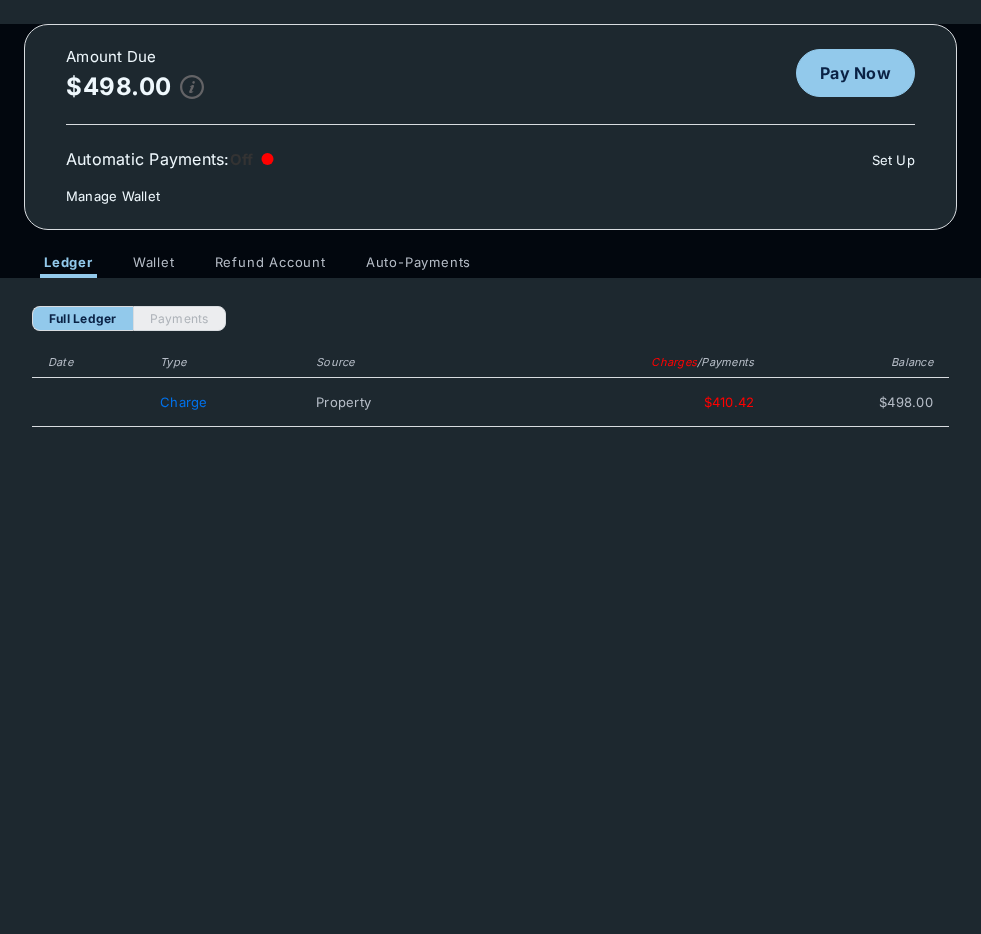 click on "Auto-Payments" at bounding box center (418, 266) 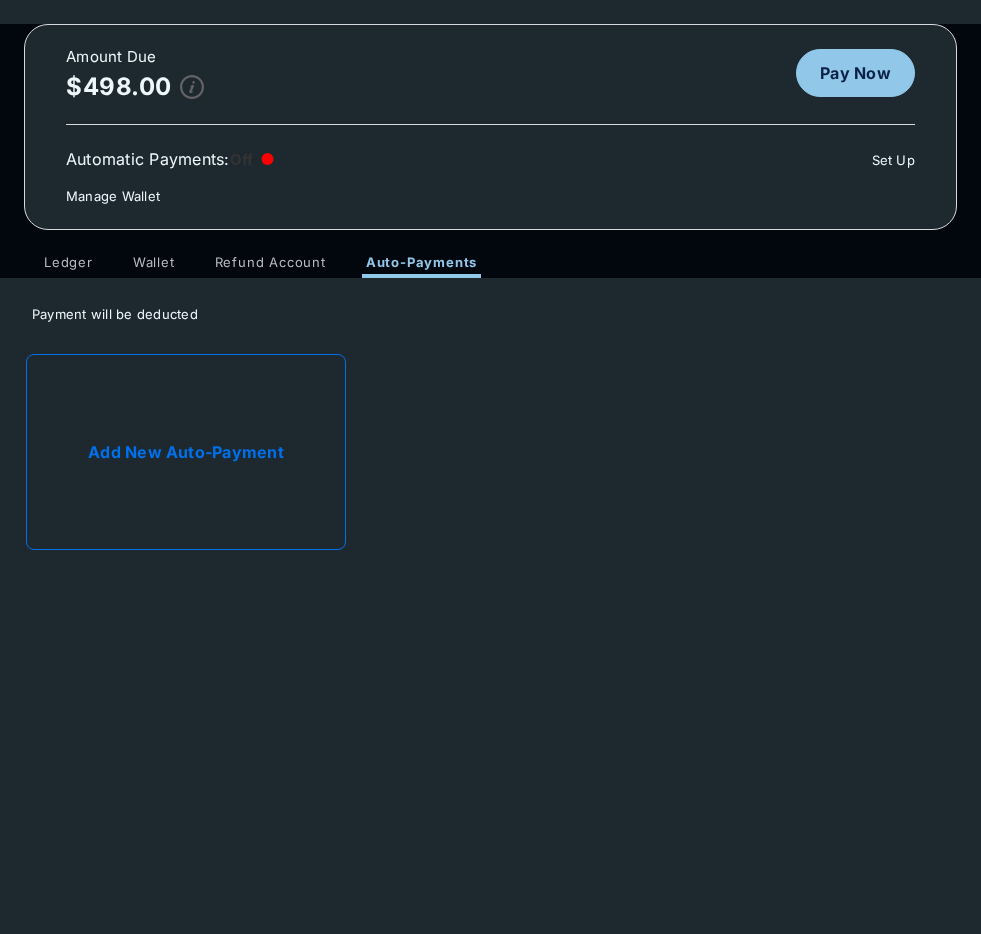 click on "Add New Auto-Payment" at bounding box center (186, 452) 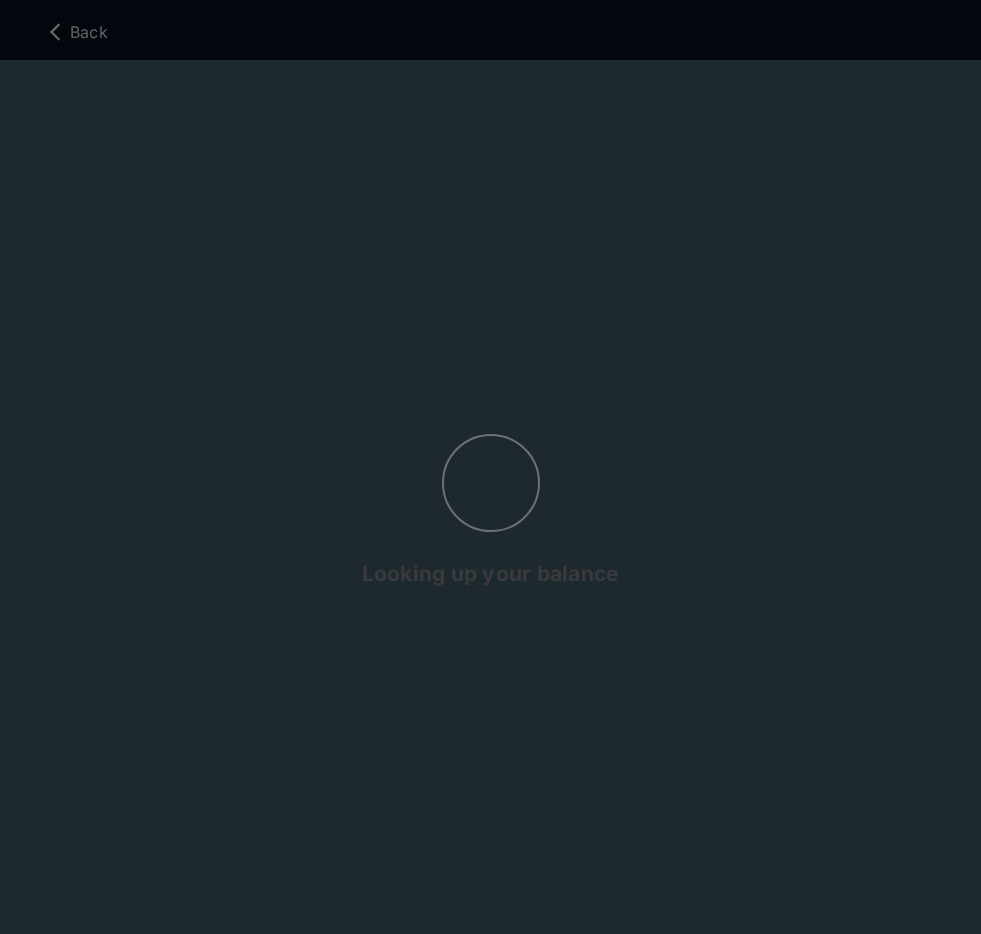 select on "**********" 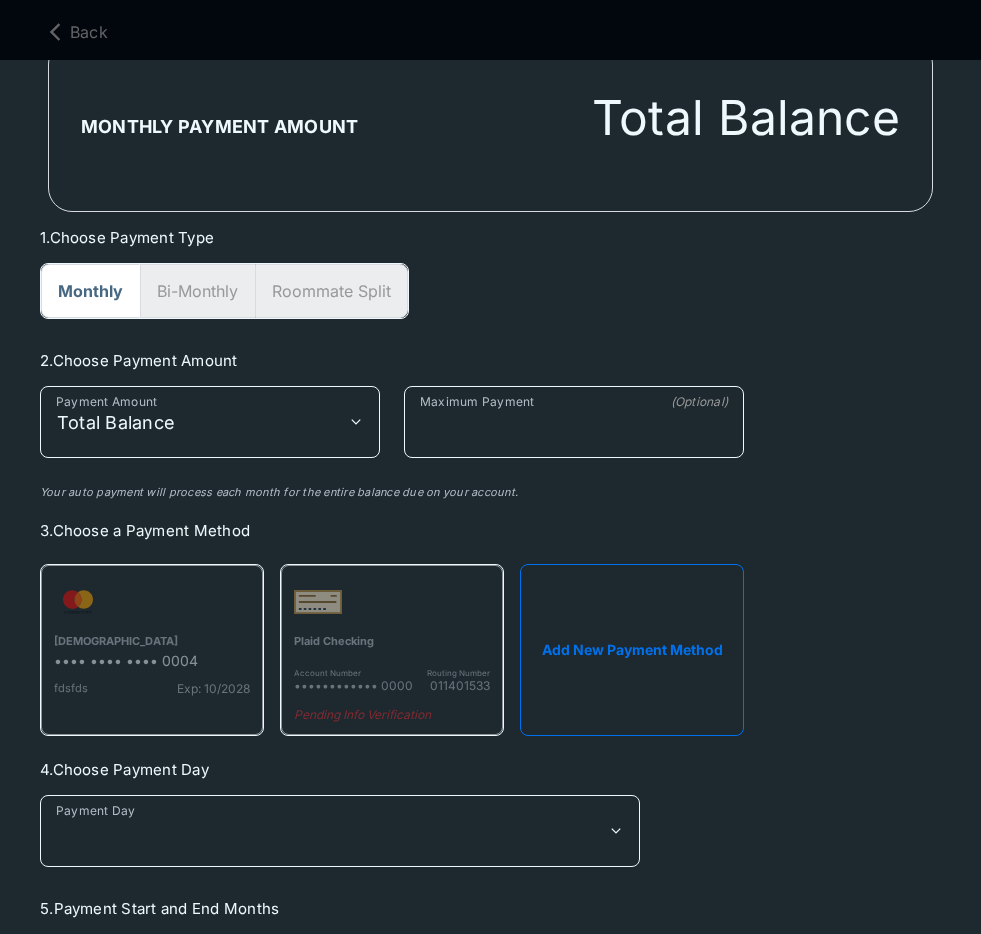 scroll, scrollTop: 26, scrollLeft: 0, axis: vertical 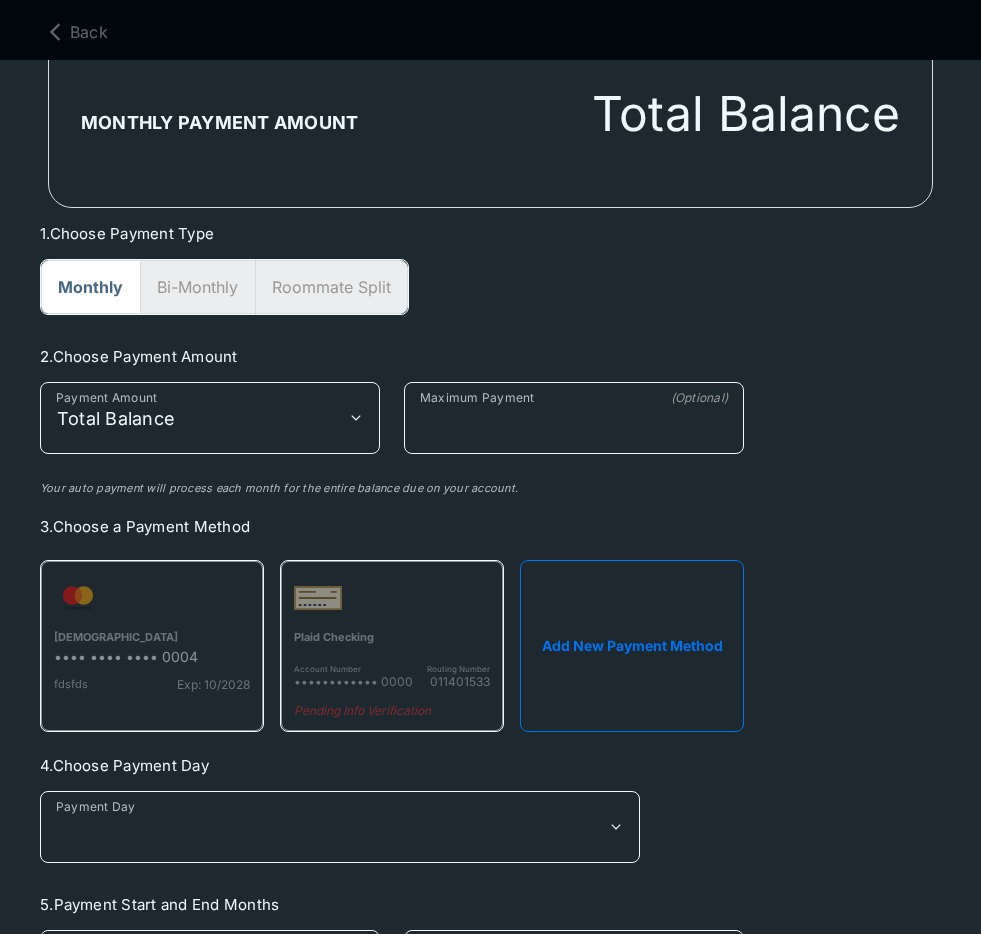 click on "Add New Payment Method" at bounding box center [632, 646] 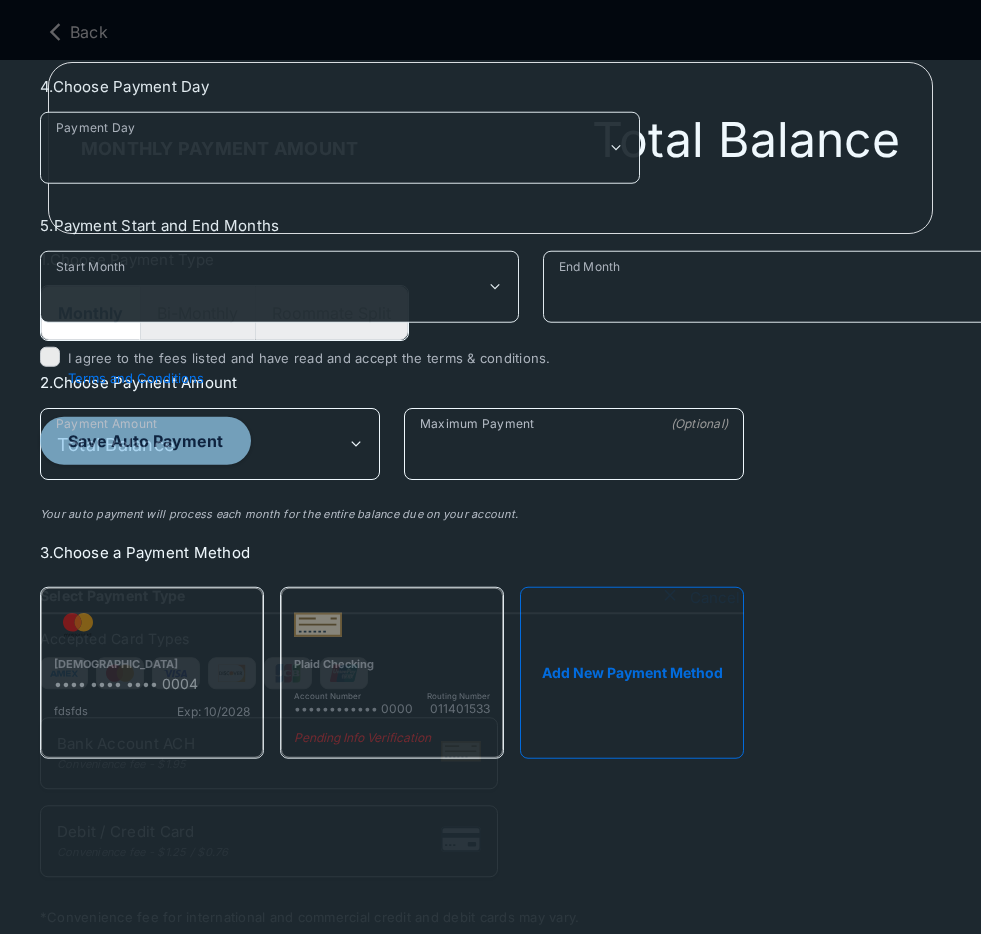 scroll, scrollTop: 0, scrollLeft: 0, axis: both 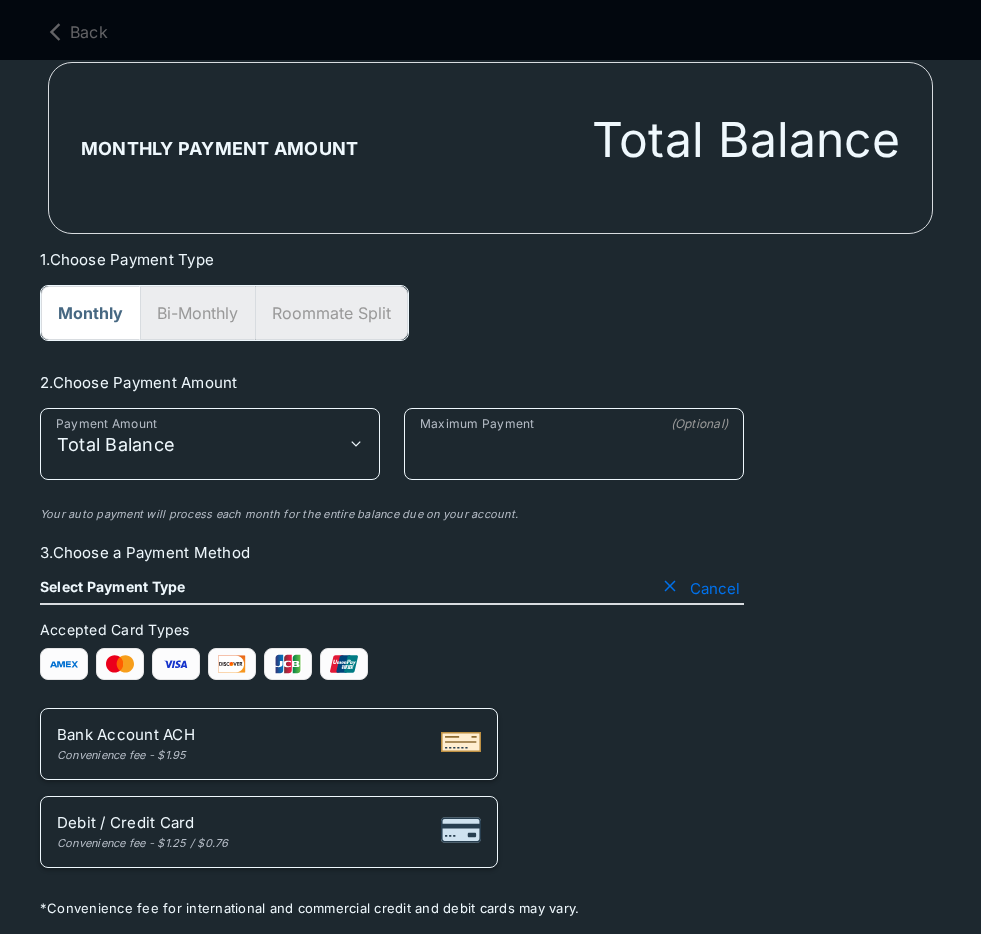 click on "Bank Account ACH Convenience fee - $1.95" at bounding box center [269, 744] 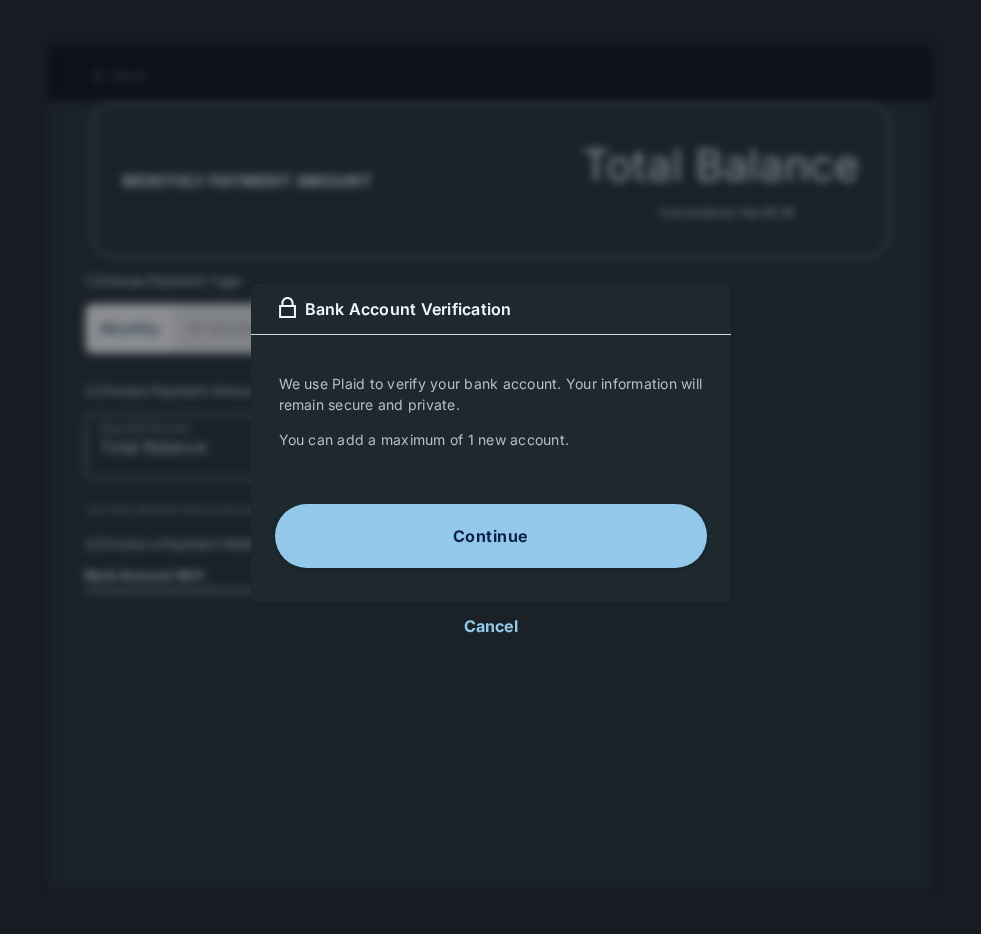 click on "Continue" at bounding box center (491, 536) 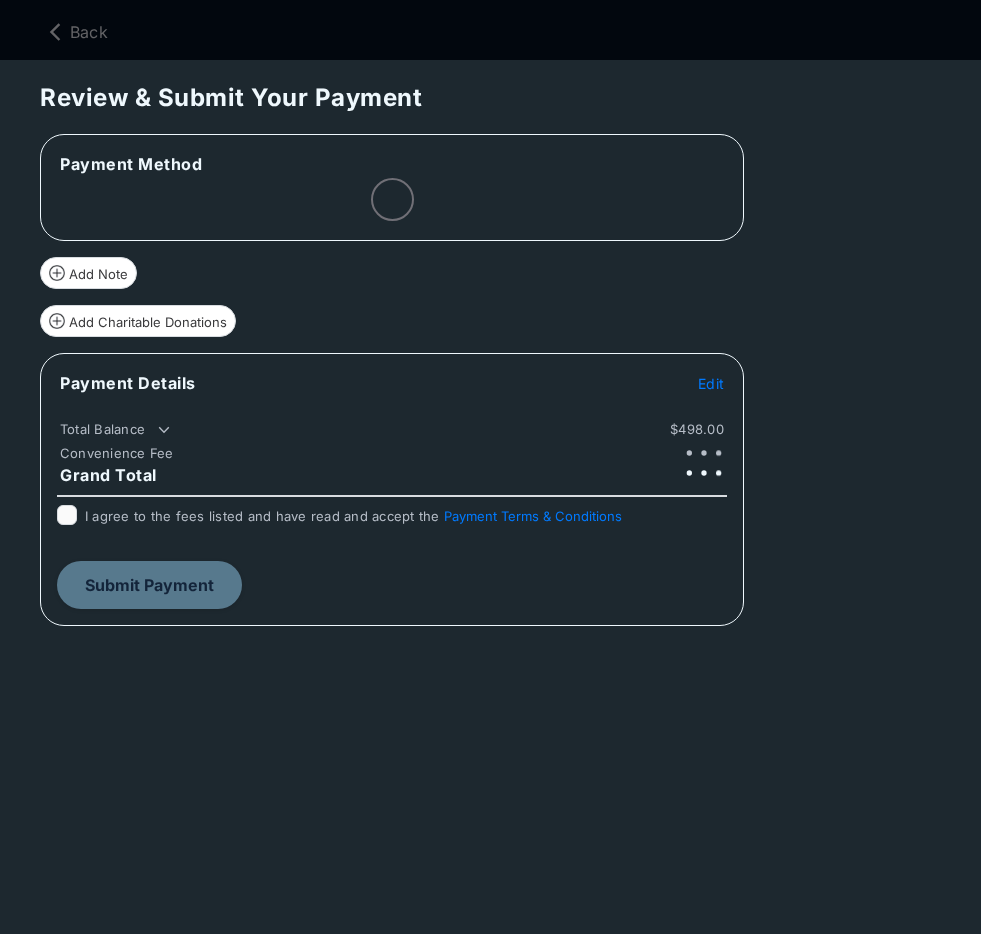 scroll, scrollTop: 0, scrollLeft: 0, axis: both 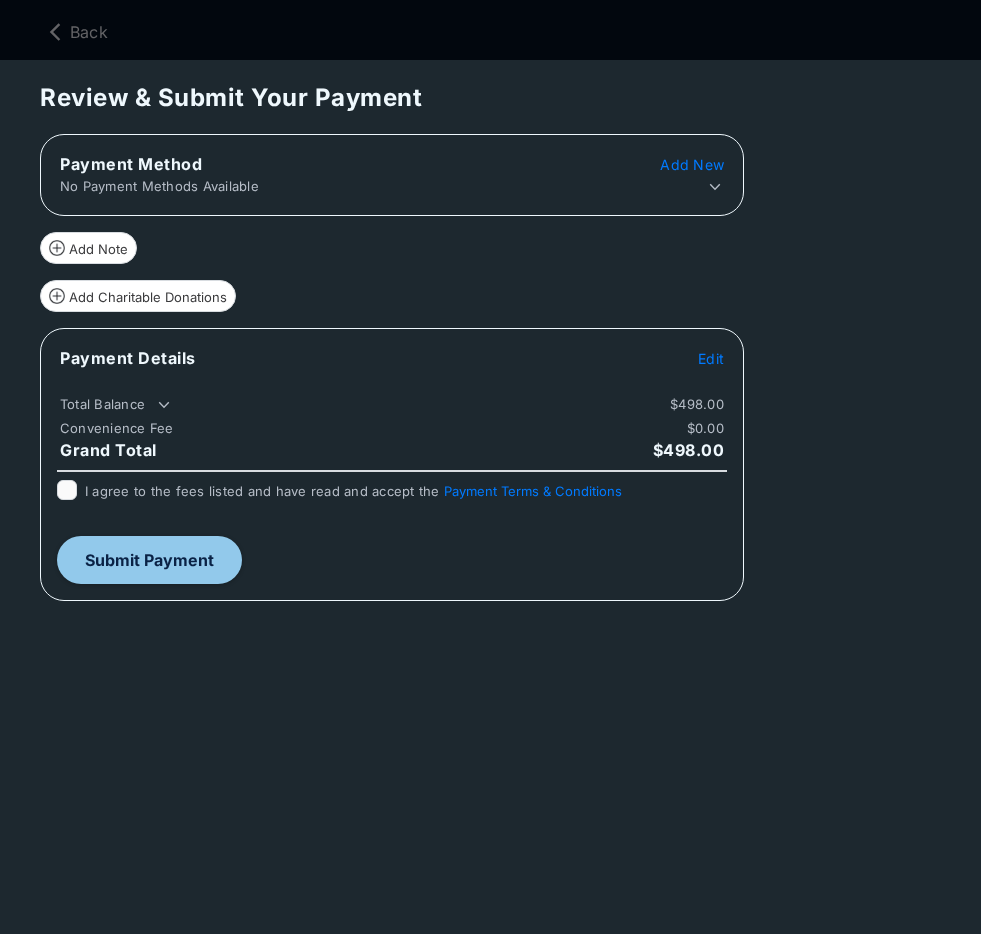 click on "Add New" at bounding box center [692, 164] 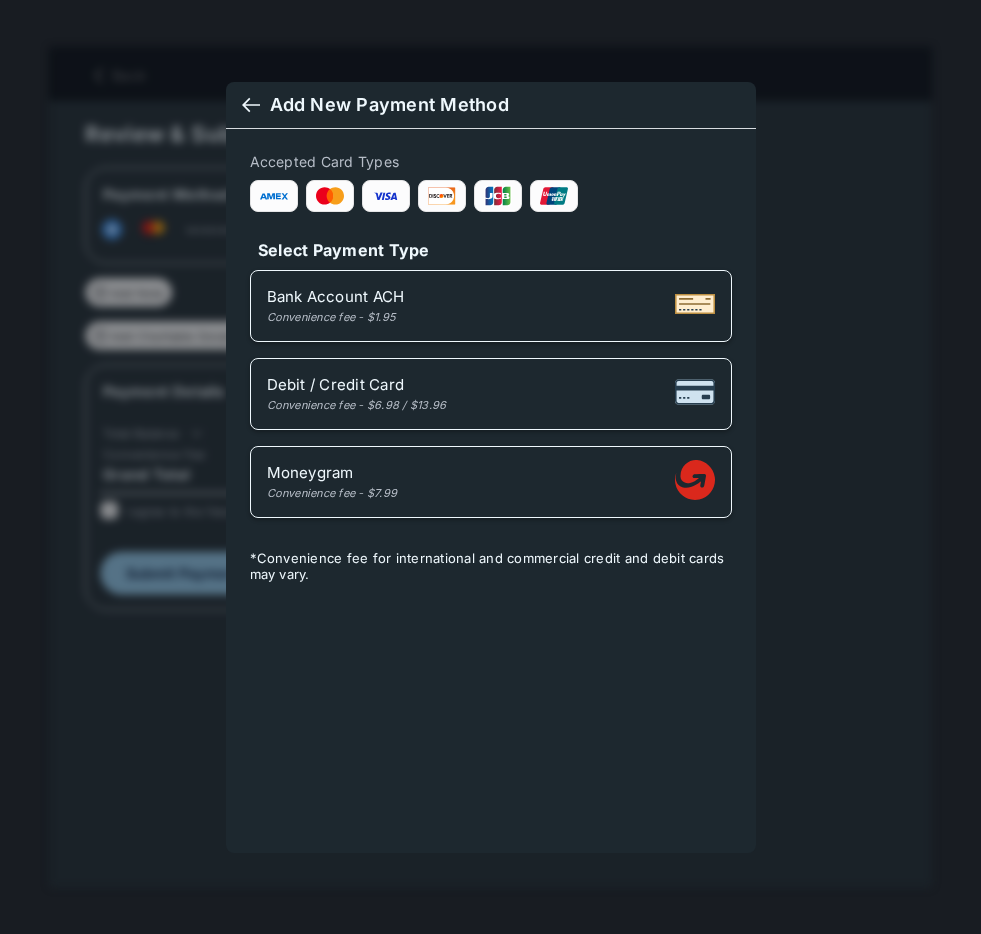 click on "Bank Account ACH Convenience fee - $1.95" at bounding box center (491, 306) 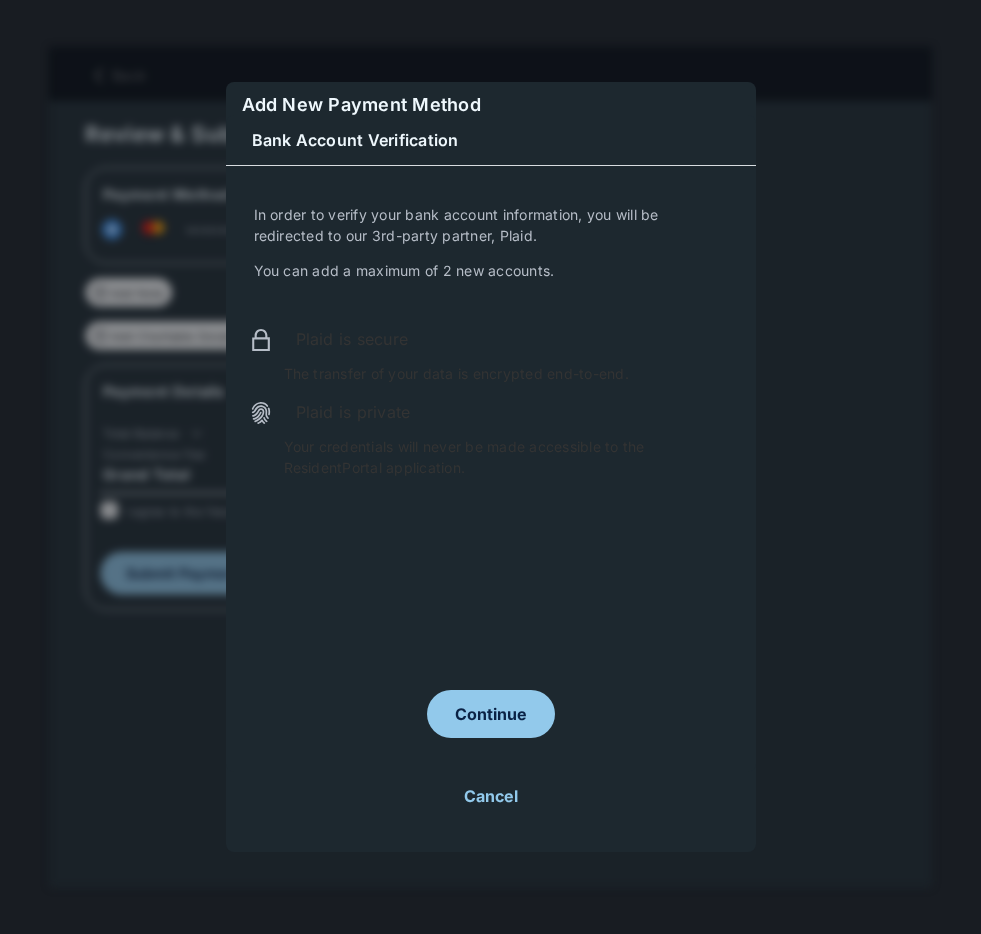 click on "Continue" at bounding box center [491, 714] 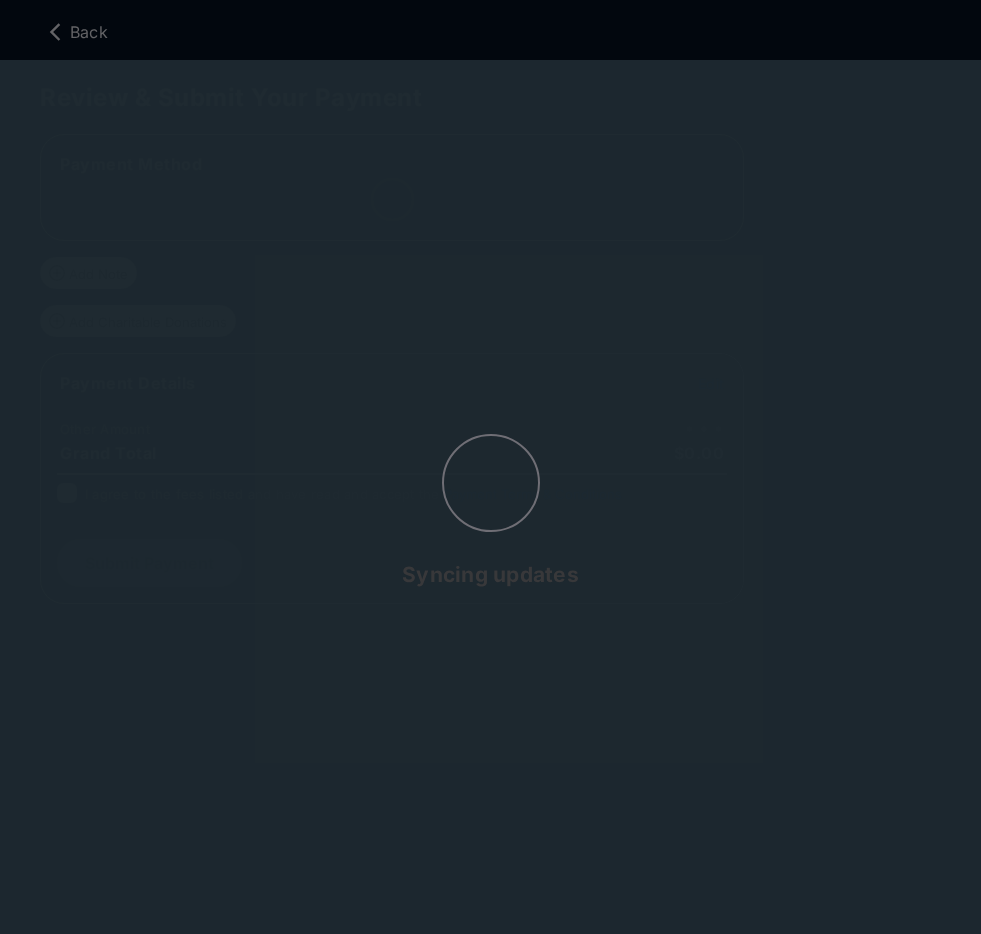 scroll, scrollTop: 0, scrollLeft: 0, axis: both 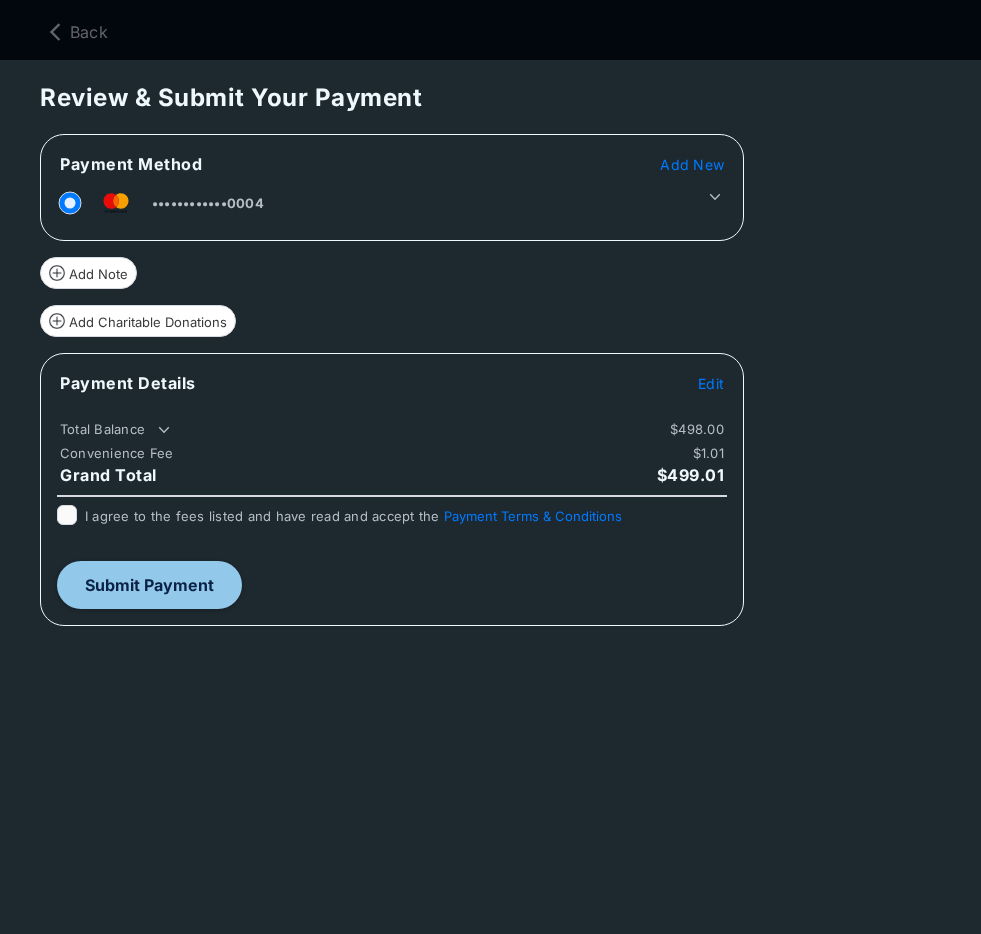 click on "Add New" at bounding box center [692, 164] 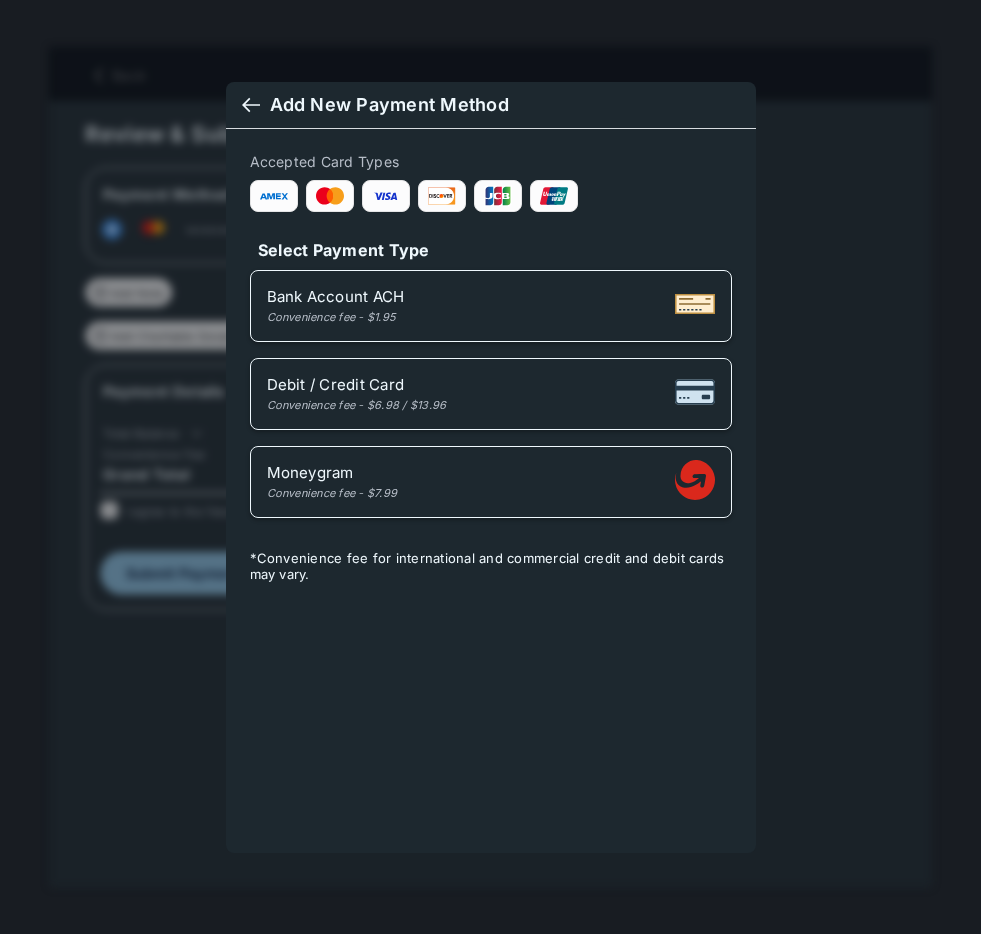click at bounding box center [251, 107] 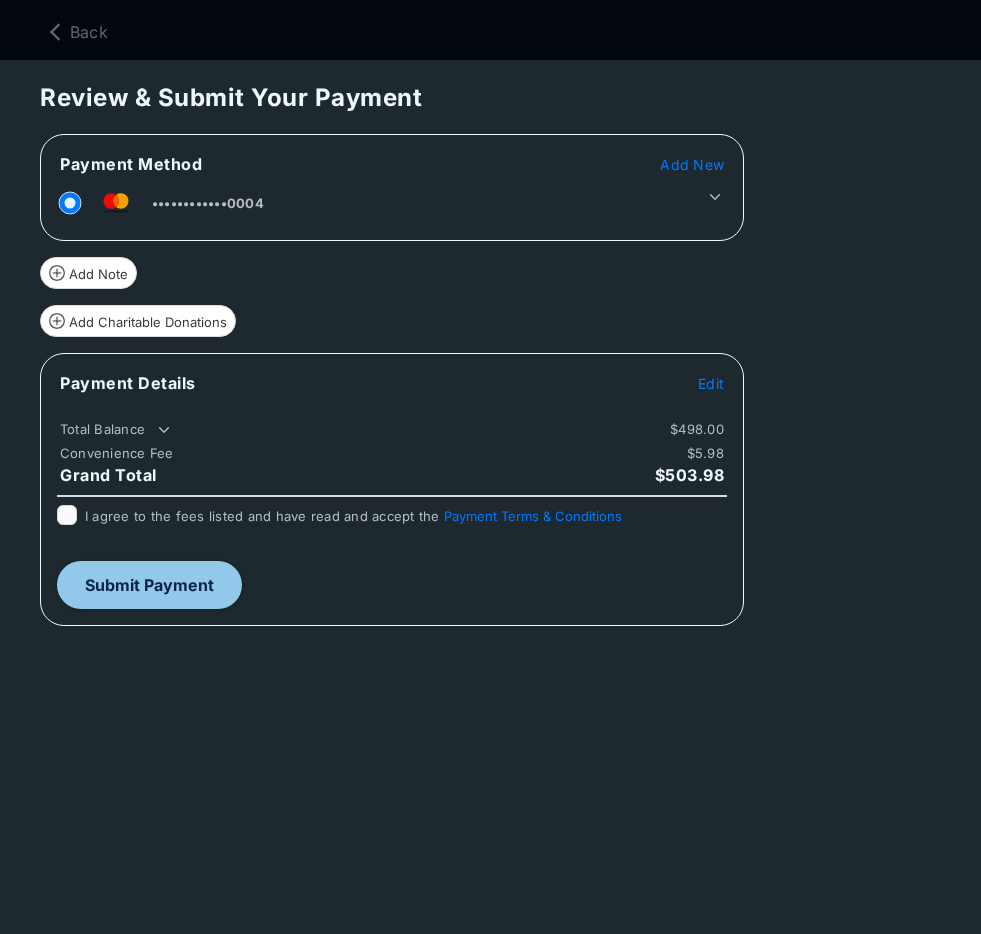 click 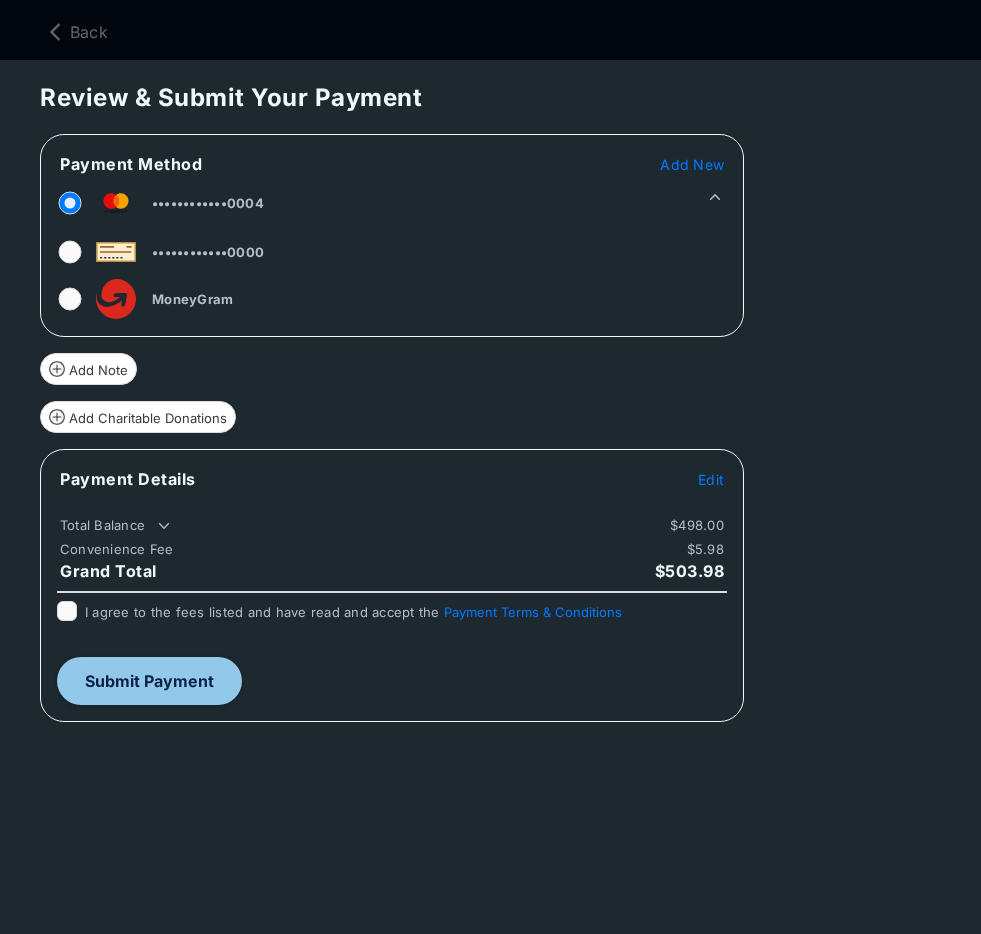 click 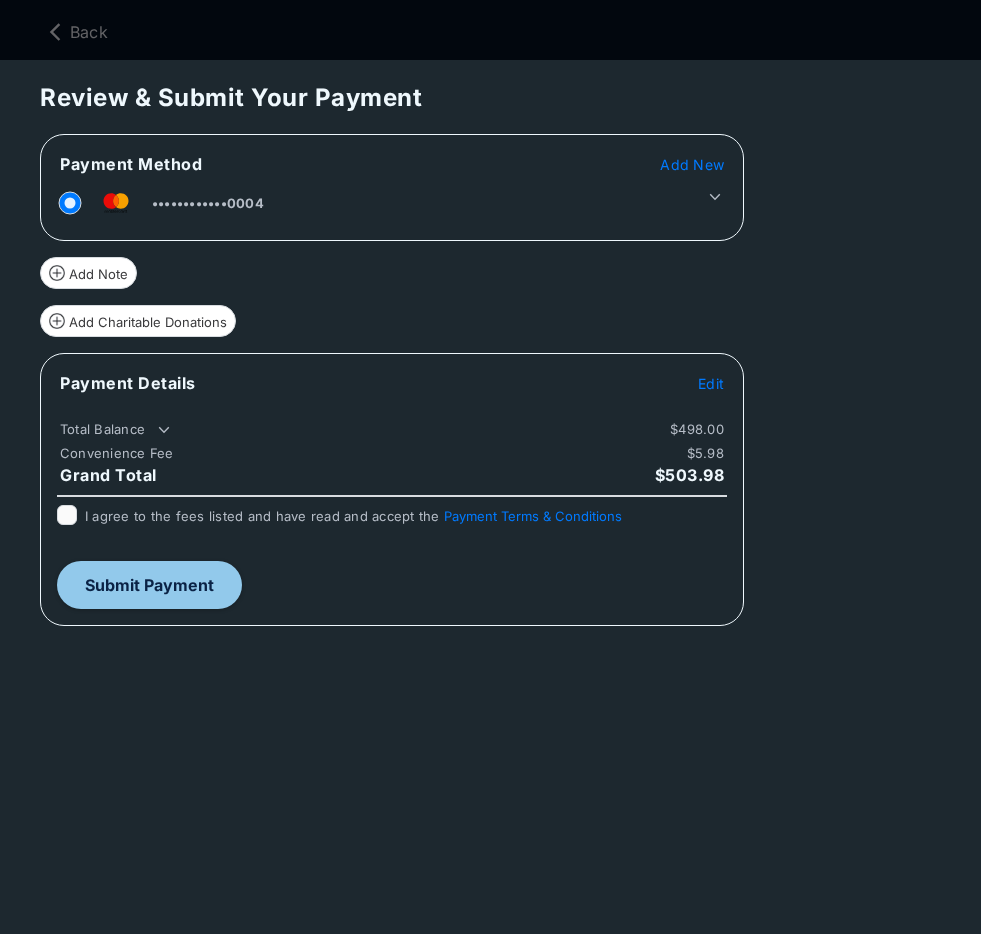 click on "Add New" at bounding box center (692, 164) 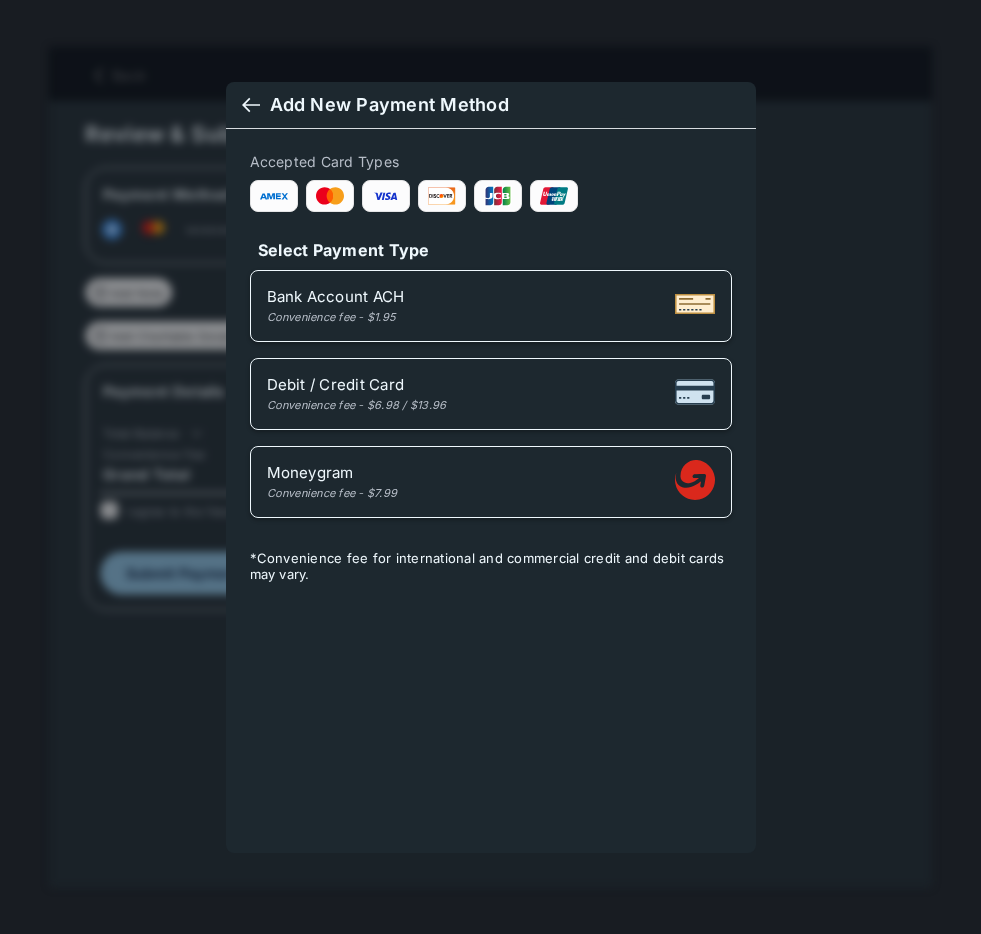 click at bounding box center (251, 107) 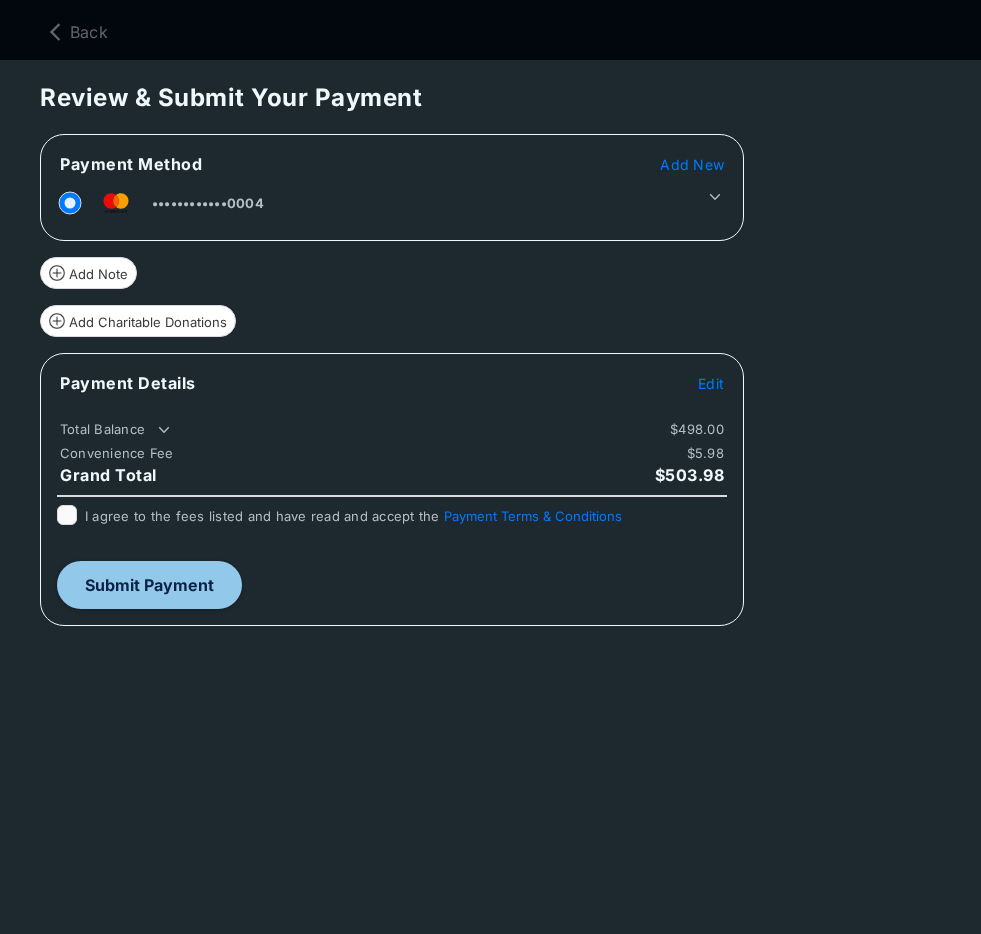 click on "Add New" at bounding box center (692, 164) 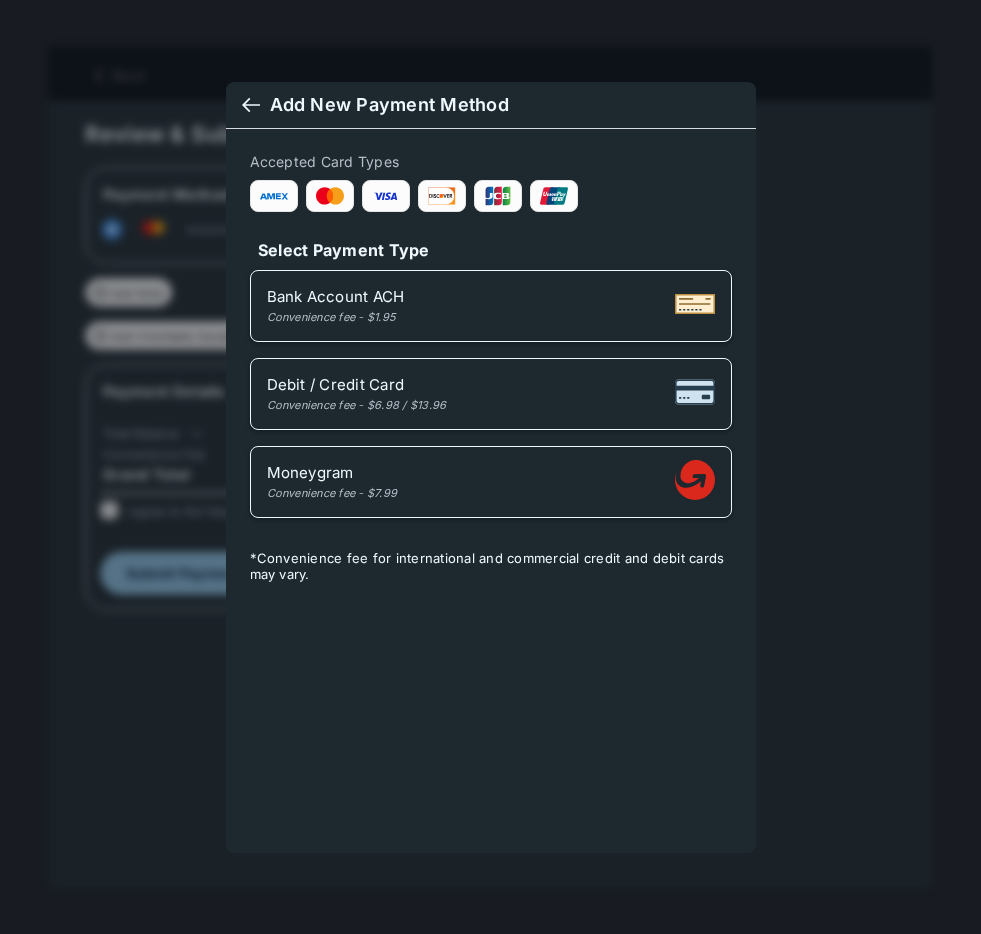 click at bounding box center [251, 107] 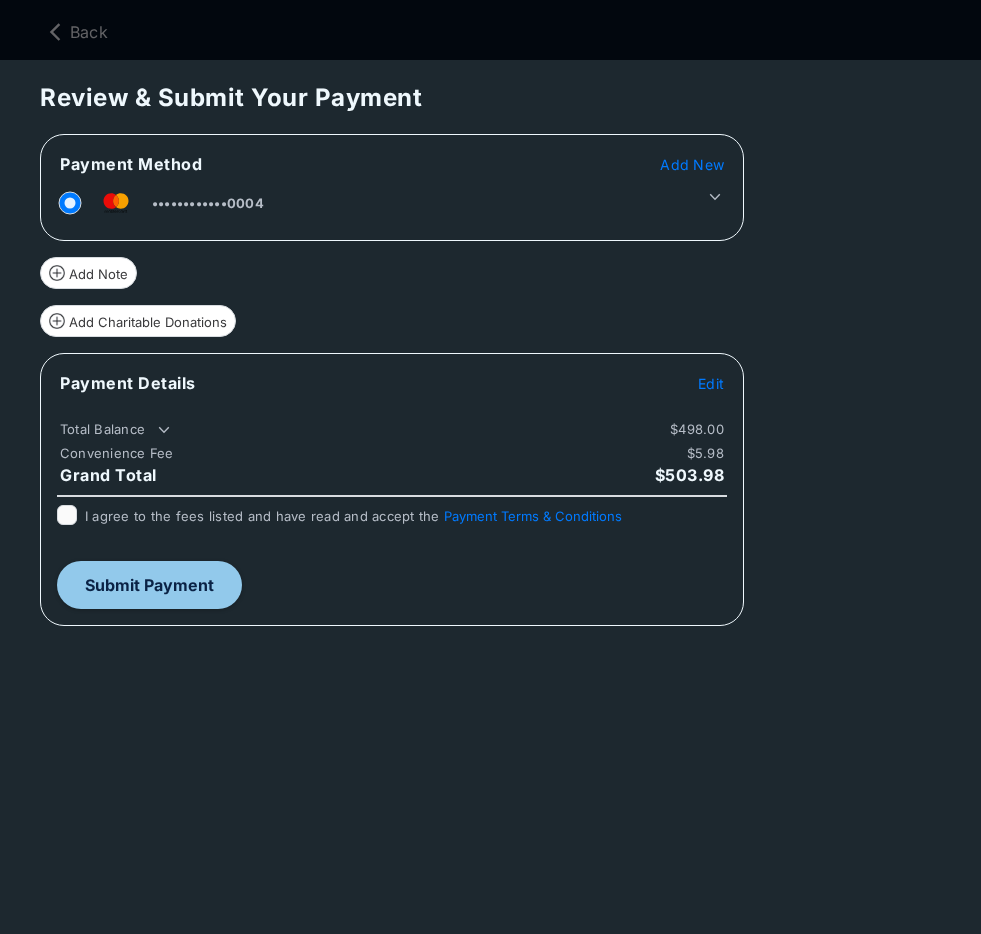 click on "Add New" at bounding box center (692, 164) 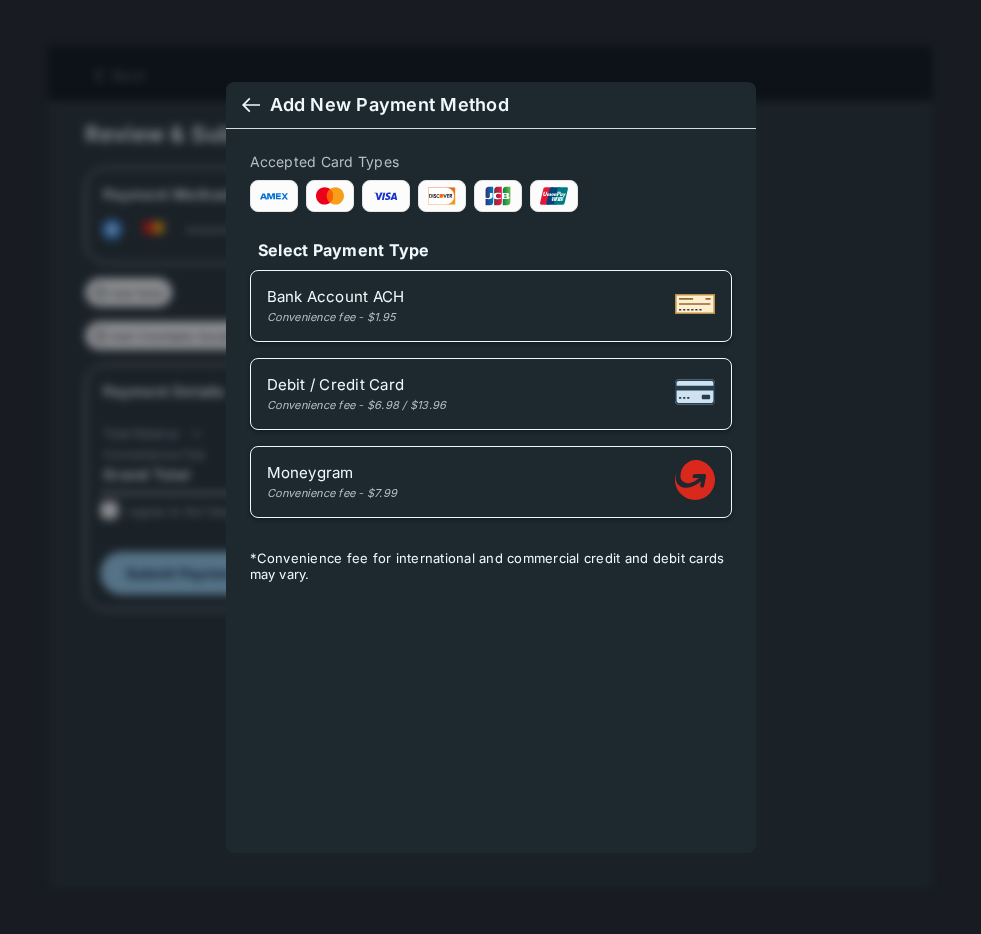 click at bounding box center [251, 107] 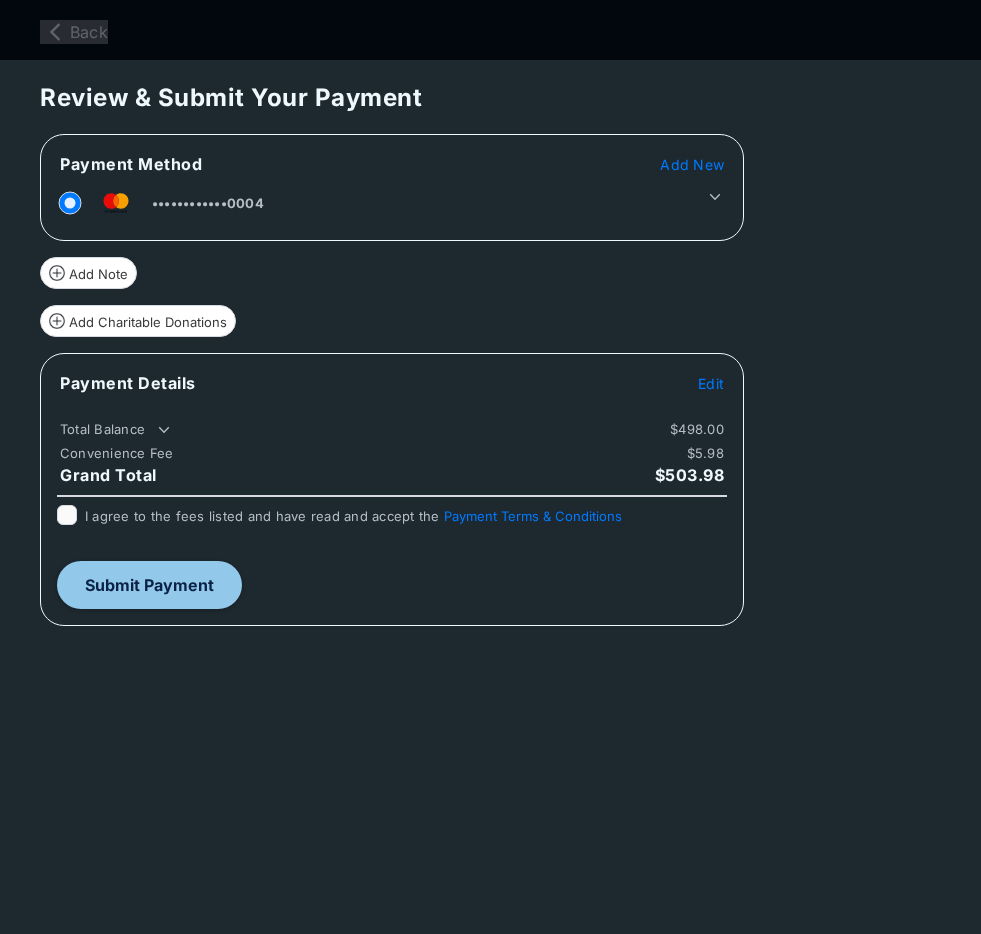 click on "Back" at bounding box center (74, 32) 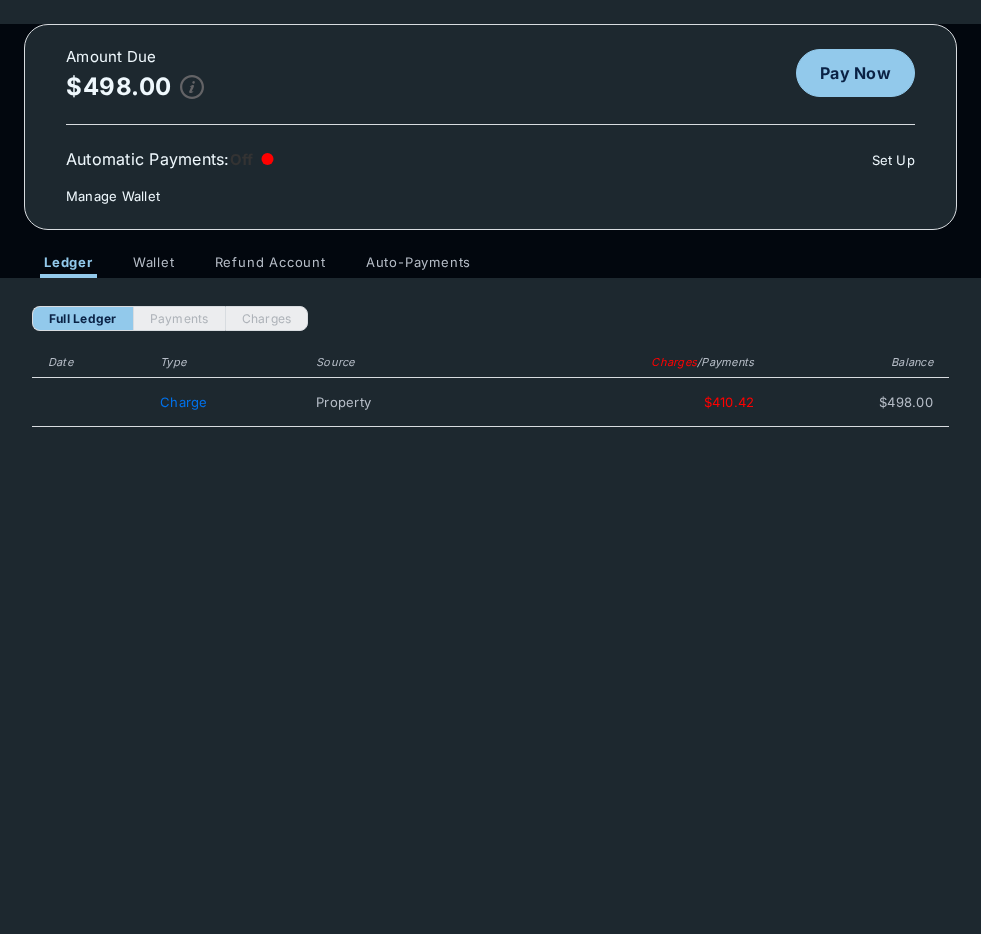 click on "Auto-Payments" at bounding box center (418, 266) 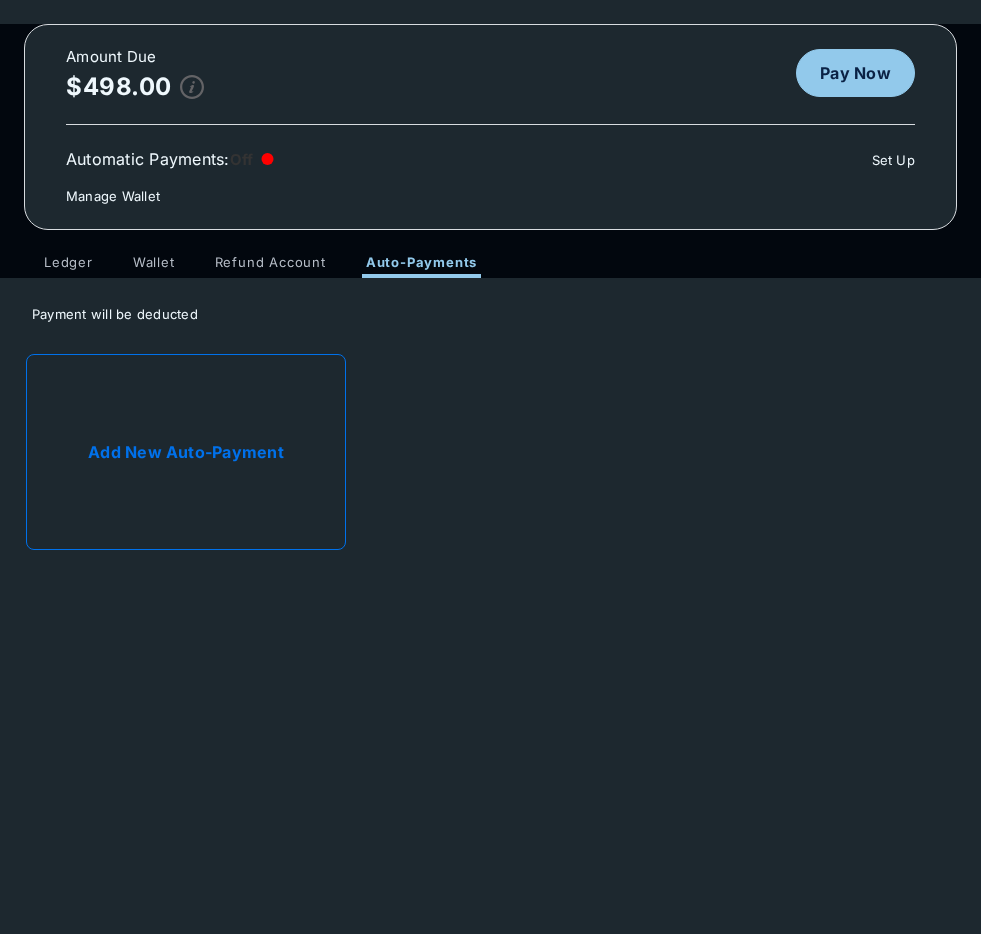 click on "Add New Auto-Payment" at bounding box center [186, 452] 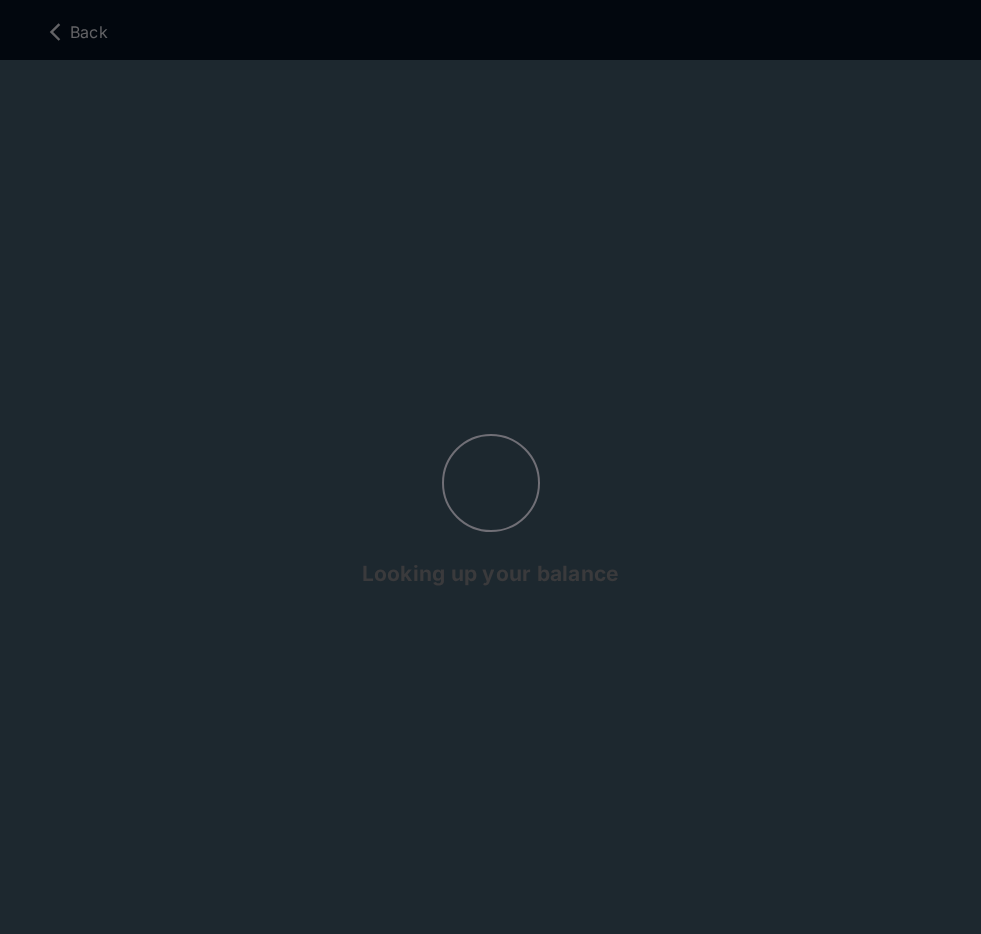 select on "**********" 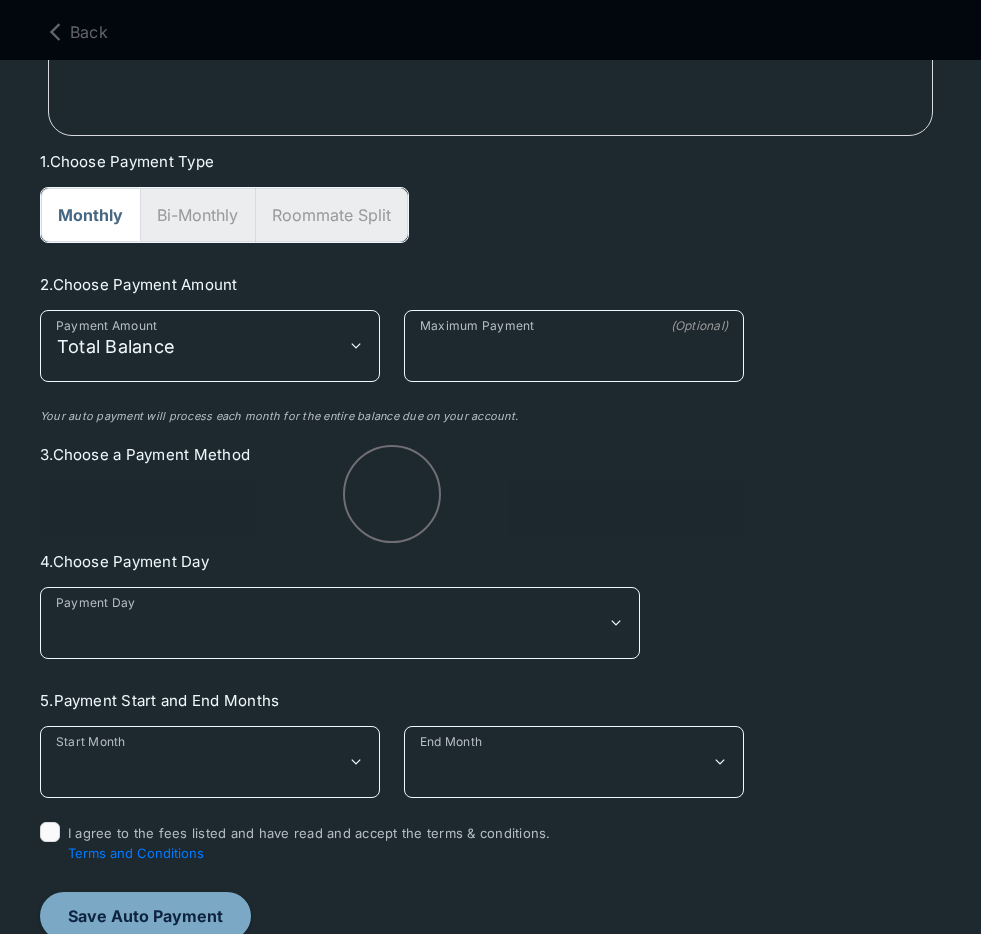 scroll, scrollTop: 106, scrollLeft: 0, axis: vertical 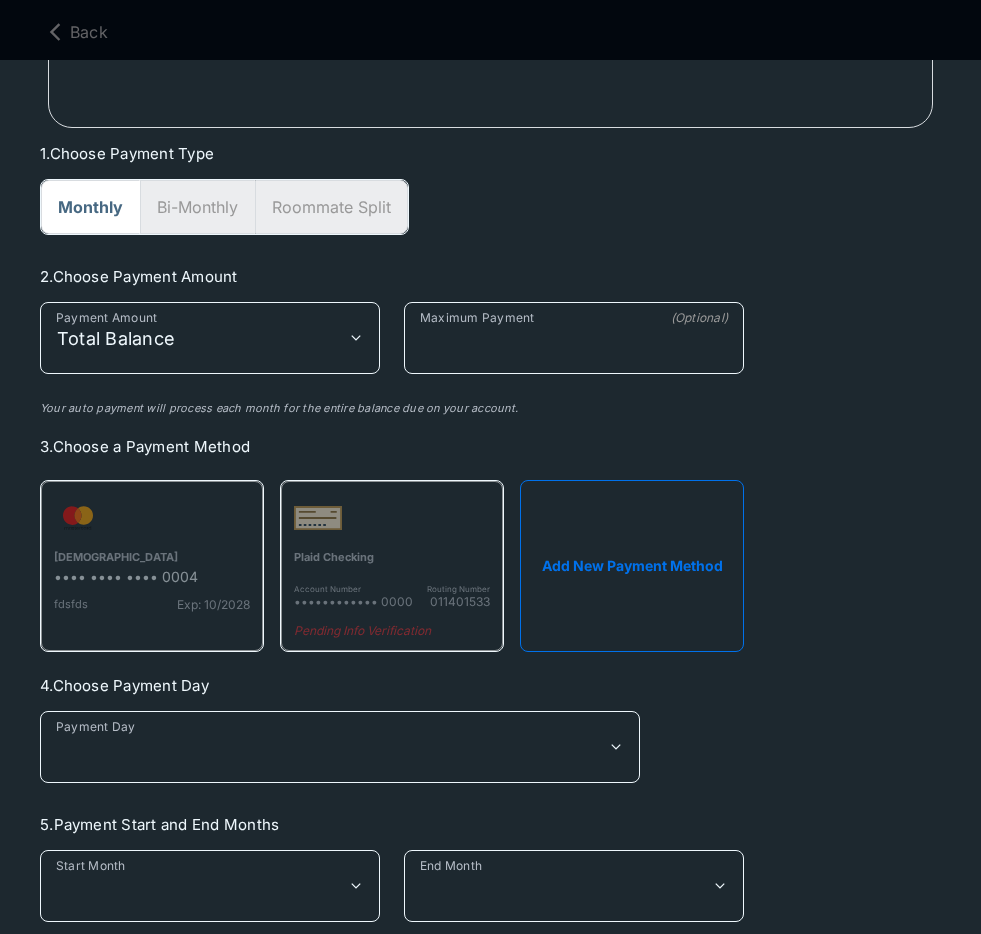click on "Add New Payment Method" at bounding box center [632, 566] 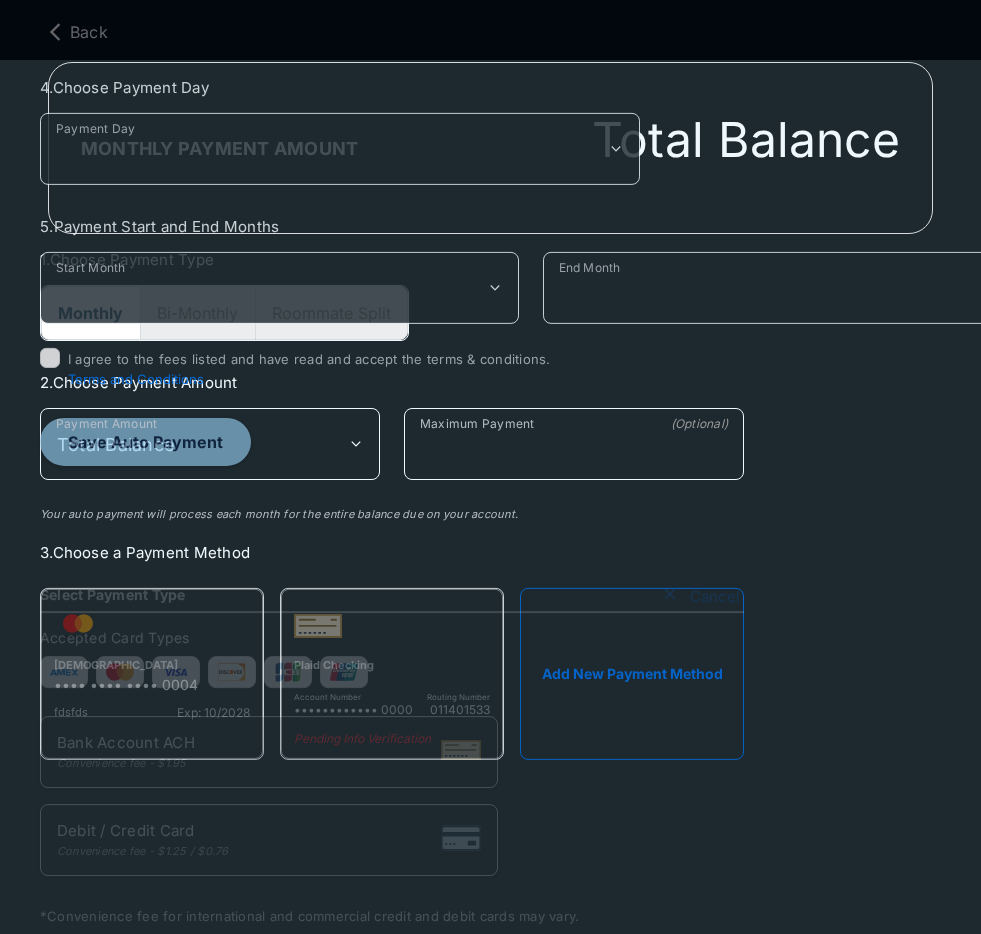 scroll, scrollTop: 0, scrollLeft: 0, axis: both 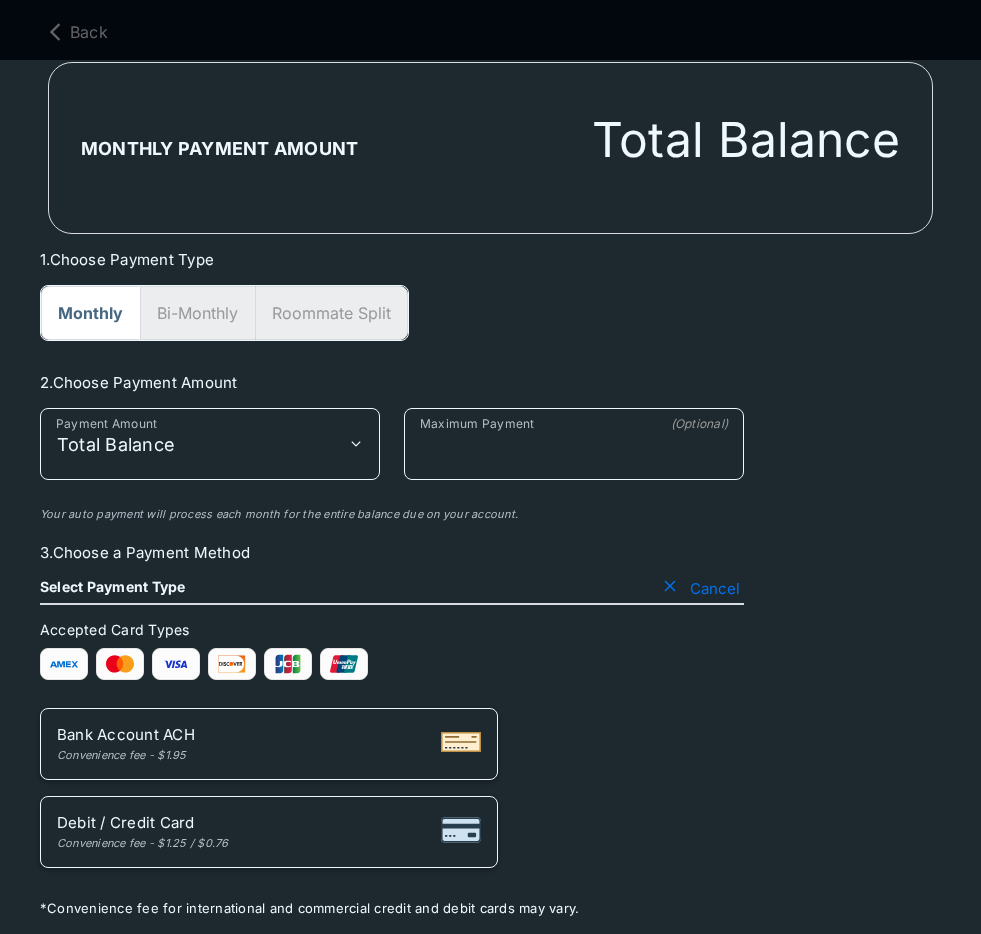 click on "Bank Account ACH Convenience fee - $1.95" at bounding box center (269, 744) 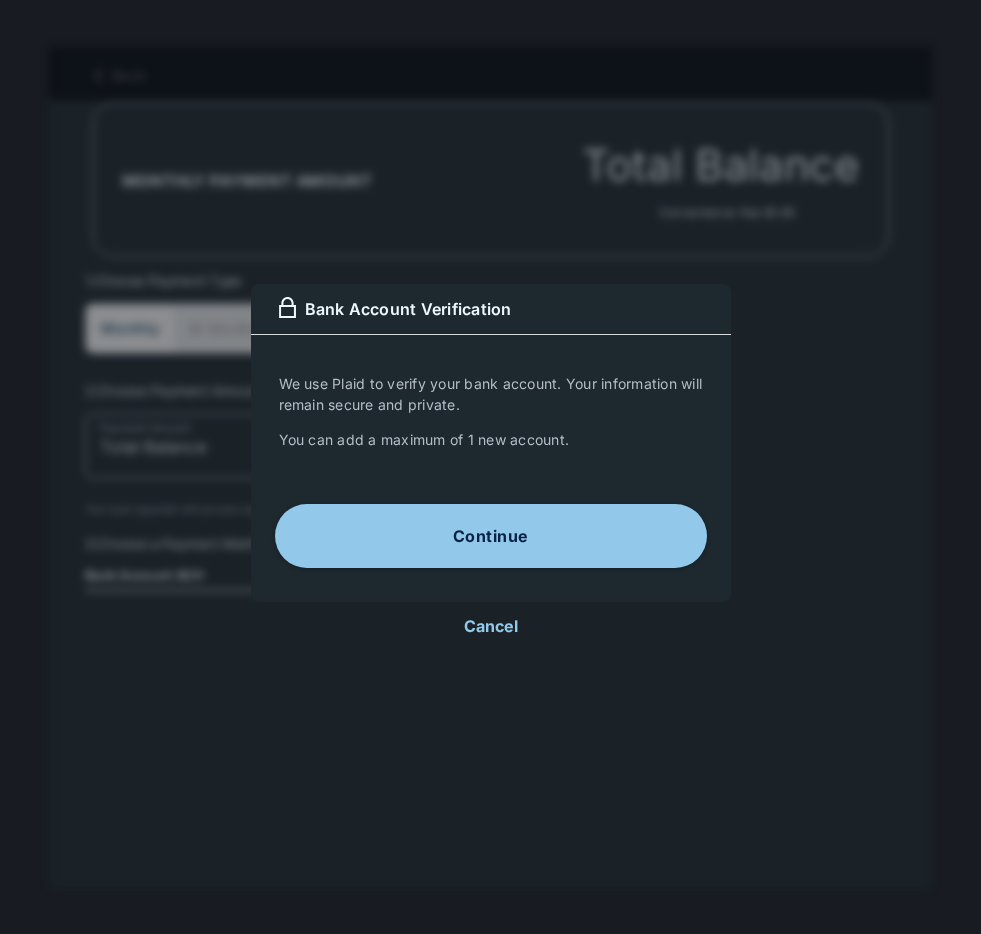 click on "Continue" at bounding box center [491, 536] 